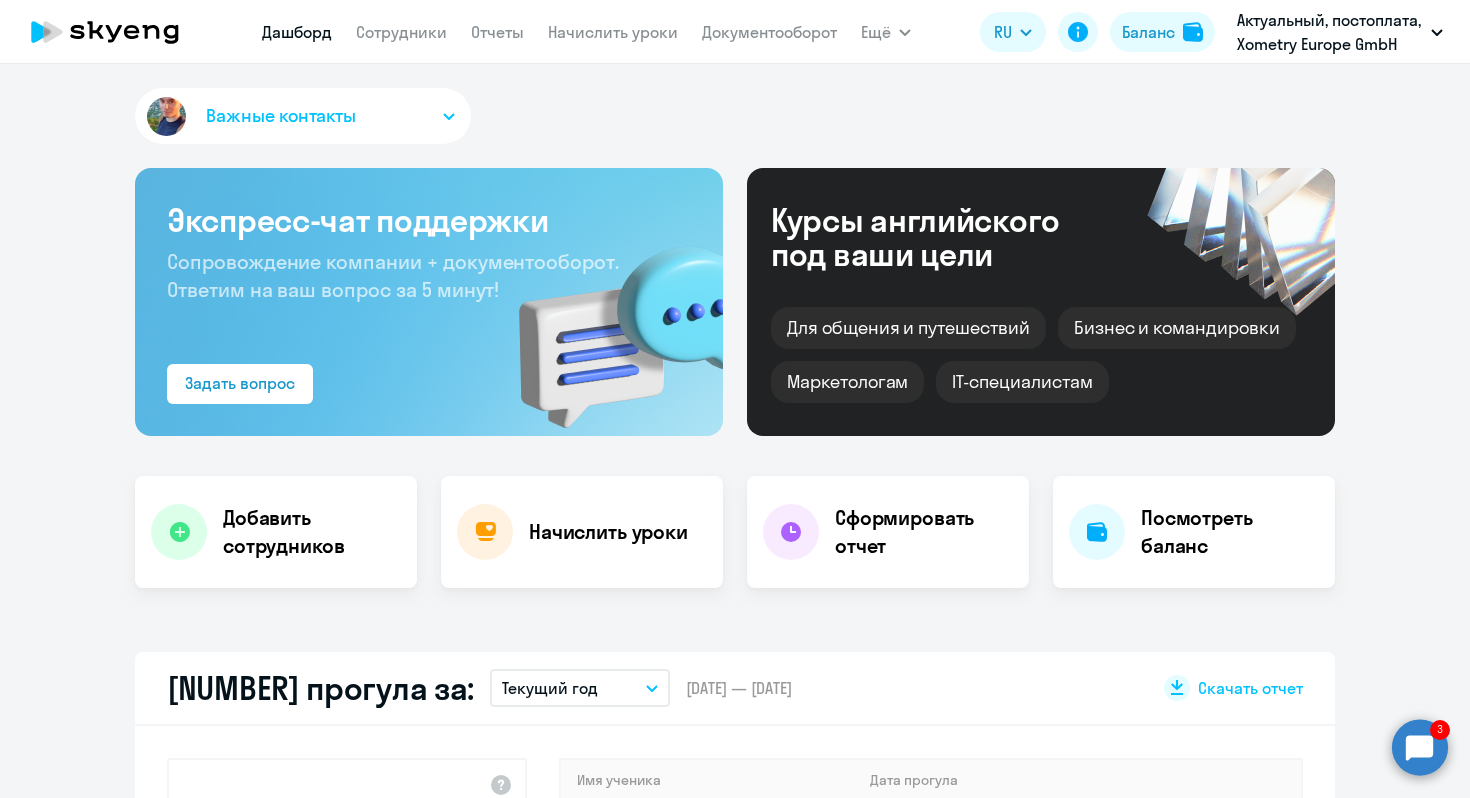 select on "30" 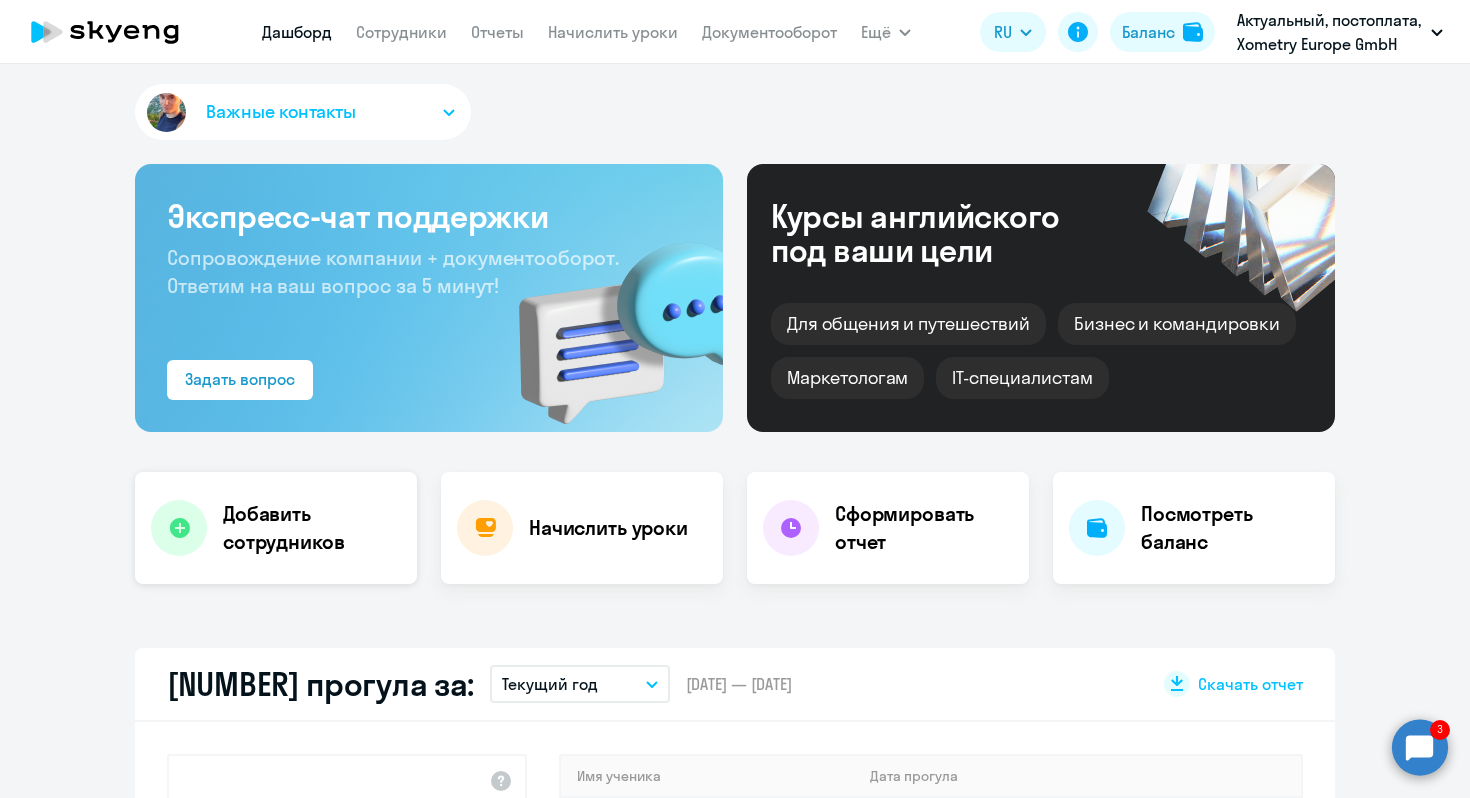 scroll, scrollTop: 0, scrollLeft: 0, axis: both 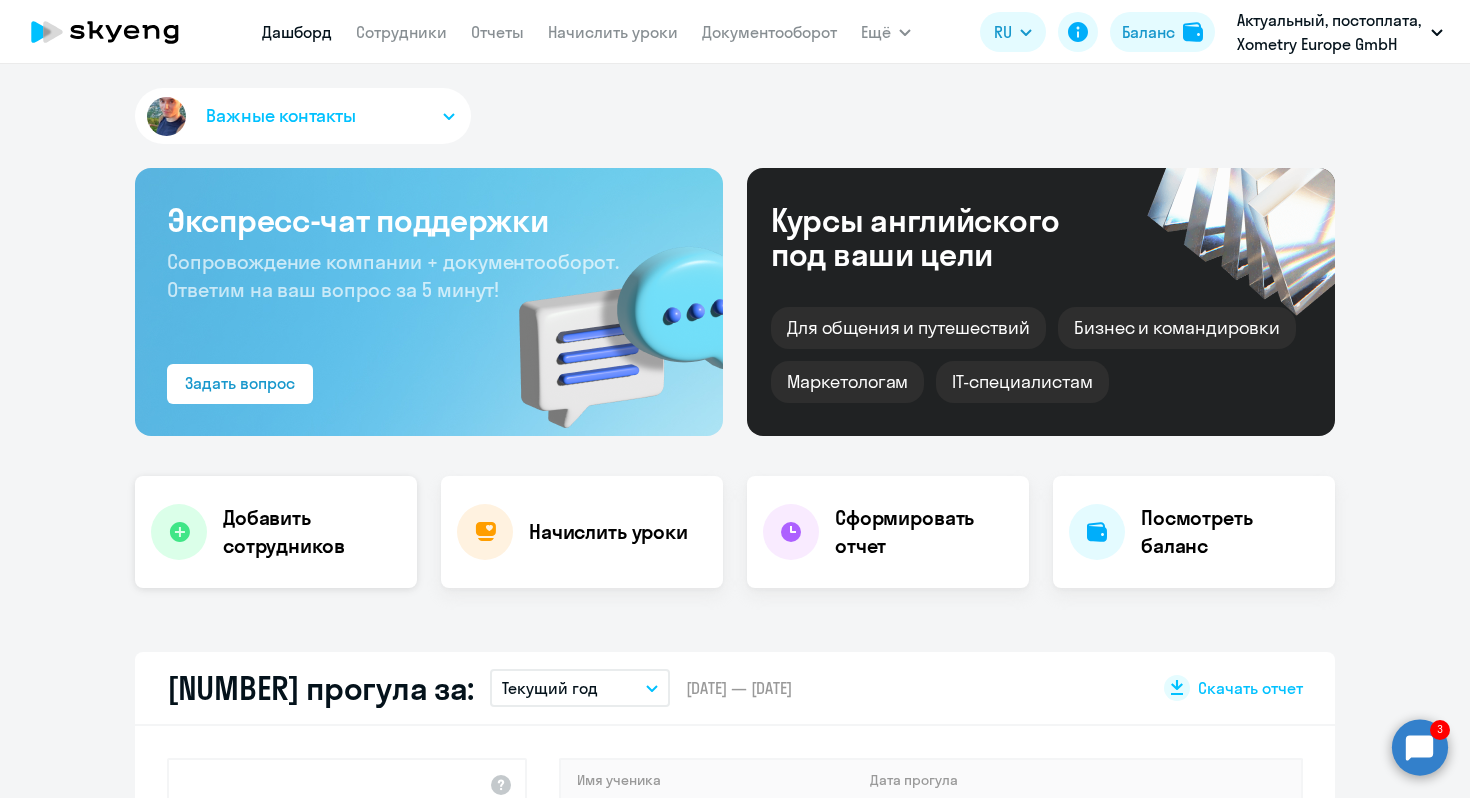 click on "Добавить сотрудников" 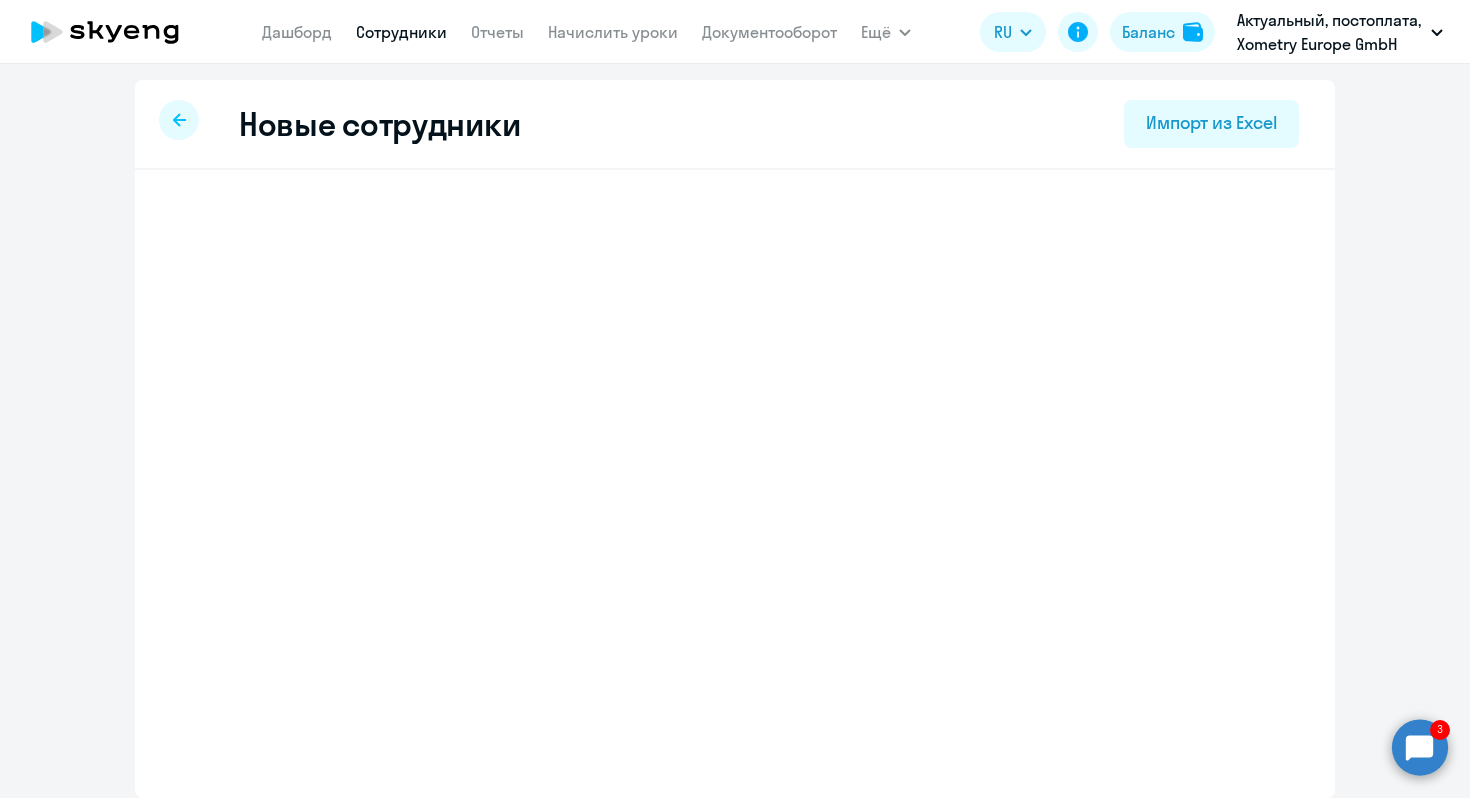 select on "english_adult_not_native_speaker" 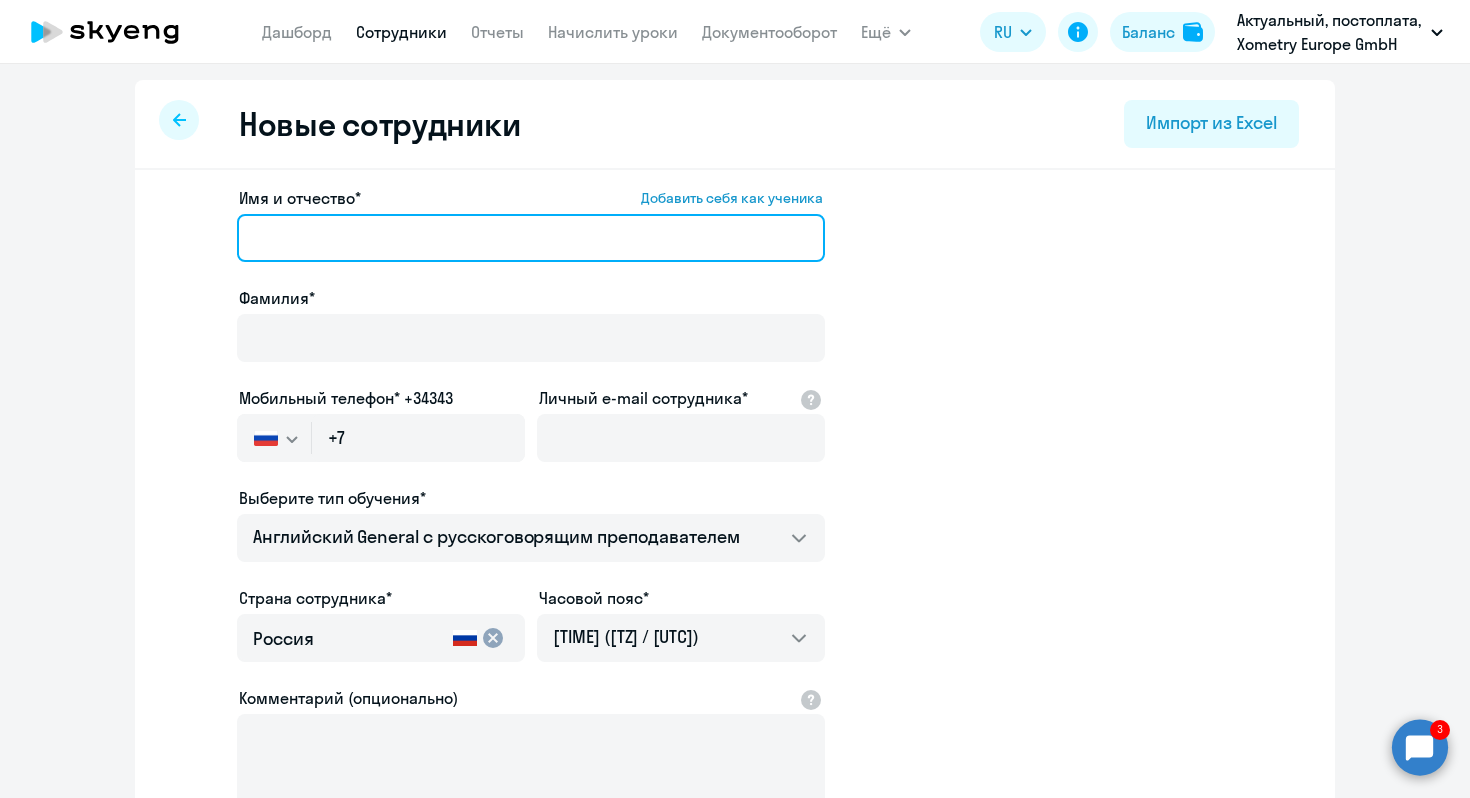 click on "Имя и отчество*  Добавить себя как ученика" at bounding box center (531, 238) 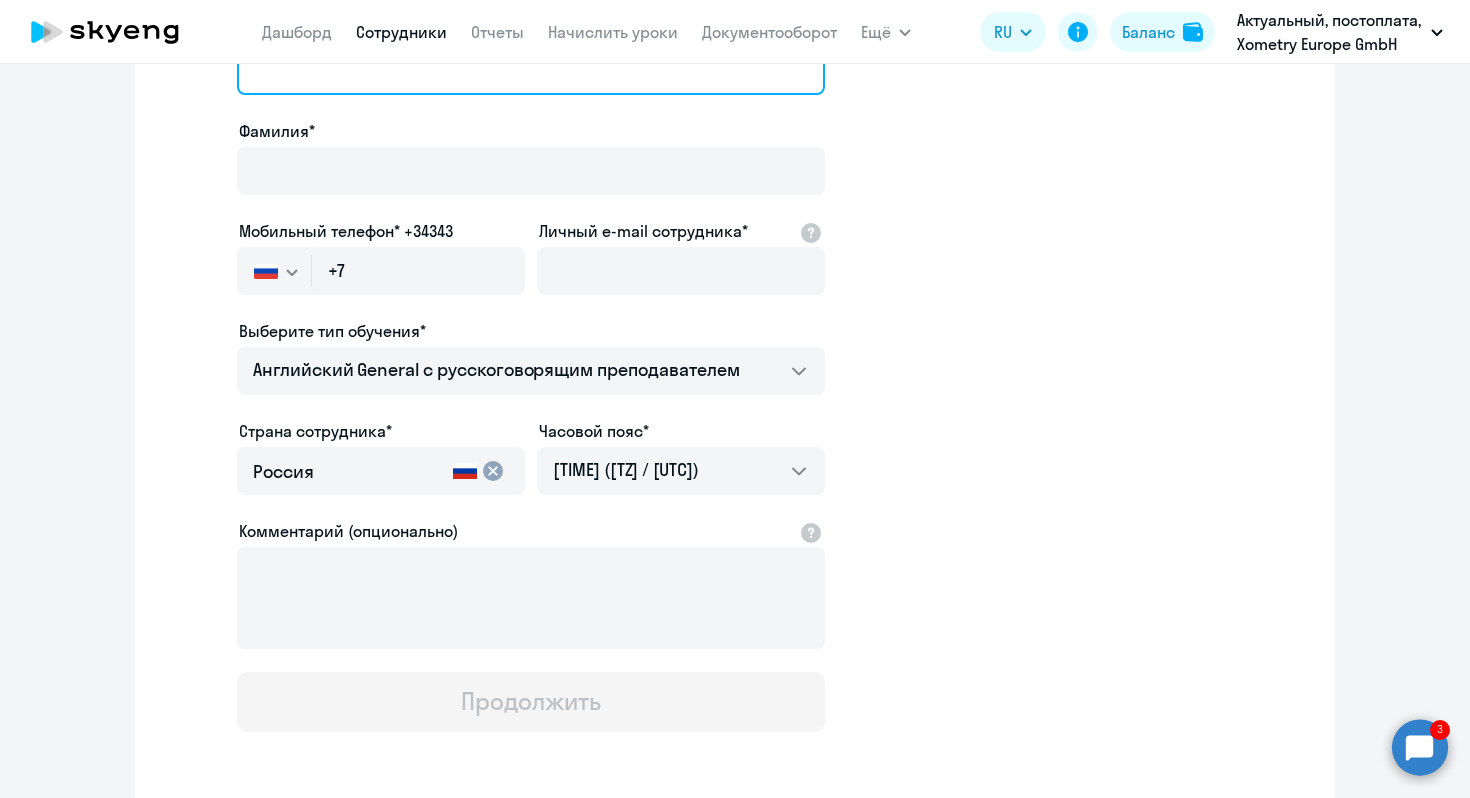 scroll, scrollTop: 0, scrollLeft: 0, axis: both 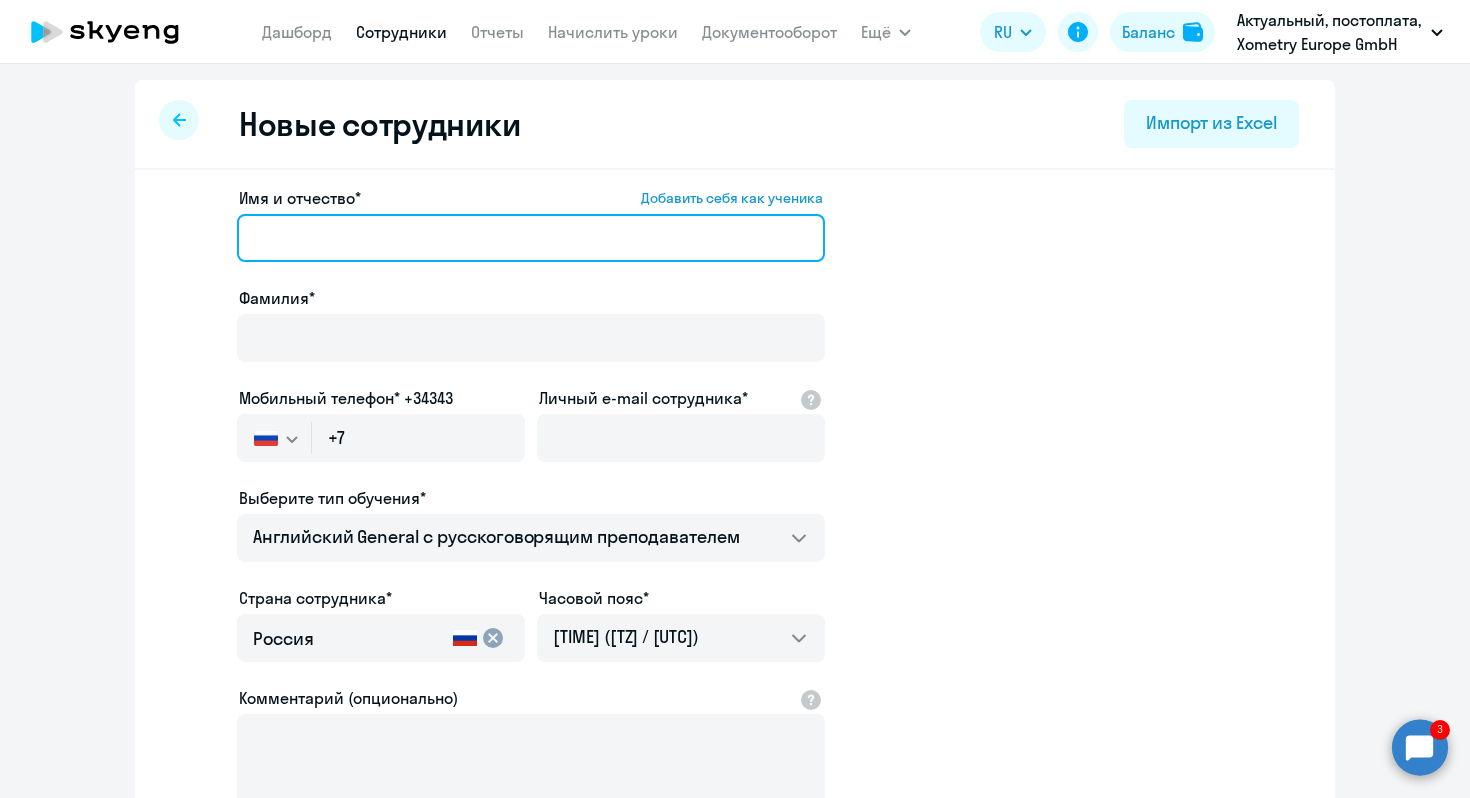 paste on "[NAME] [LAST NAME]" 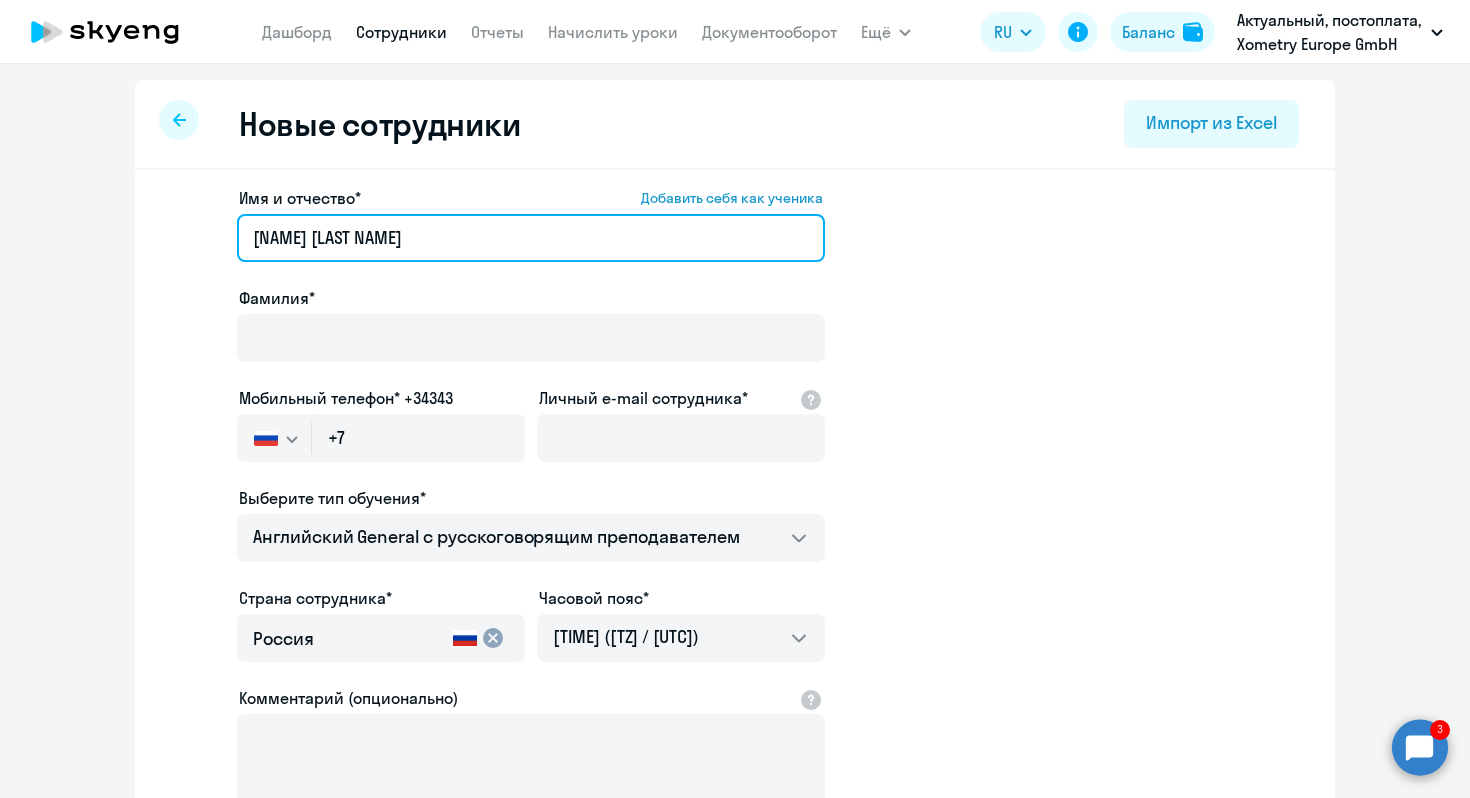 drag, startPoint x: 411, startPoint y: 236, endPoint x: 306, endPoint y: 235, distance: 105.00476 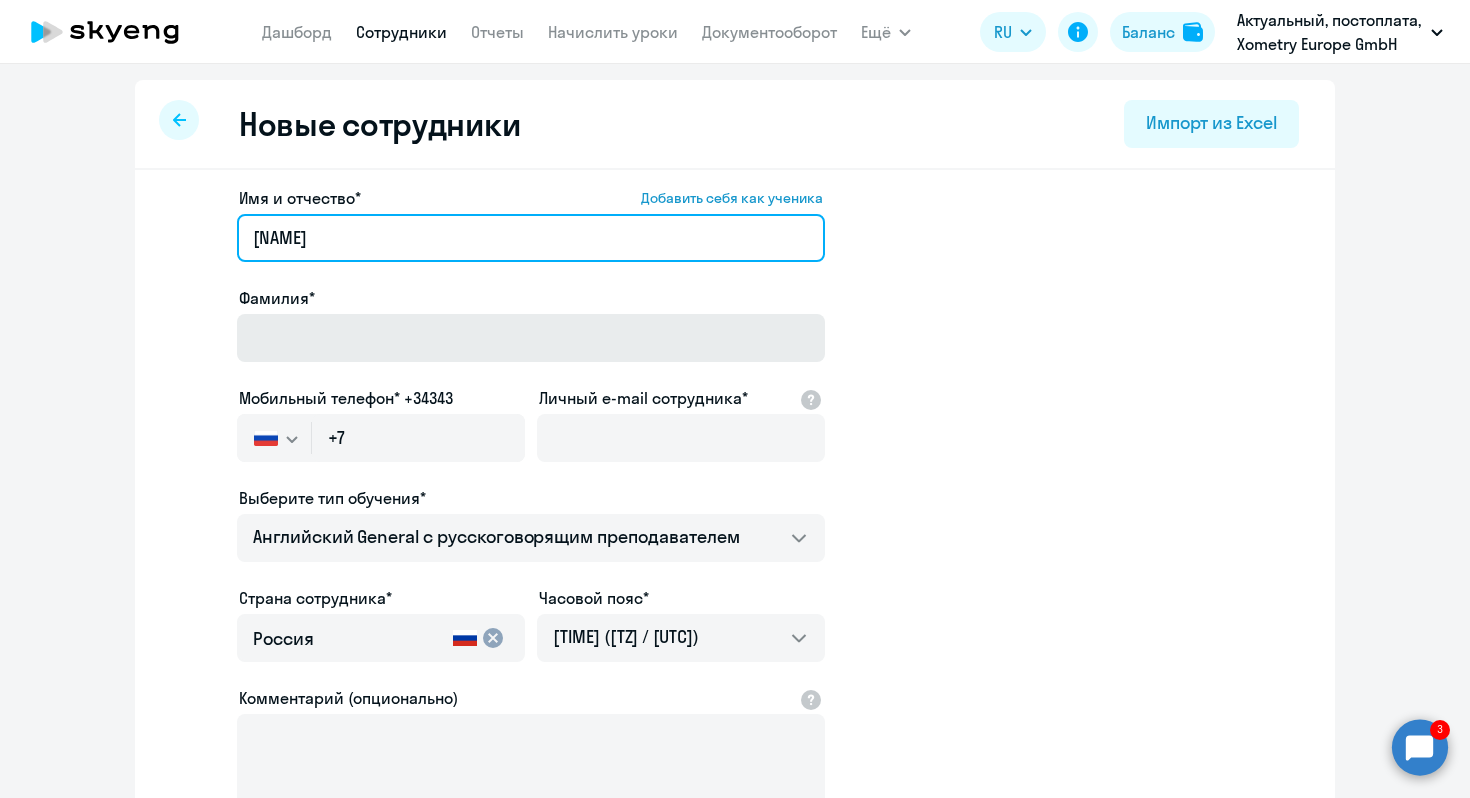 type on "[NAME]" 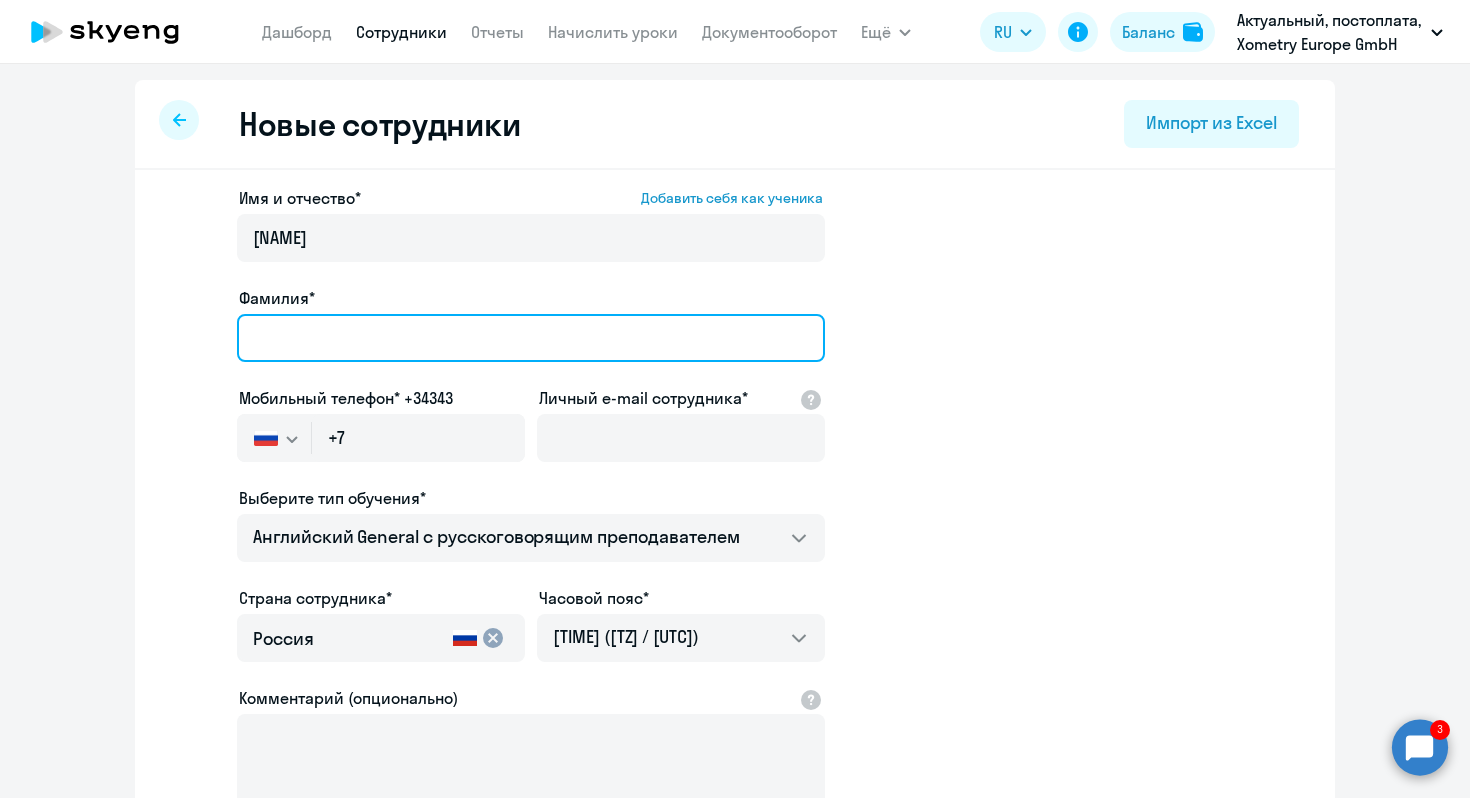 click on "Фамилия*" at bounding box center [531, 338] 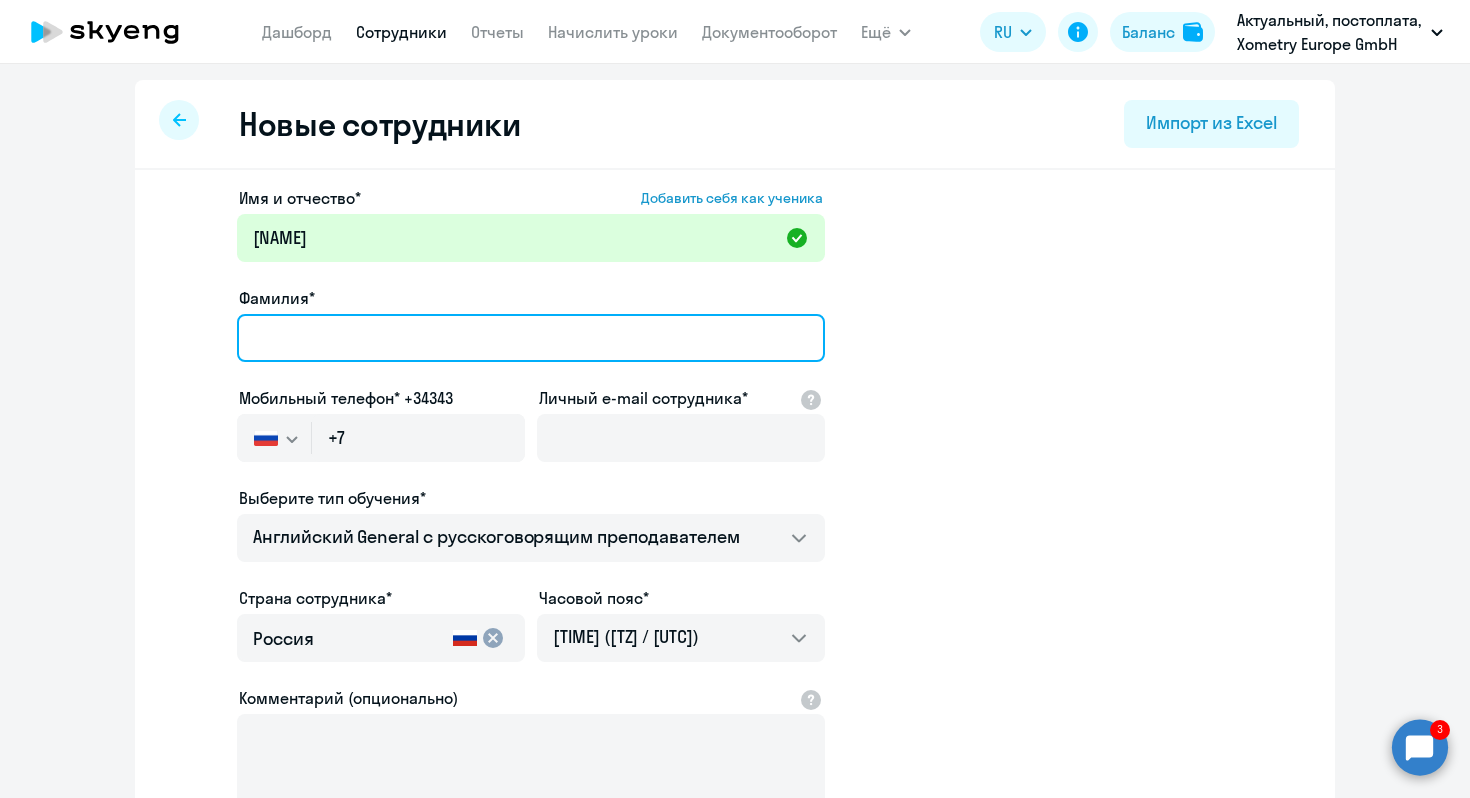 paste on "[LAST NAME]" 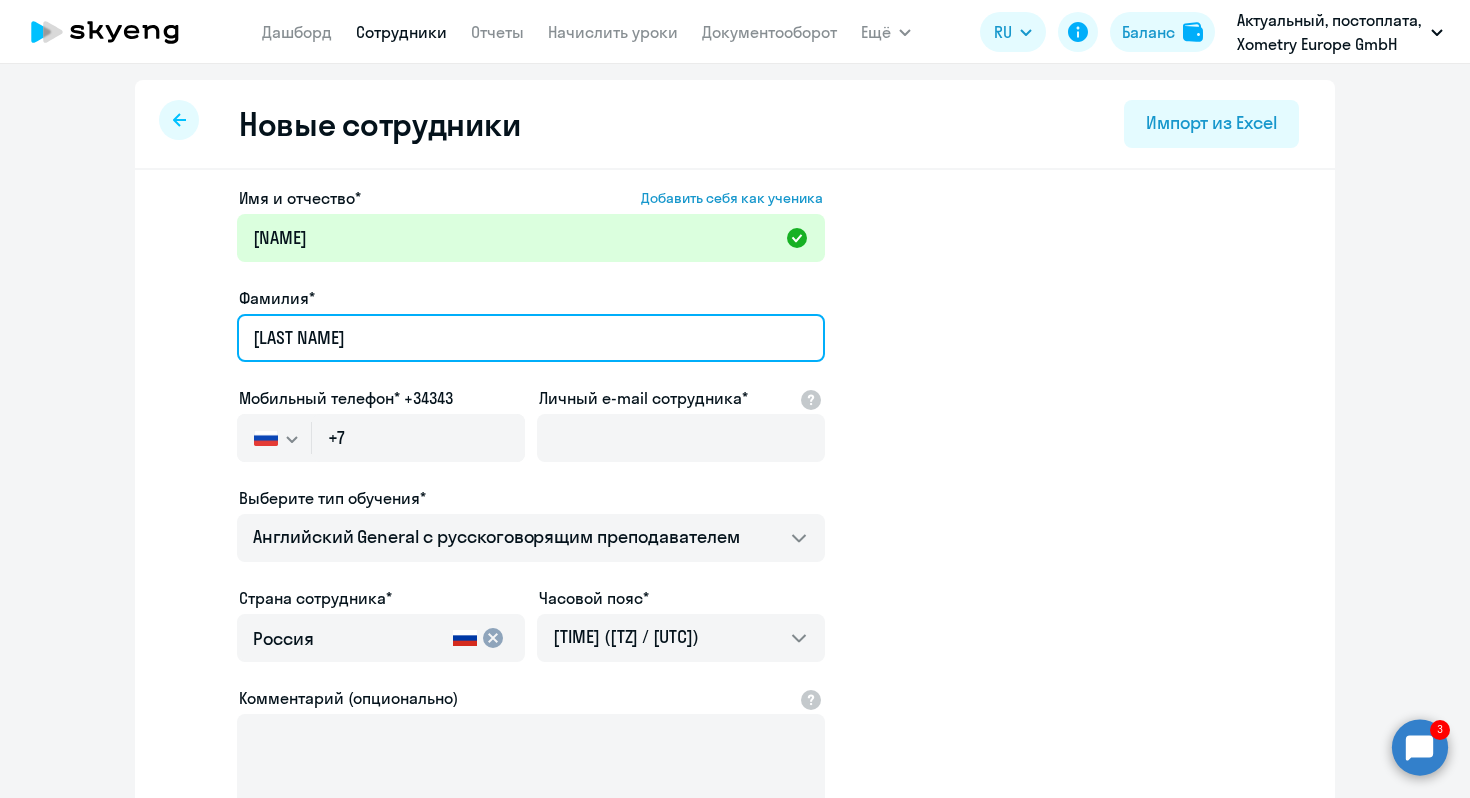 type on "[LAST NAME]" 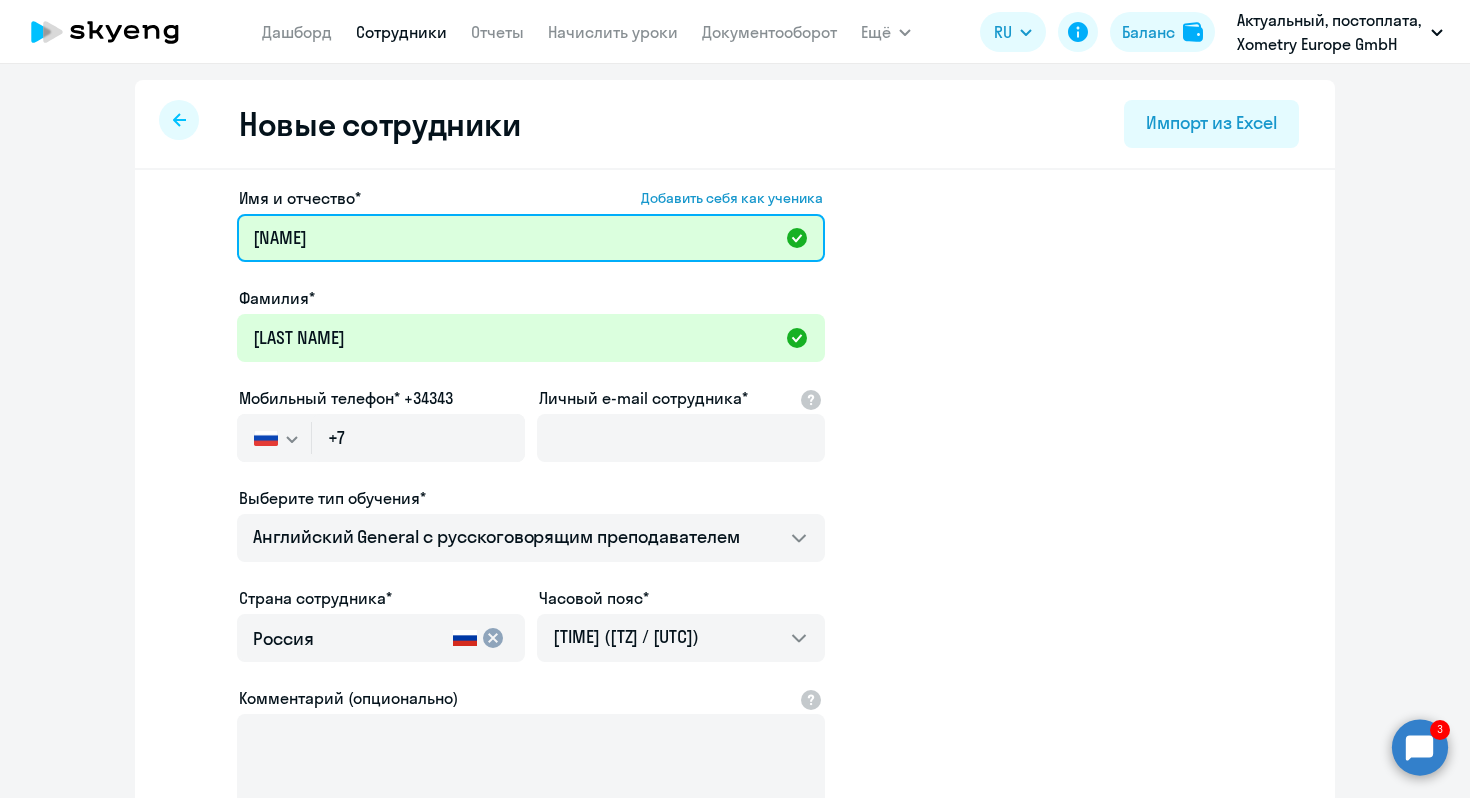click on "[NAME]" at bounding box center (531, 238) 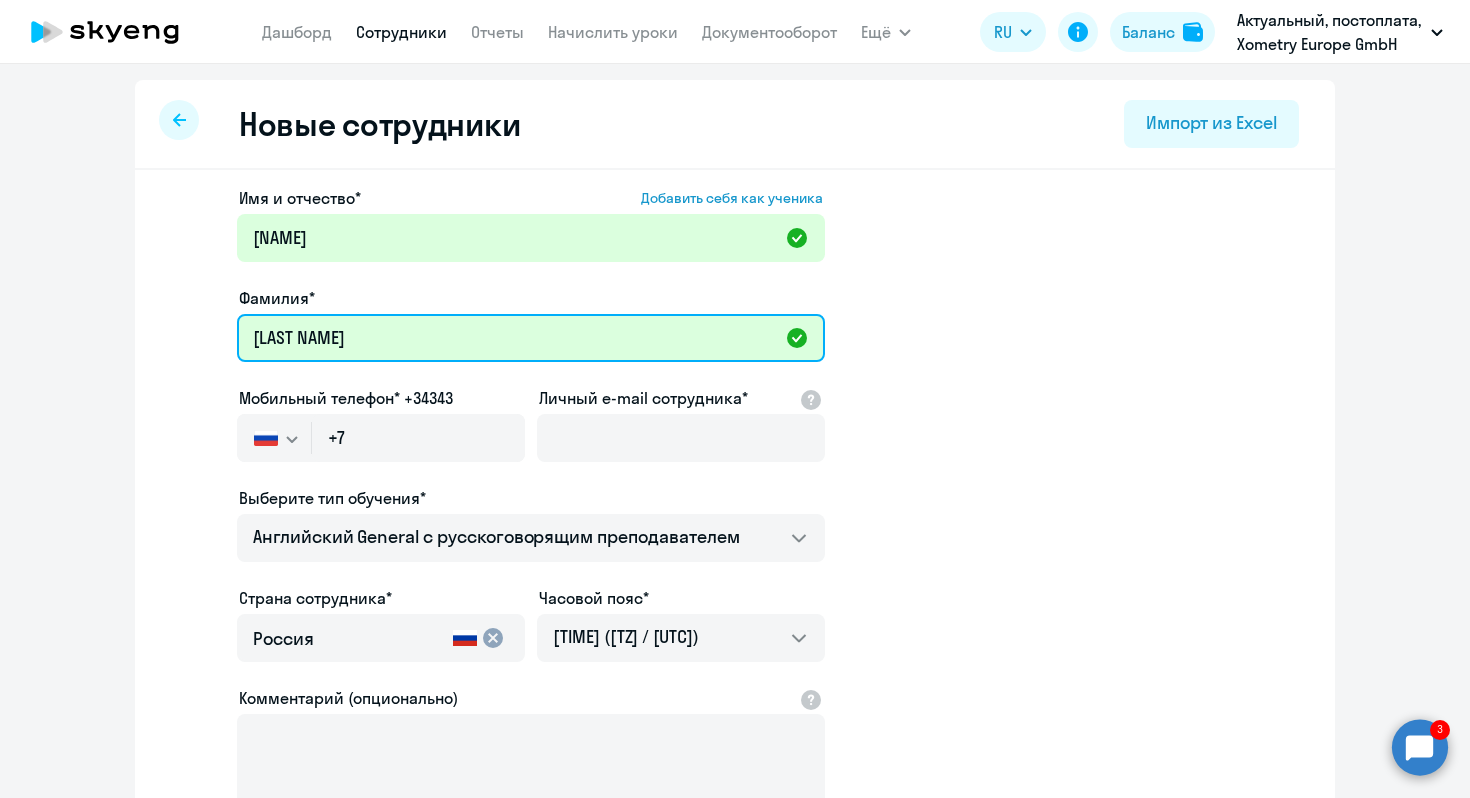 click on "[LAST NAME]" at bounding box center [531, 338] 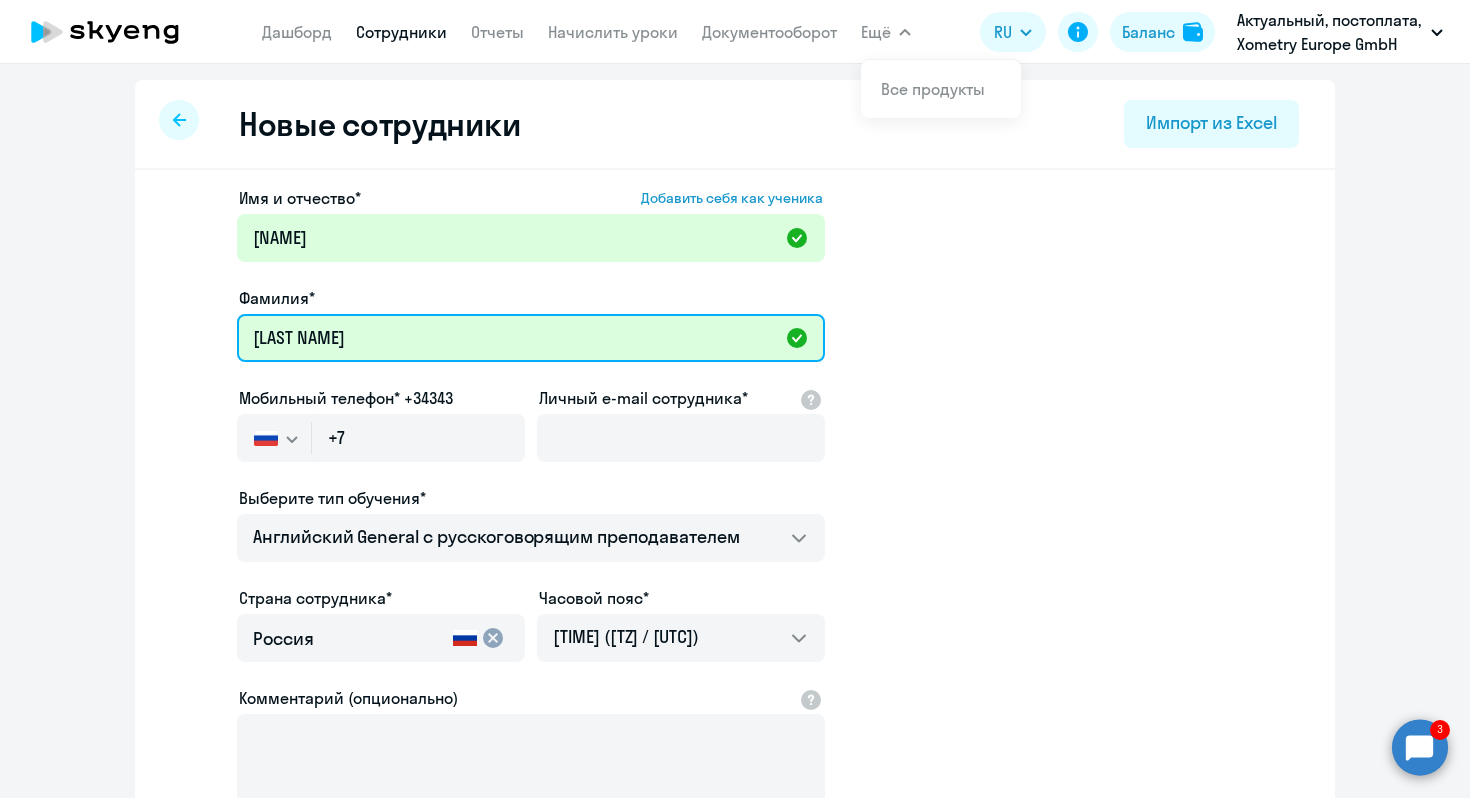 click on "[LAST NAME]" at bounding box center [531, 338] 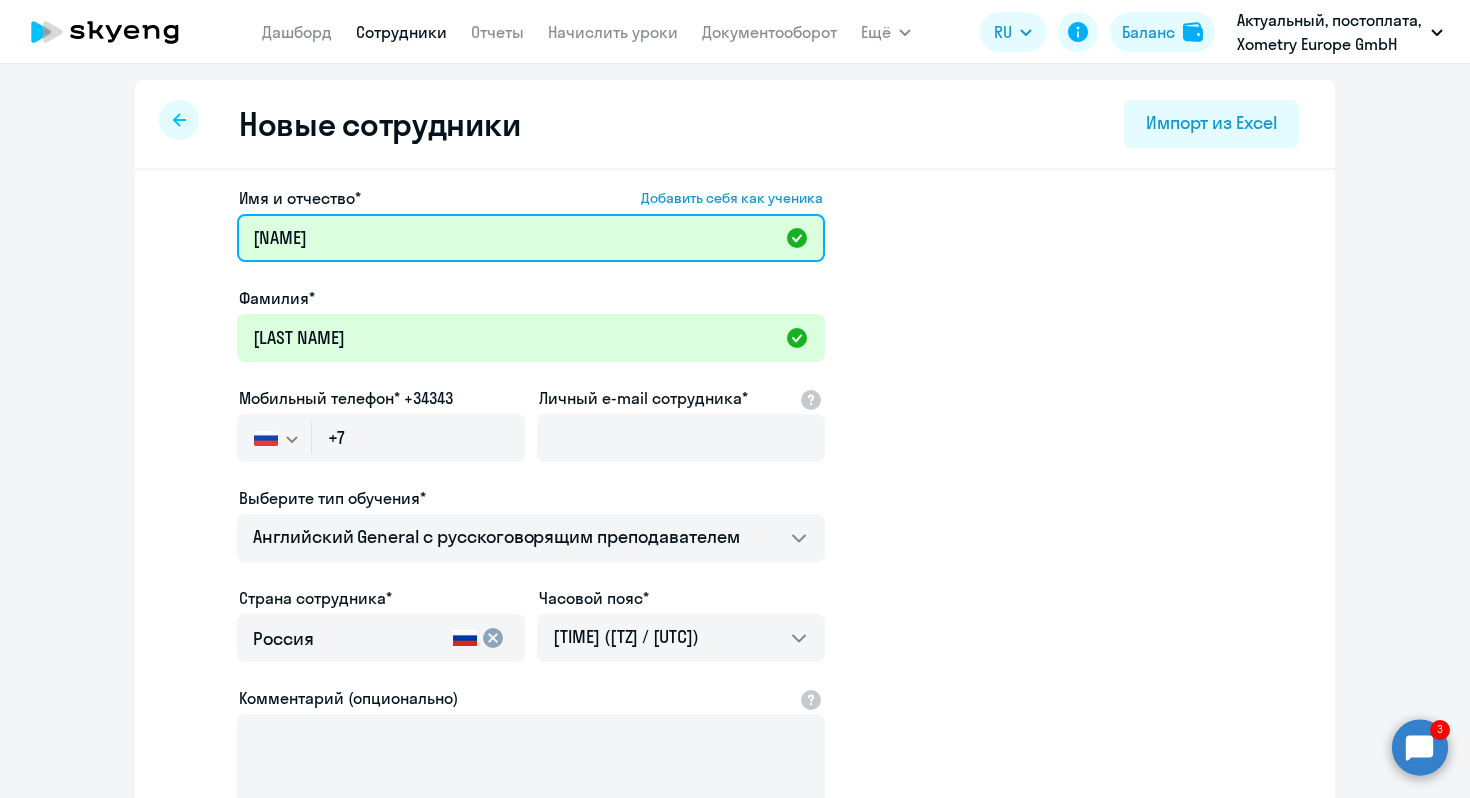 click on "[NAME]" at bounding box center [531, 238] 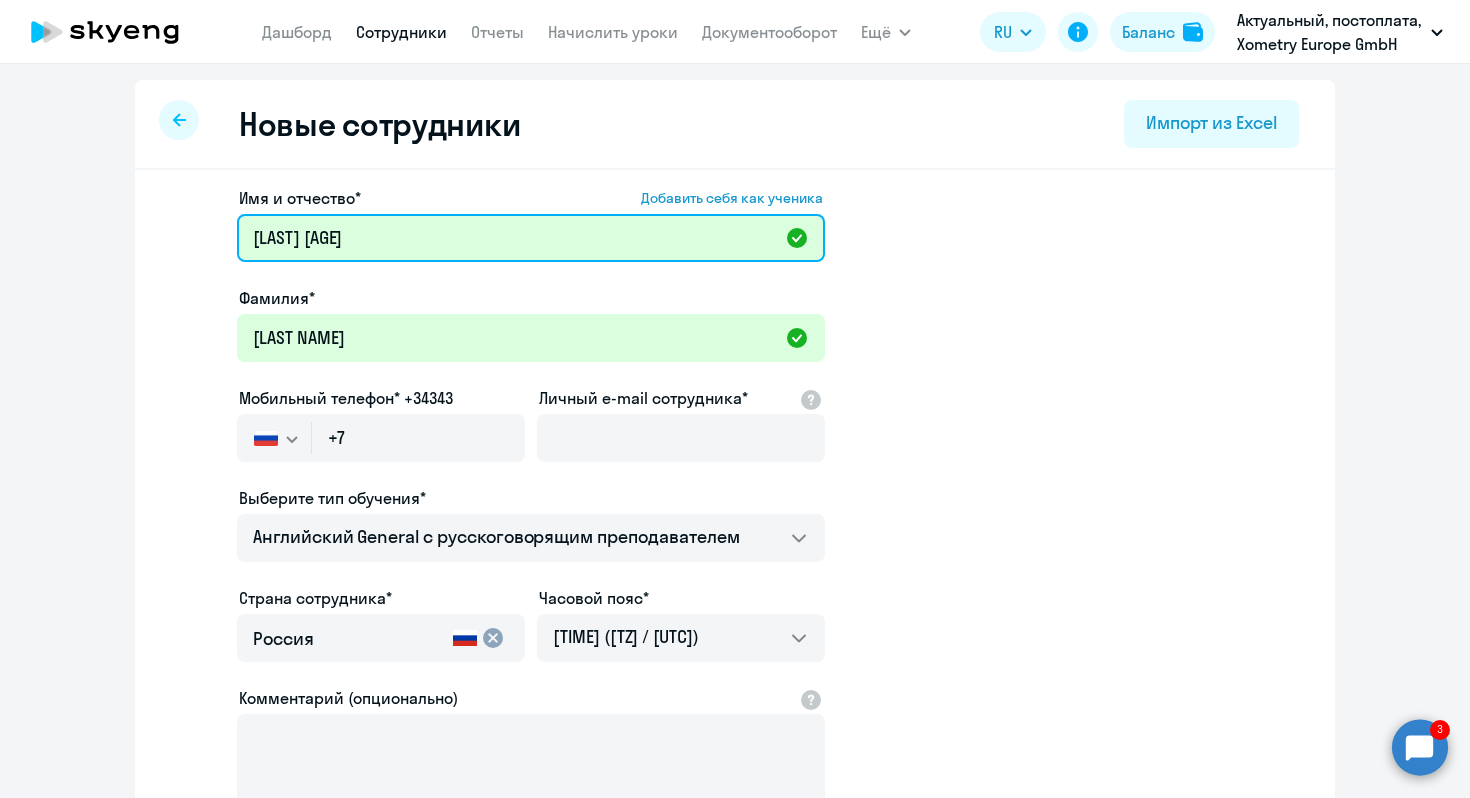 type on "[LAST] [AGE]" 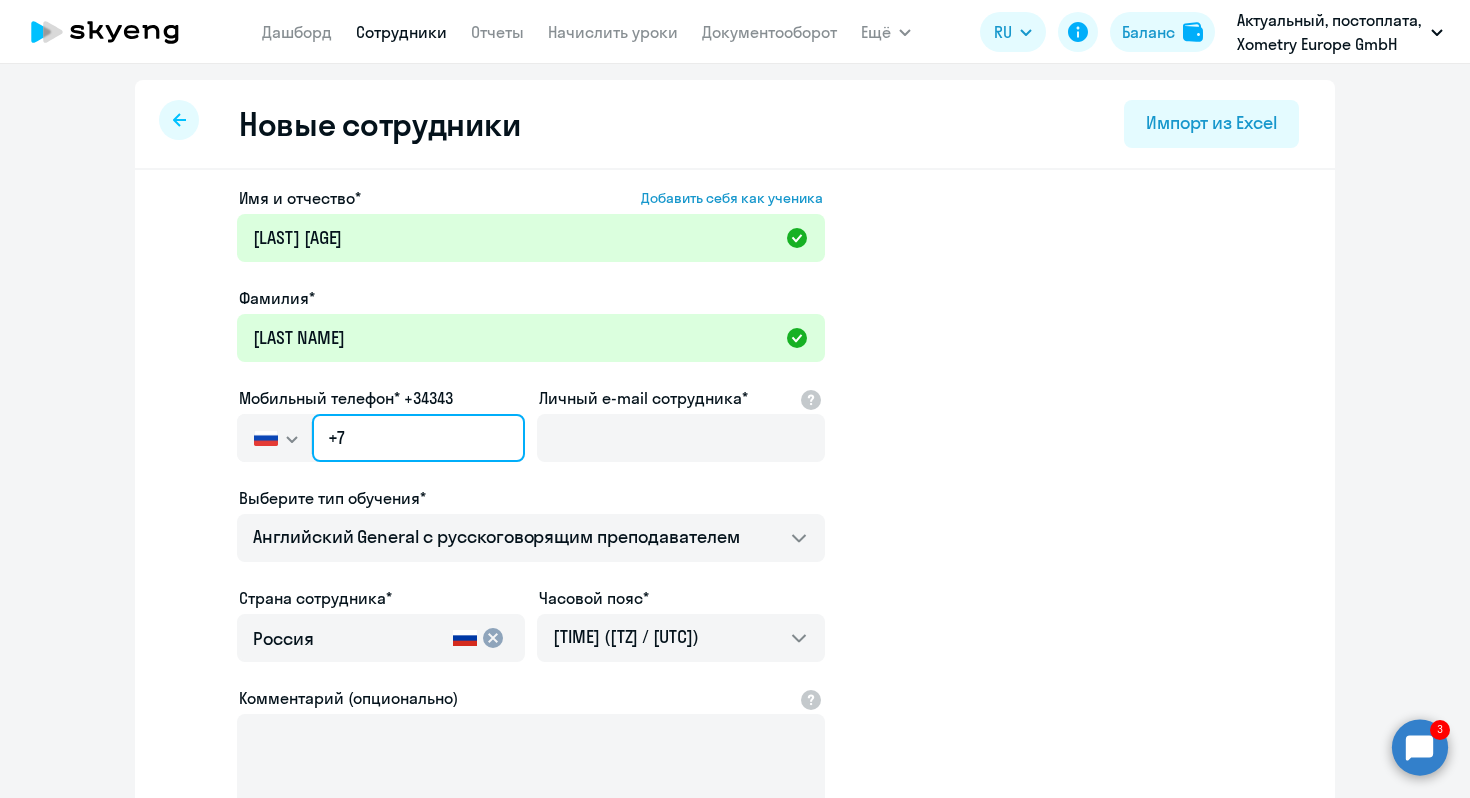 click on "+7" 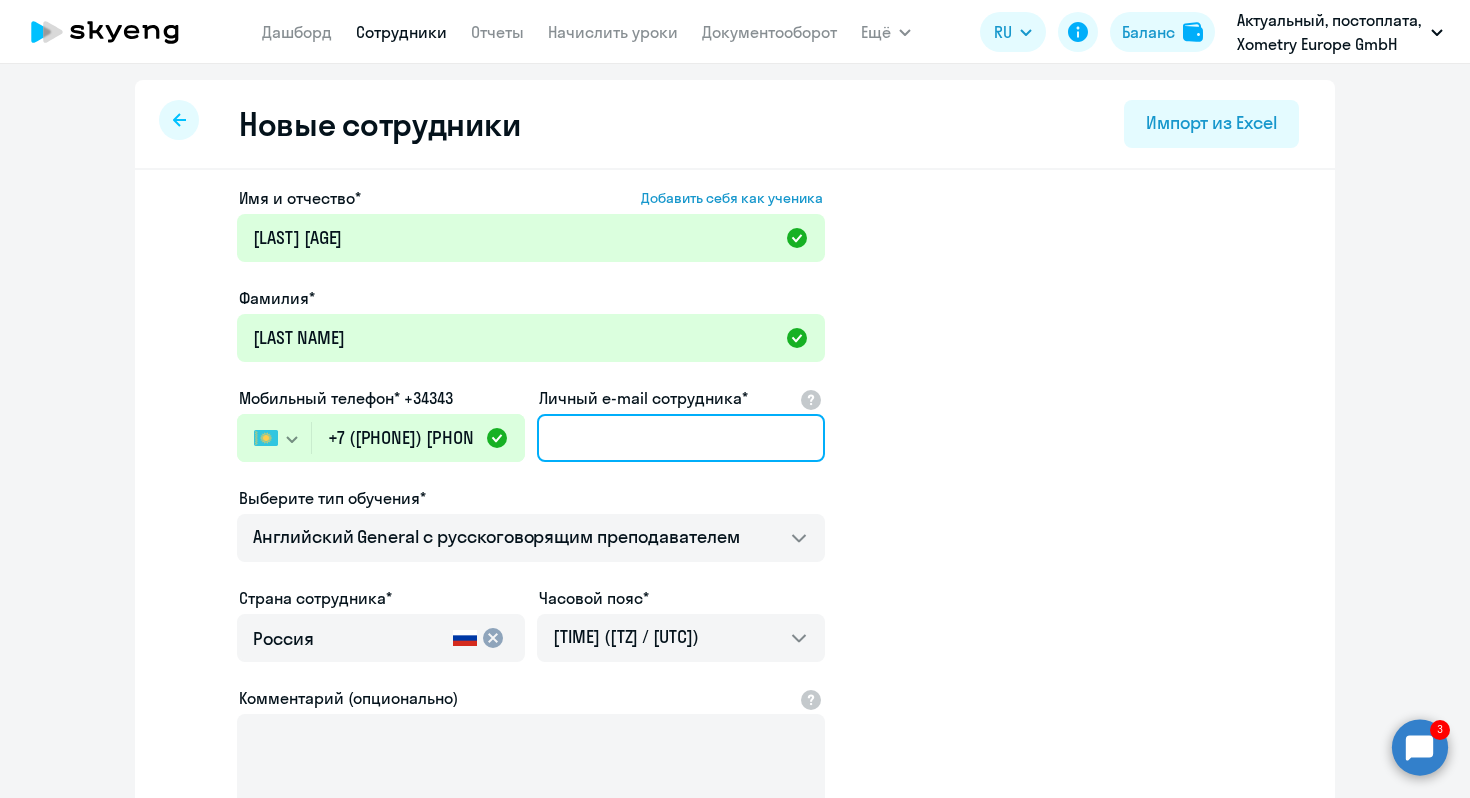 click on "Личный e-mail сотрудника*" at bounding box center (681, 438) 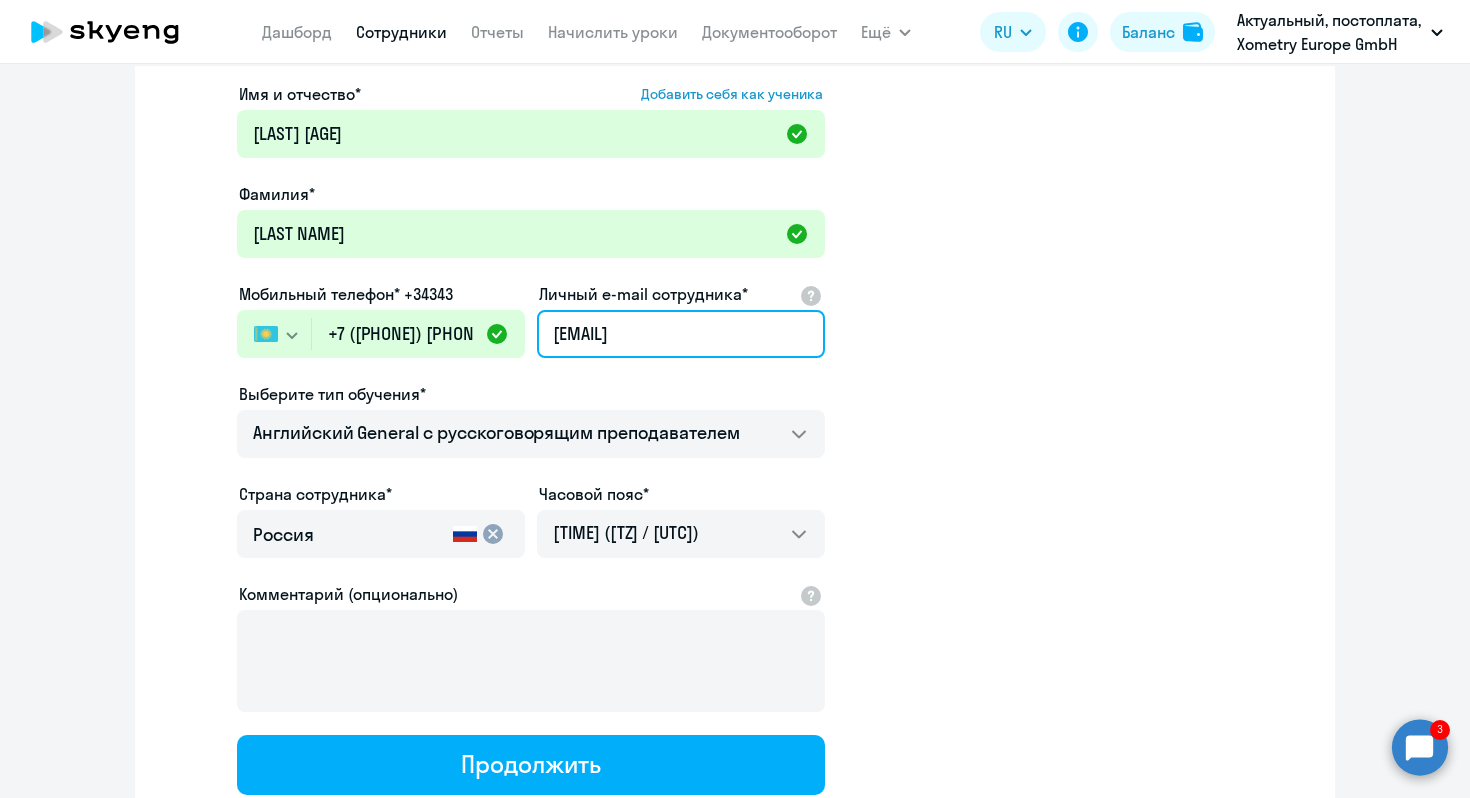 scroll, scrollTop: 113, scrollLeft: 0, axis: vertical 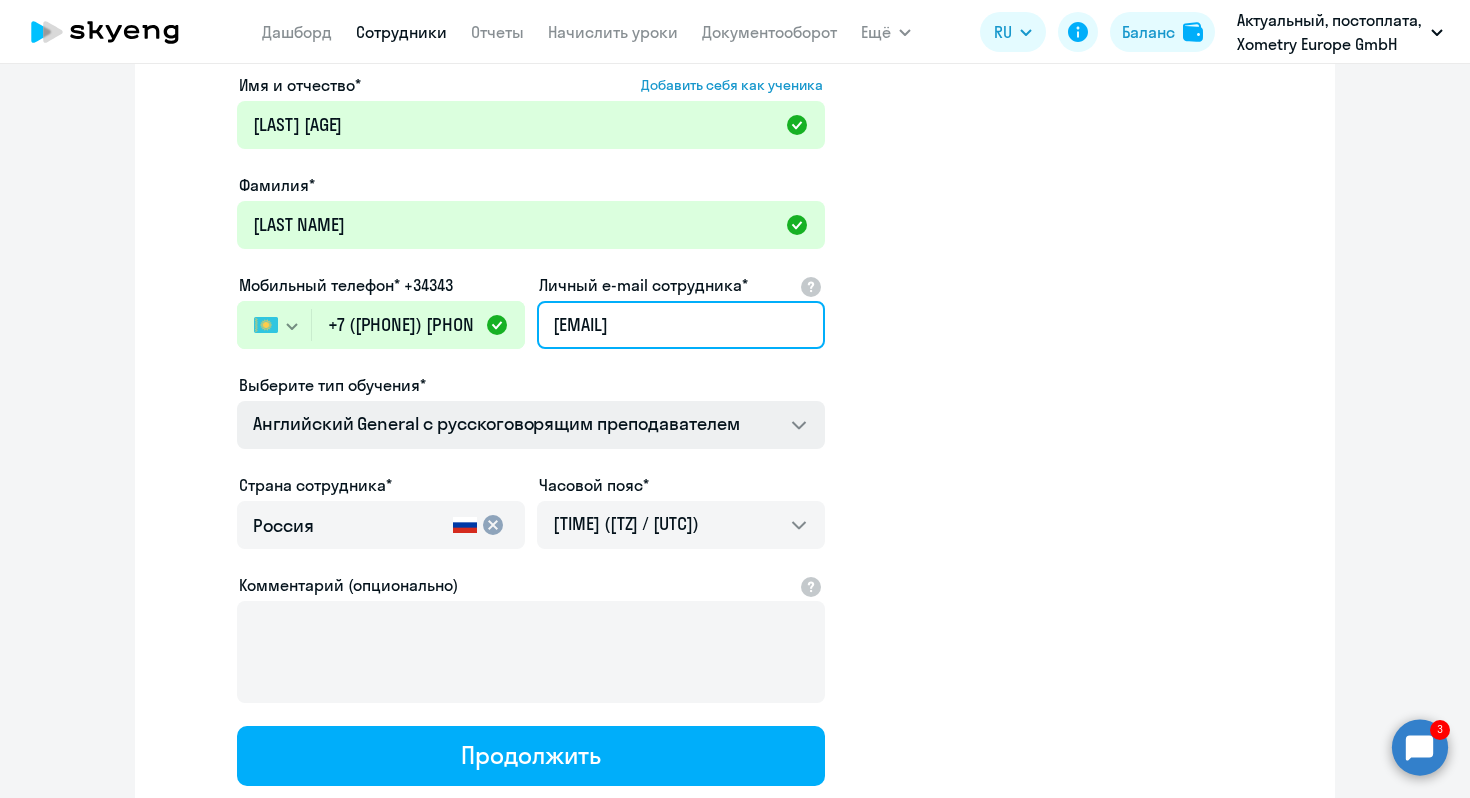 type on "[EMAIL]" 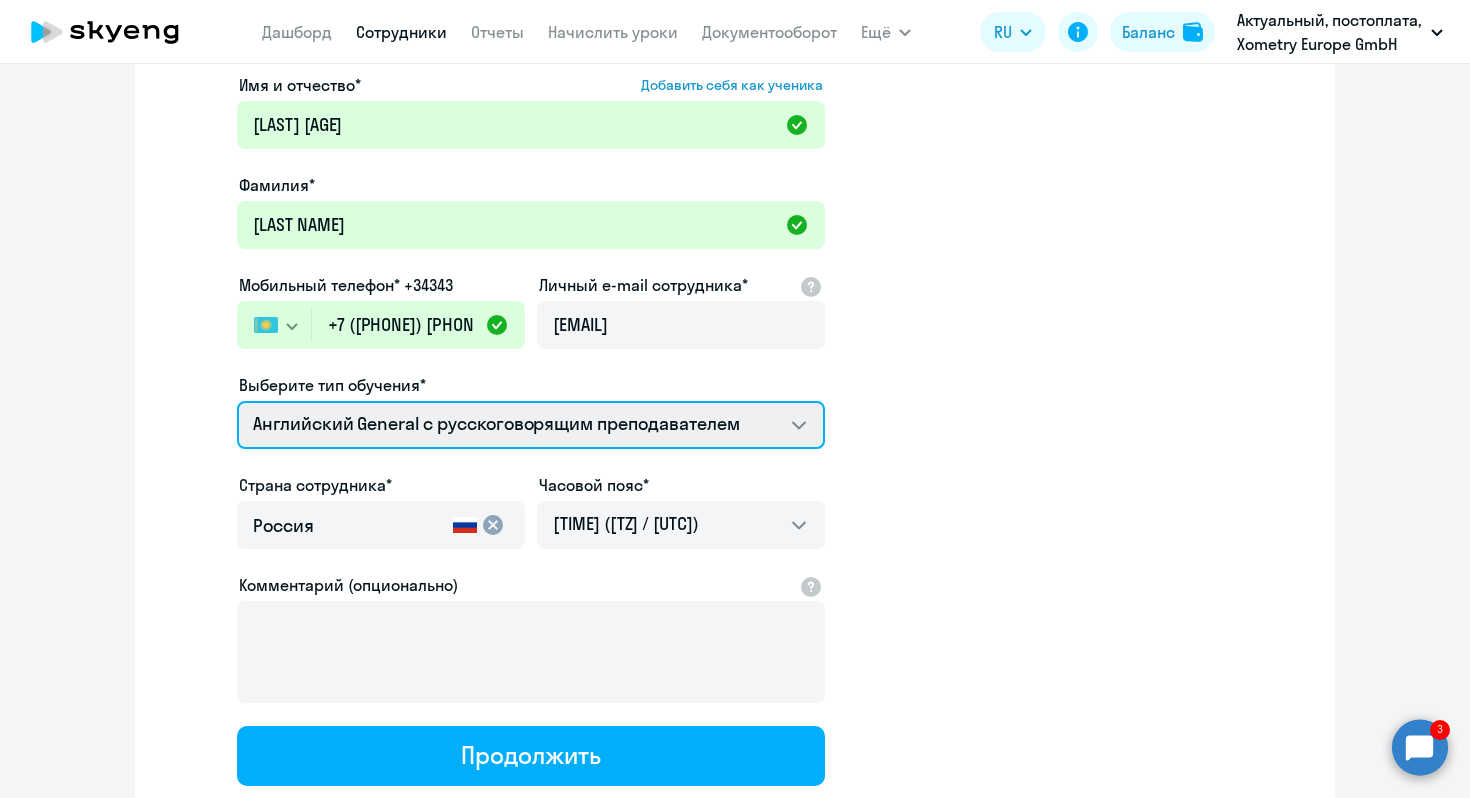 click on "COMMON.SERVICE_TITLE.LONG.GERMAN_ADULT_NOT_NATIVE_SPEAKER_PREMIUM   Talks 15 минутные разговоры на английском   Премиум английский с русскоговорящим преподавателем   Английский General с англоговорящим преподавателем   Английский General с русскоговорящим преподавателем" at bounding box center [531, 425] 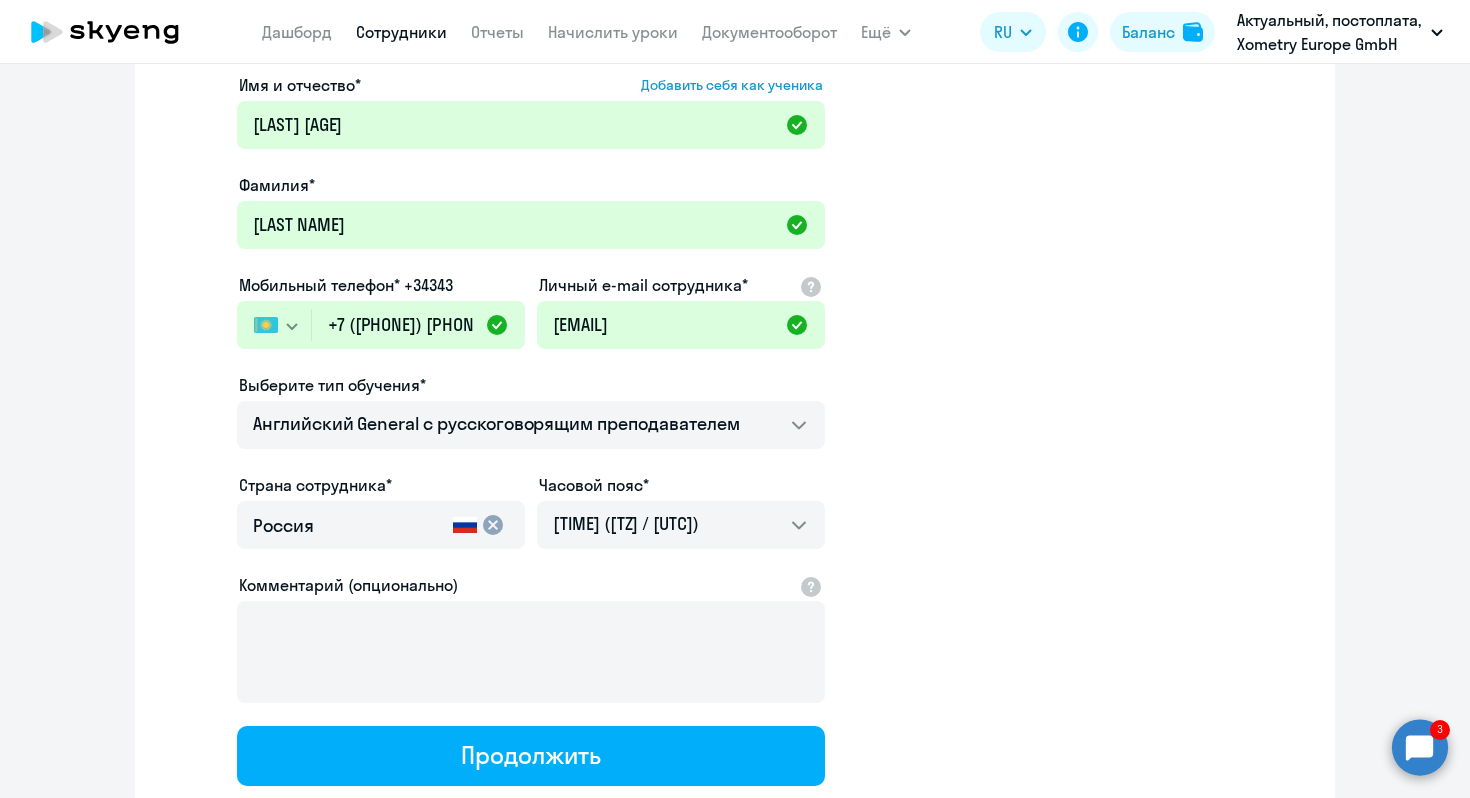 click on "Россия" at bounding box center (349, 526) 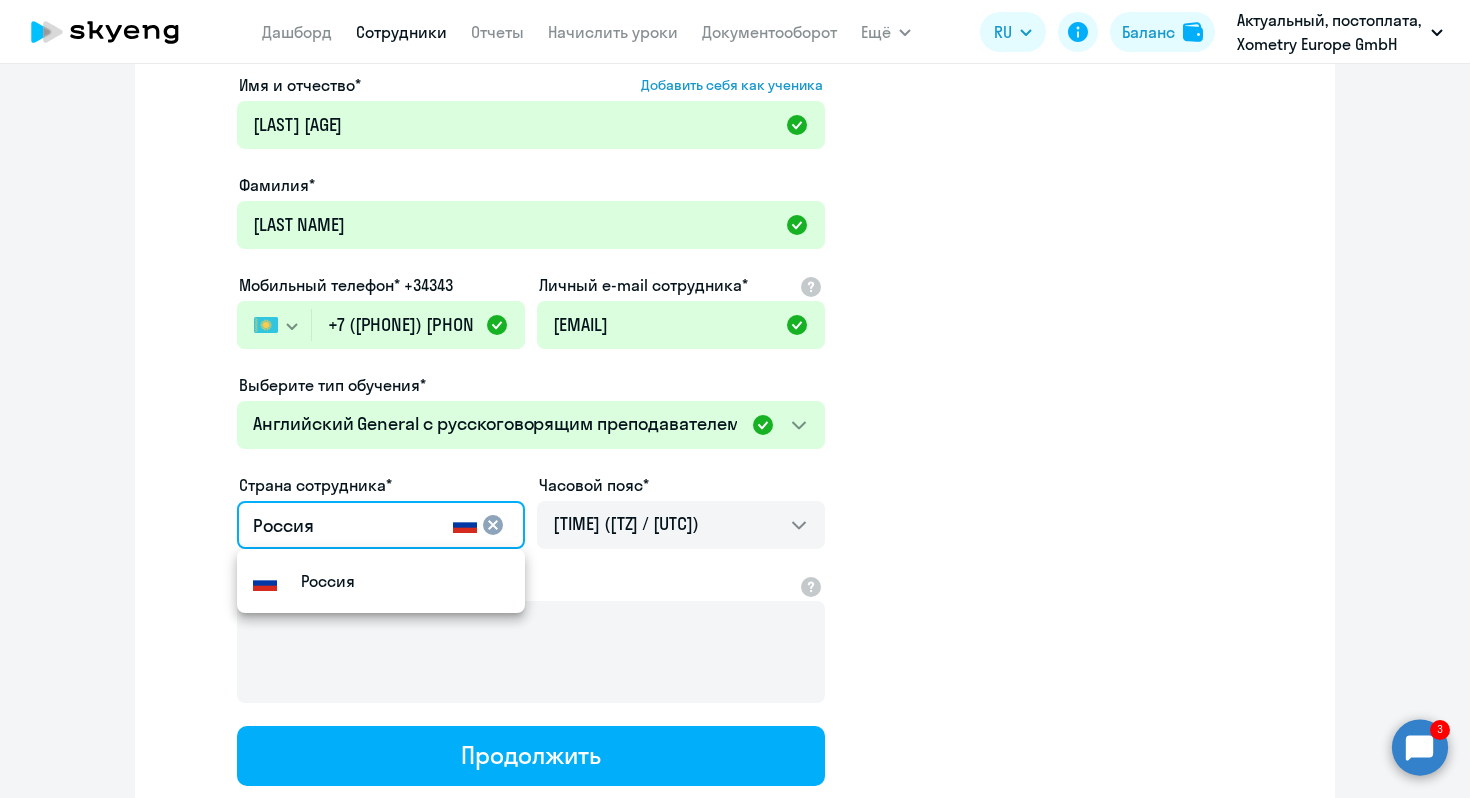 click on "cancel" 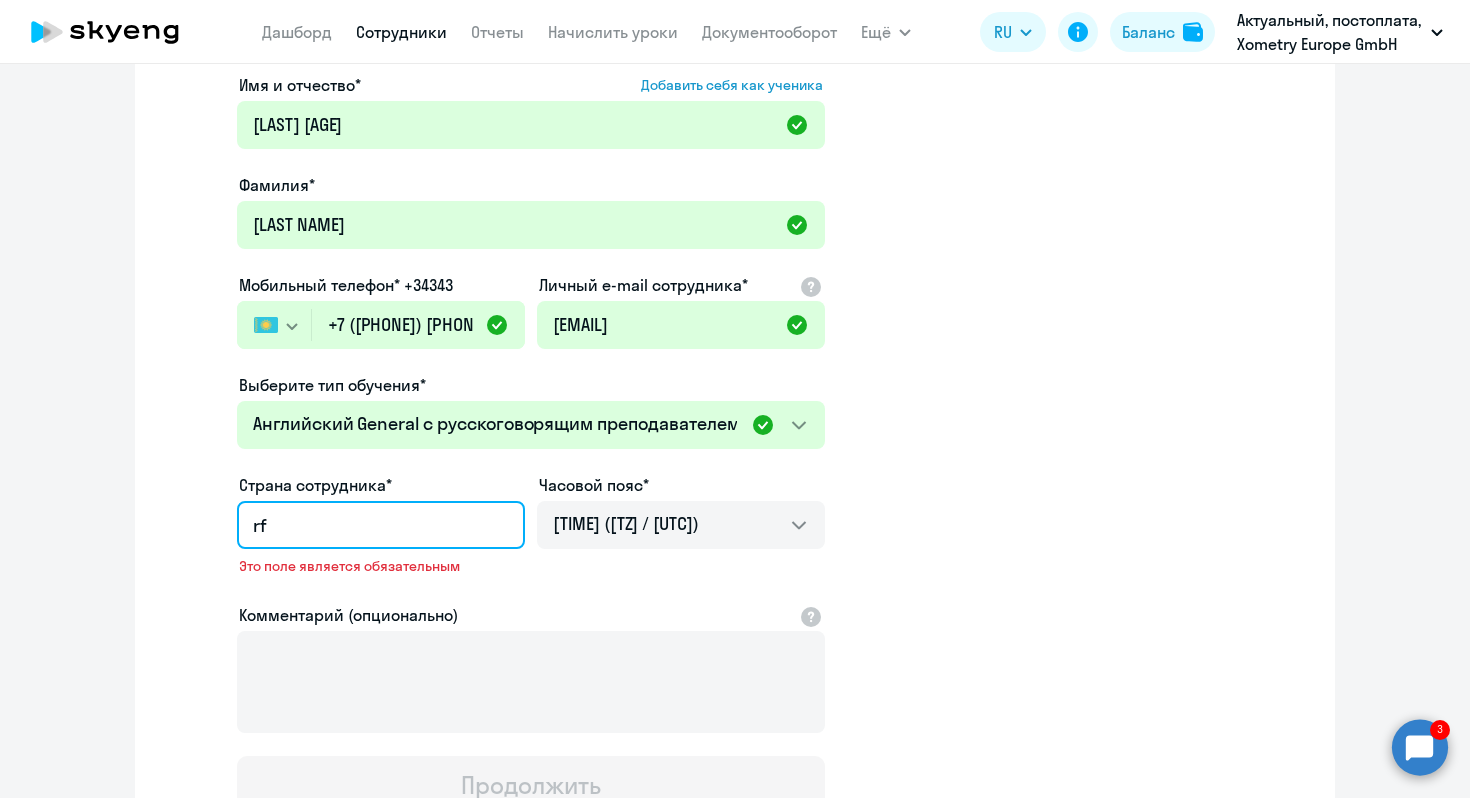 type on "r" 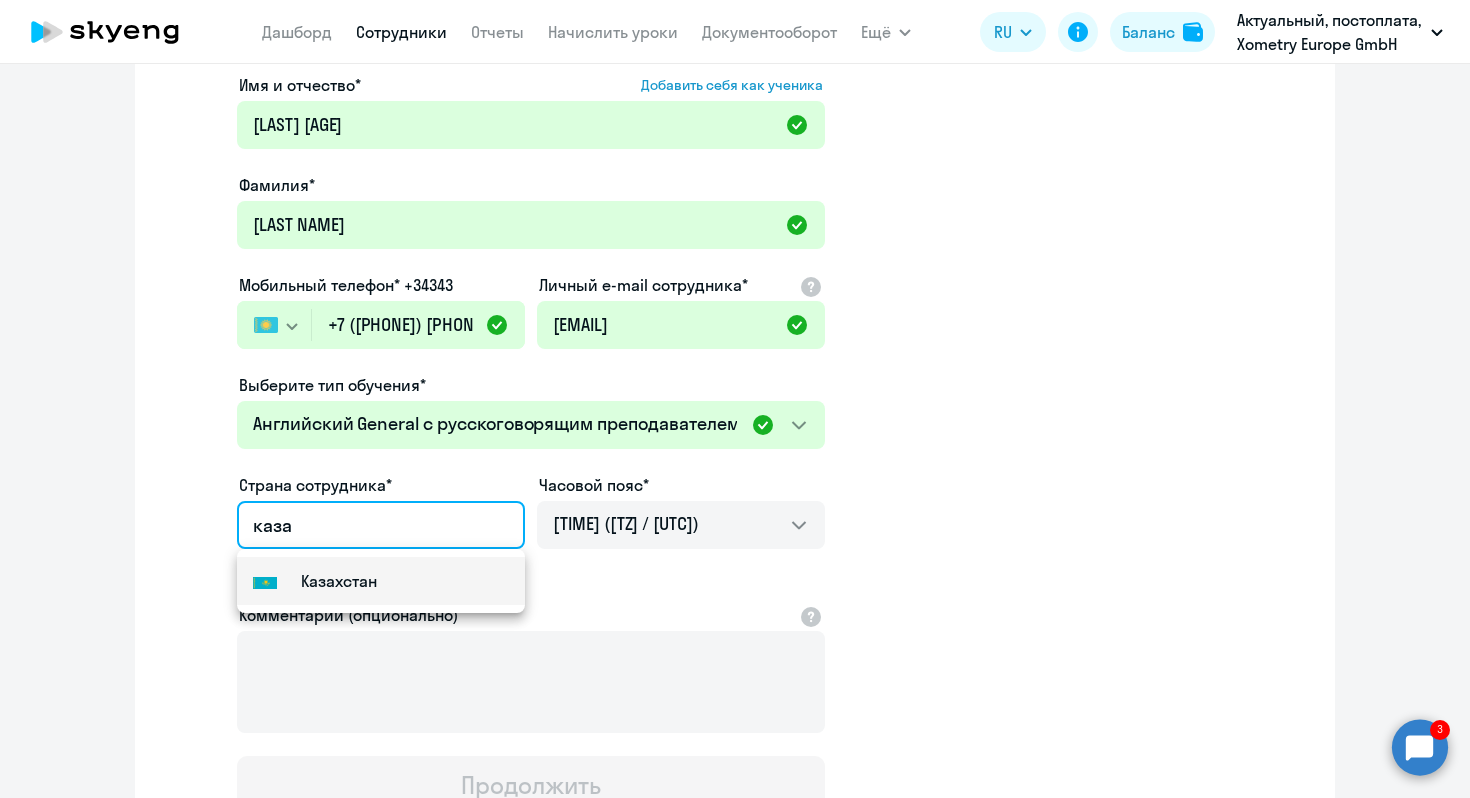 click on "[COUNTRY]" at bounding box center [381, 581] 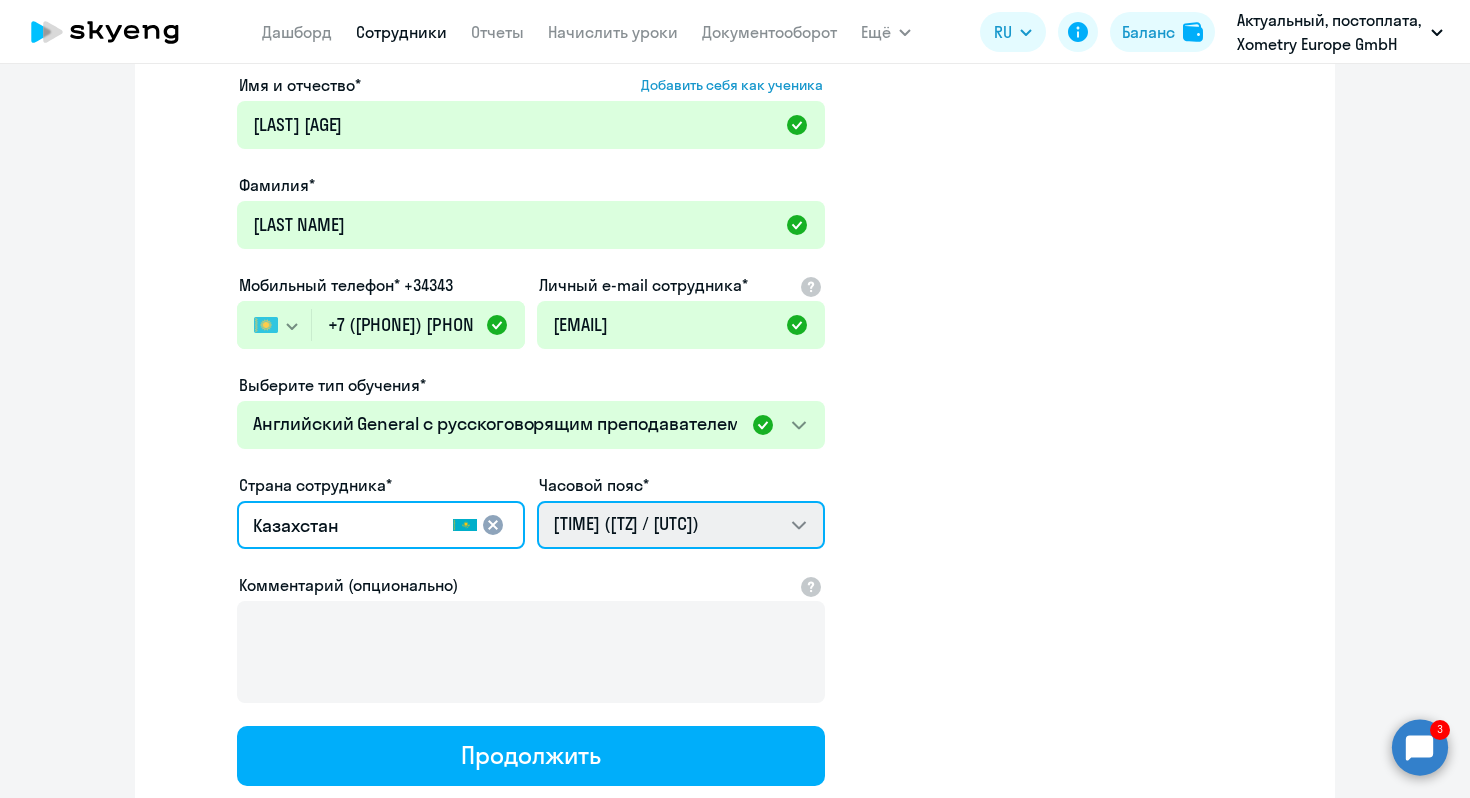 click on "[TIME] ([TIMEZONE]) [TIME] ([TIMEZONE]) [TIME] ([TIMEZONE]) [TIME] ([TIMEZONE]) [TIME] ([TIMEZONE]) [TIME] ([TIMEZONE]) [TIME] ([TIMEZONE]) [TIME] ([TIMEZONE]) [TIME] ([TIMEZONE]) [TIME] ([TIMEZONE]) [TIME] ([TIMEZONE]) [TIME] ([TIMEZONE]) [TIME] ([TIMEZONE]) [TIME] ([TIMEZONE]) [TIME] ([TIMEZONE]) [TIME] ([TIMEZONE]) [TIME] ([TIMEZONE]) [TIME] ([TIMEZONE]) [TIME] ([TIMEZONE]) [TIME] ([TIMEZONE]) [TIME] ([TIMEZONE]) [TIME] ([TIMEZONE]) [TIME] ([TIMEZONE]) [TIME] ([TIMEZONE]) [TIME] ([TIMEZONE]) [TIME] ([TIMEZONE])" at bounding box center (681, 525) 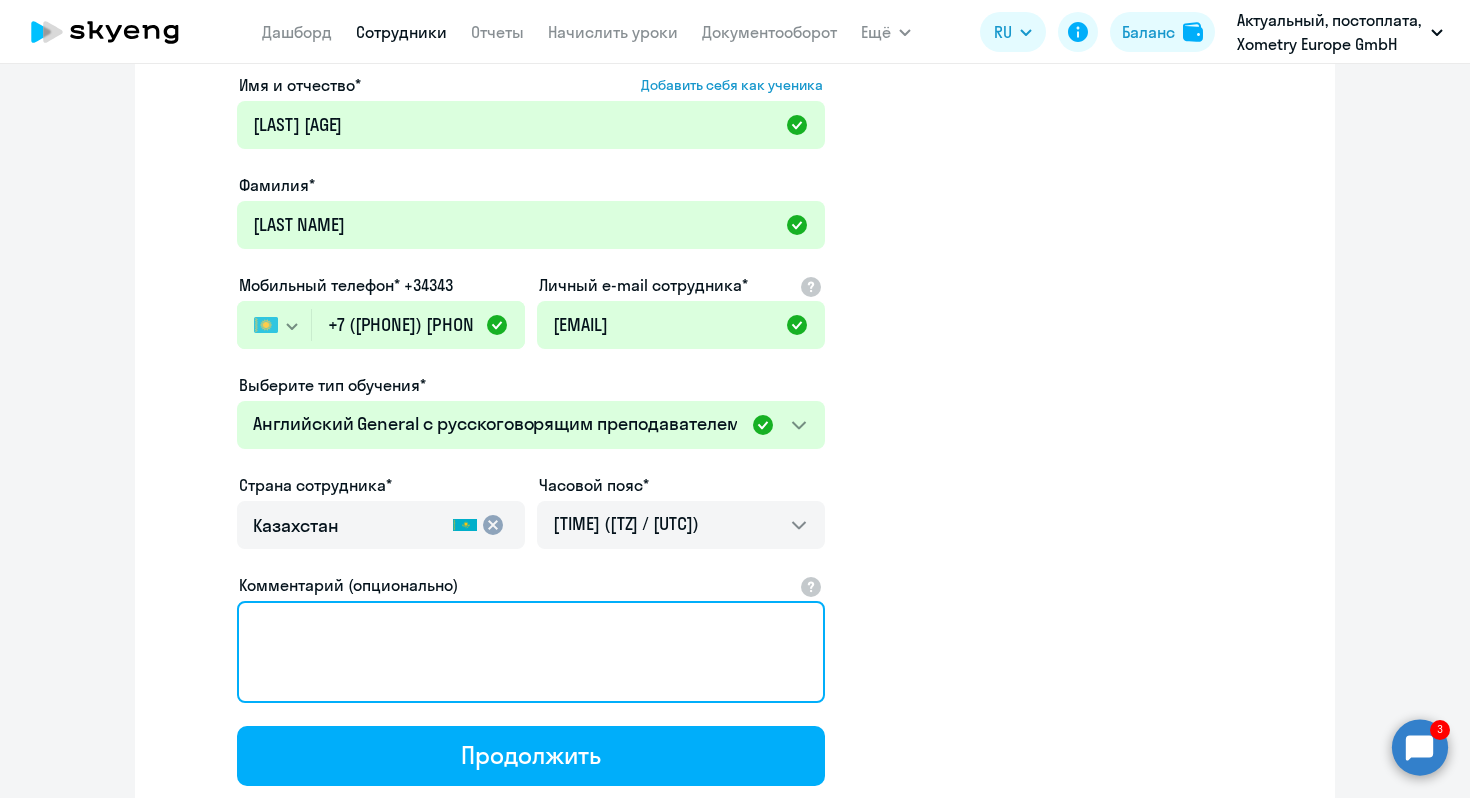 click on "Комментарий (опционально)" at bounding box center [531, 652] 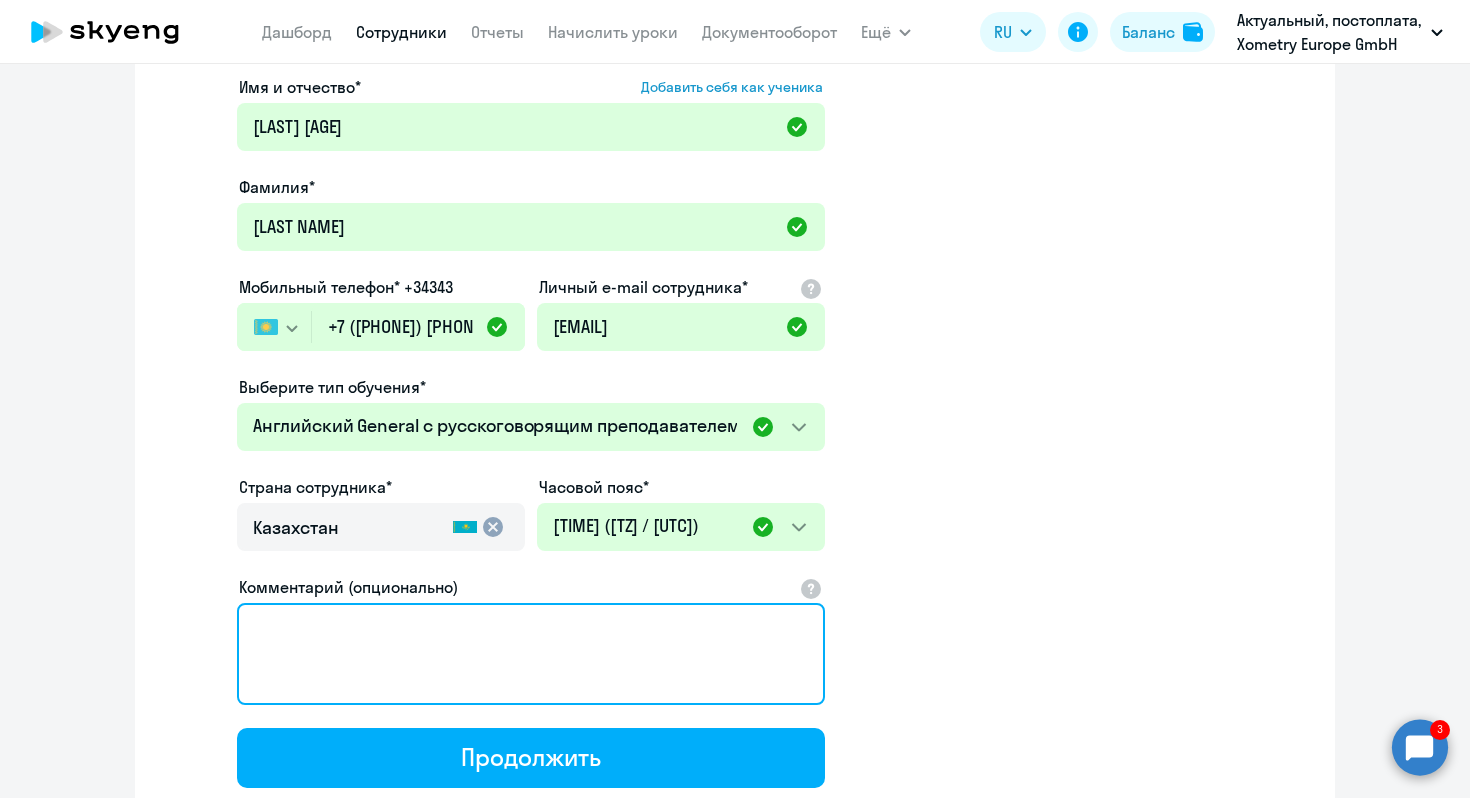 scroll, scrollTop: 131, scrollLeft: 0, axis: vertical 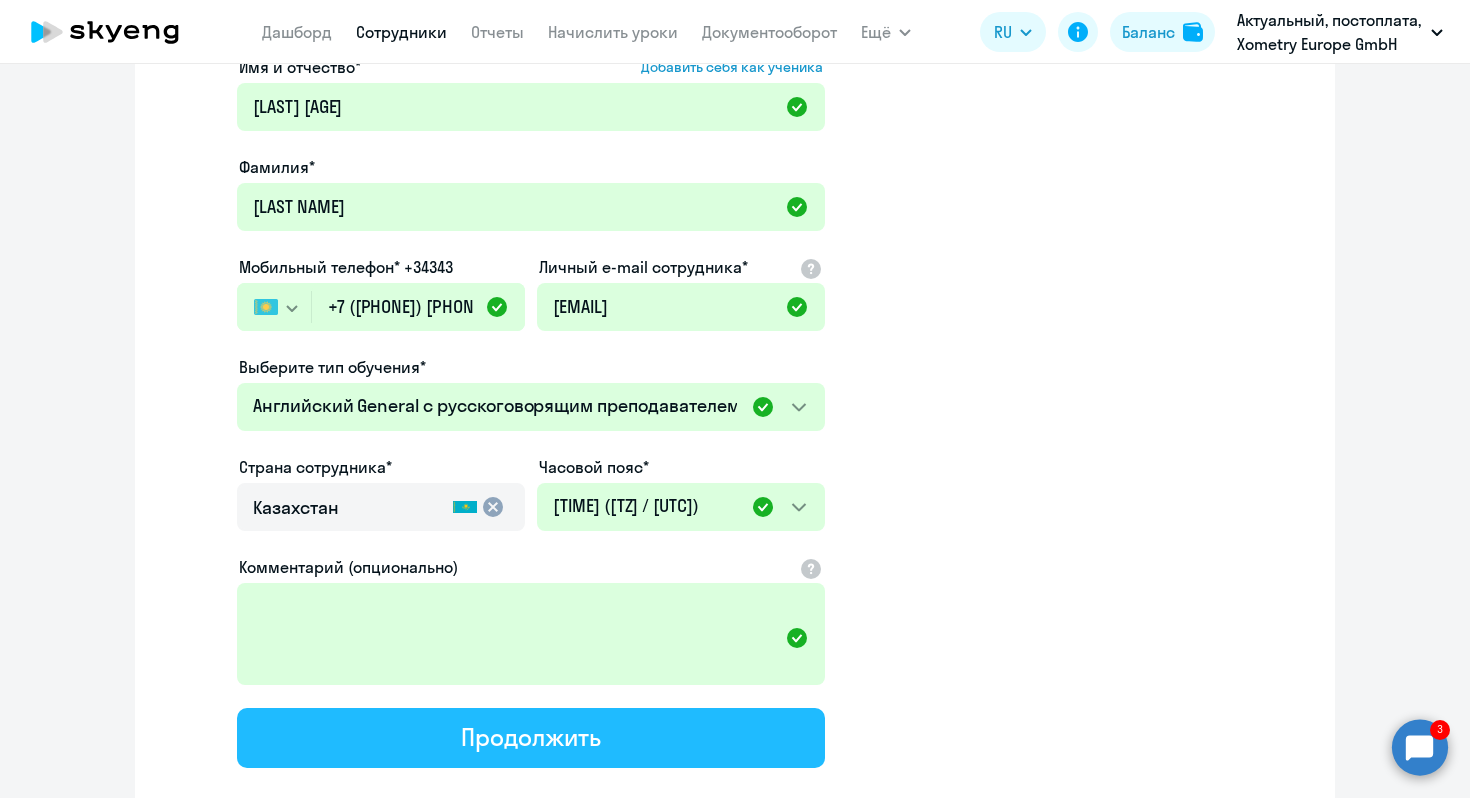 click on "Продолжить" 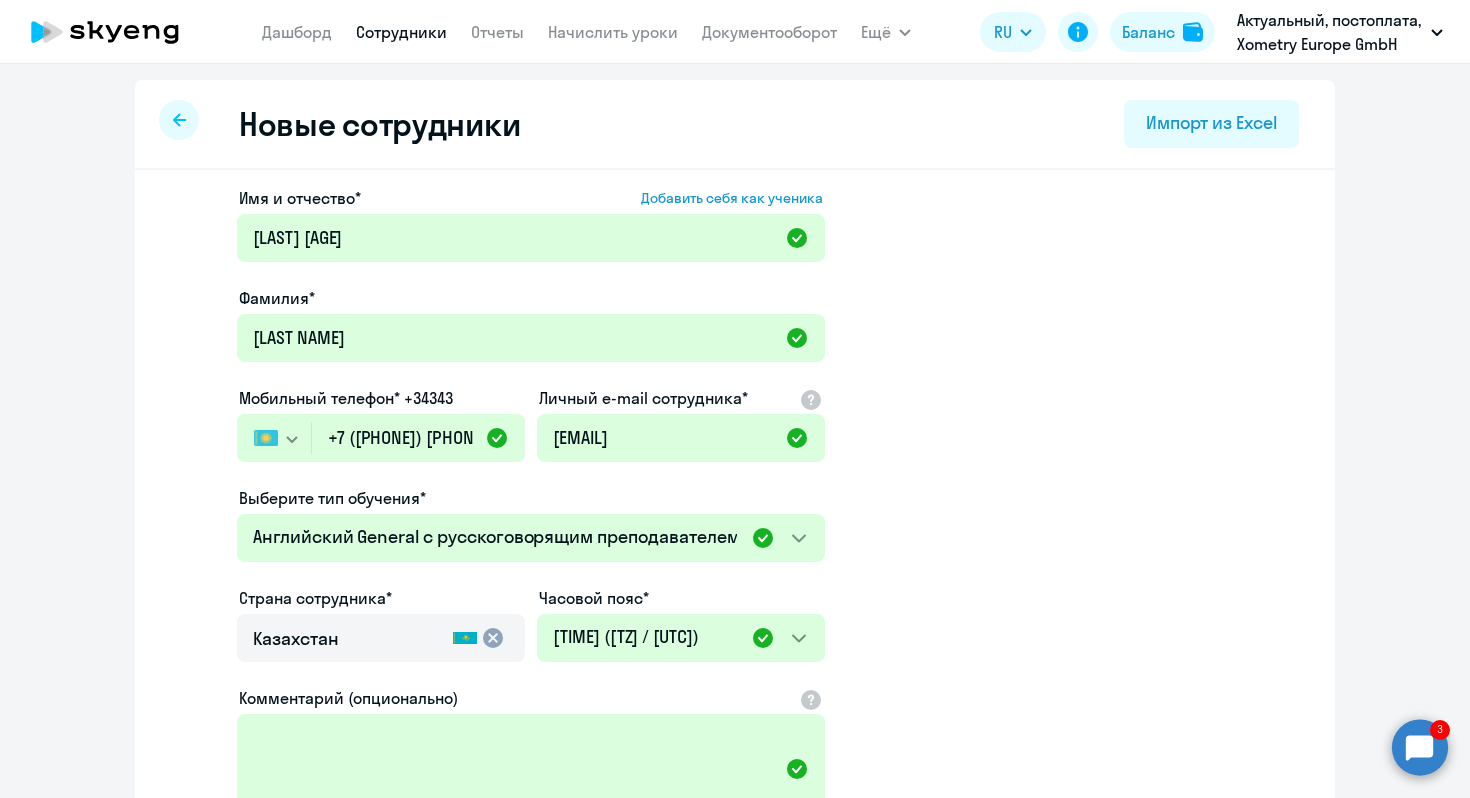 select on "english_adult_not_native_speaker" 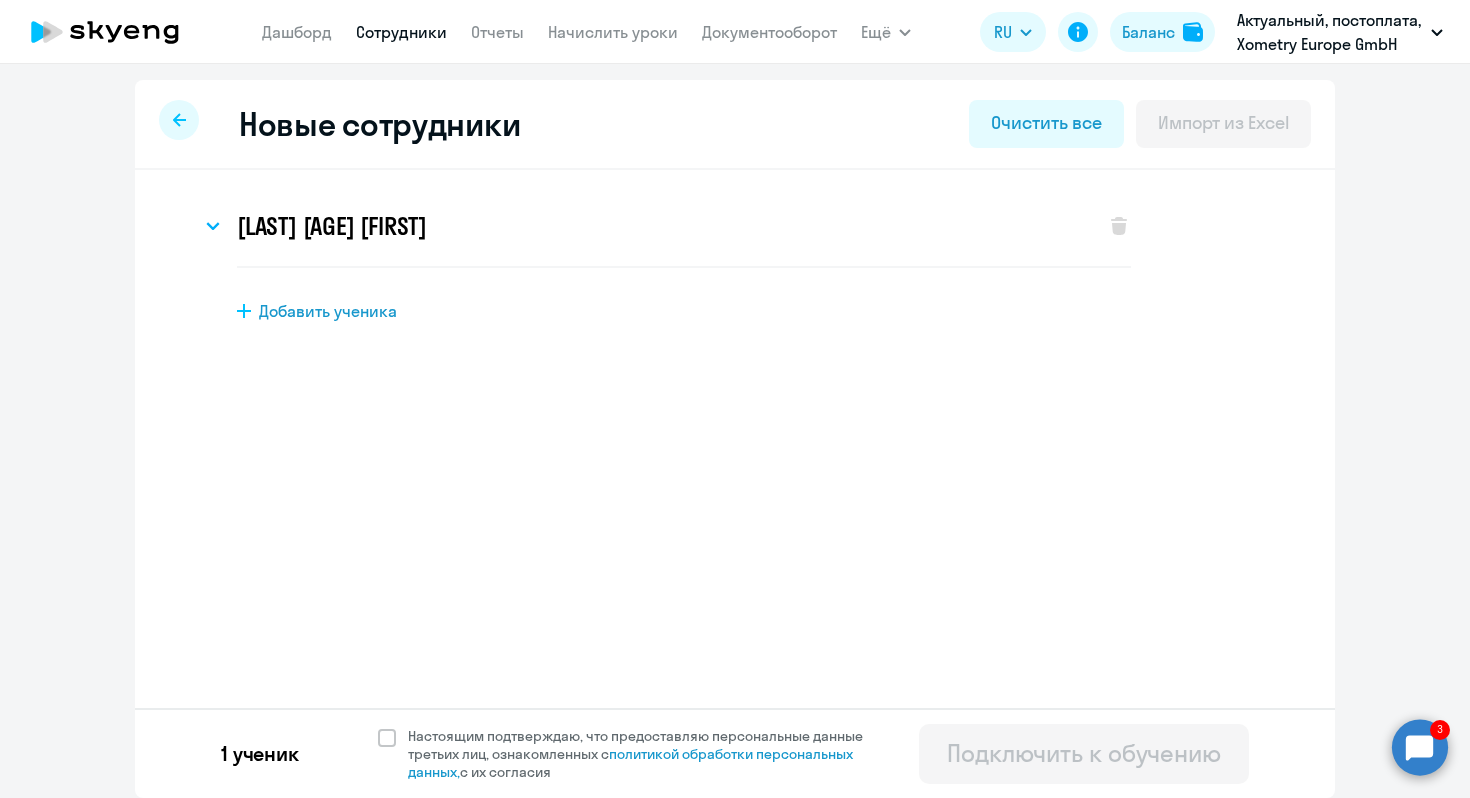 scroll, scrollTop: 0, scrollLeft: 0, axis: both 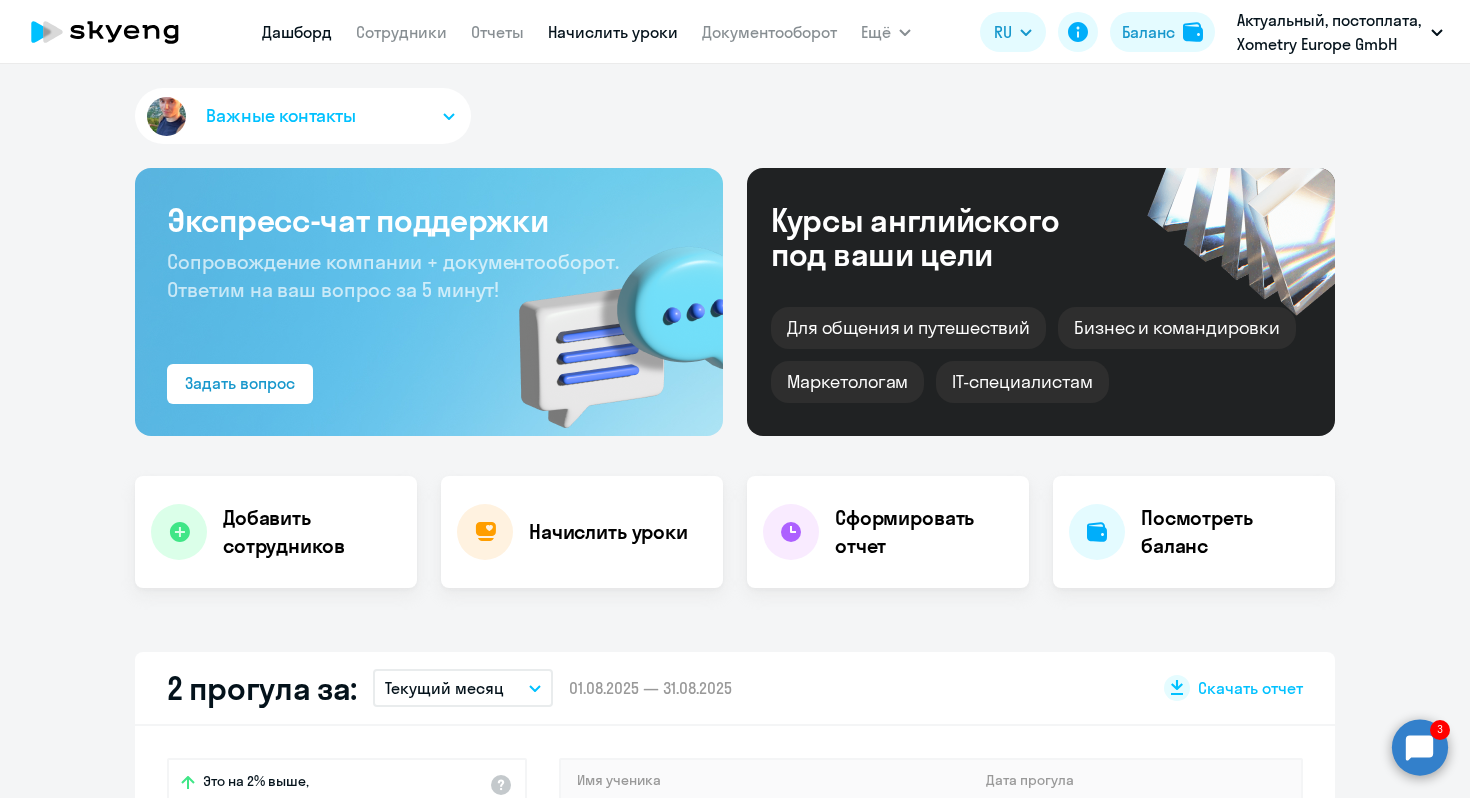 click on "Начислить уроки" at bounding box center [613, 32] 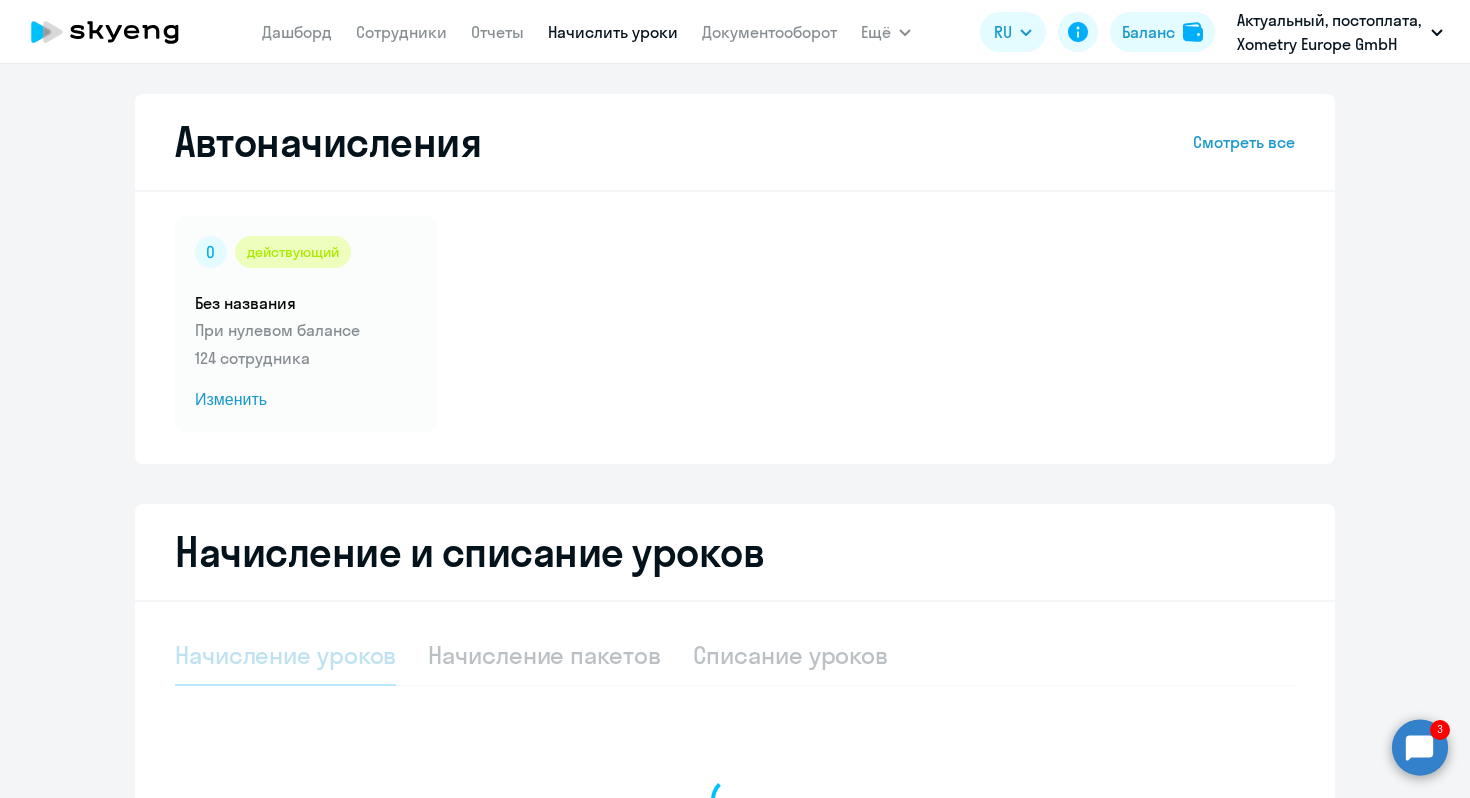 select on "10" 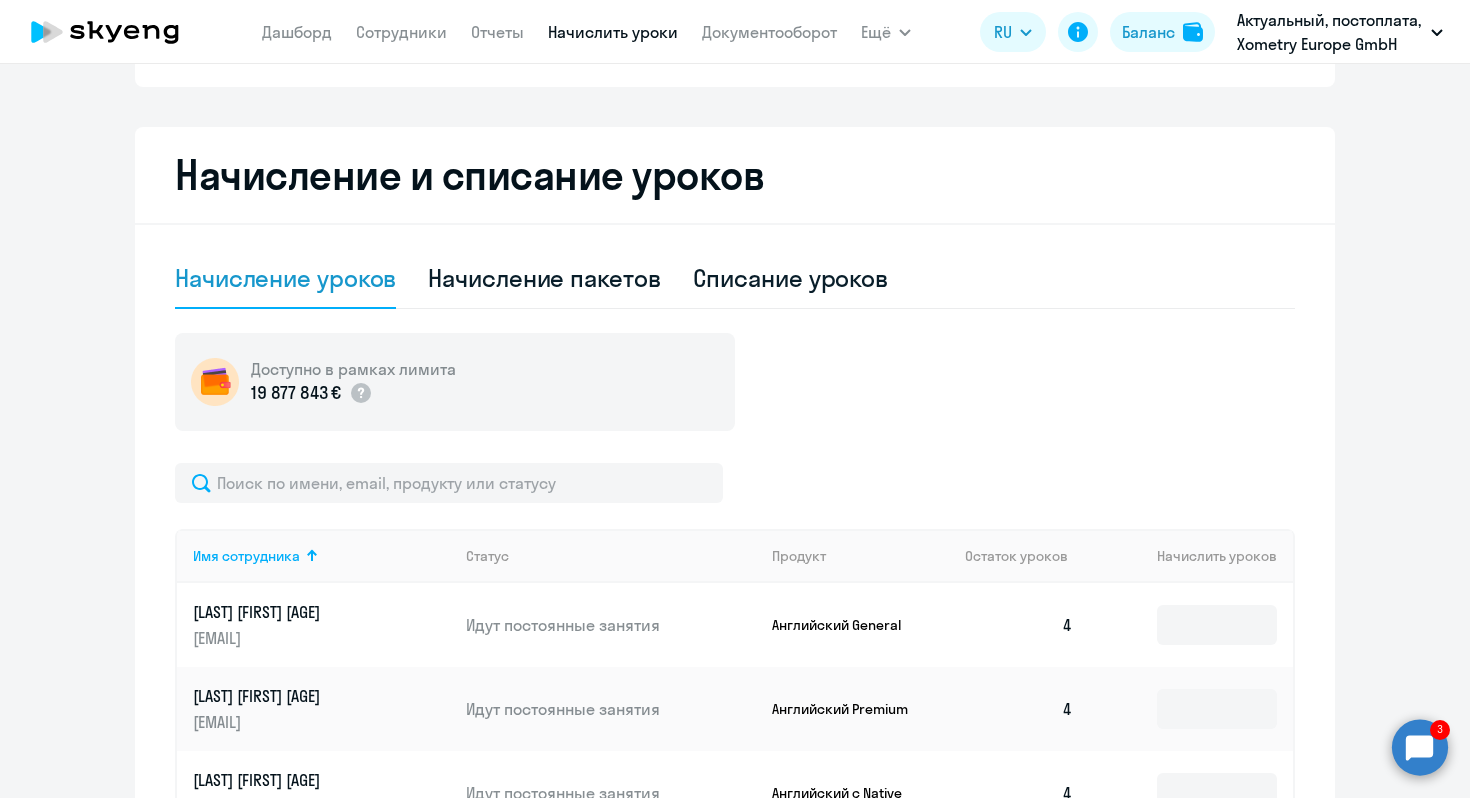 scroll, scrollTop: 423, scrollLeft: 0, axis: vertical 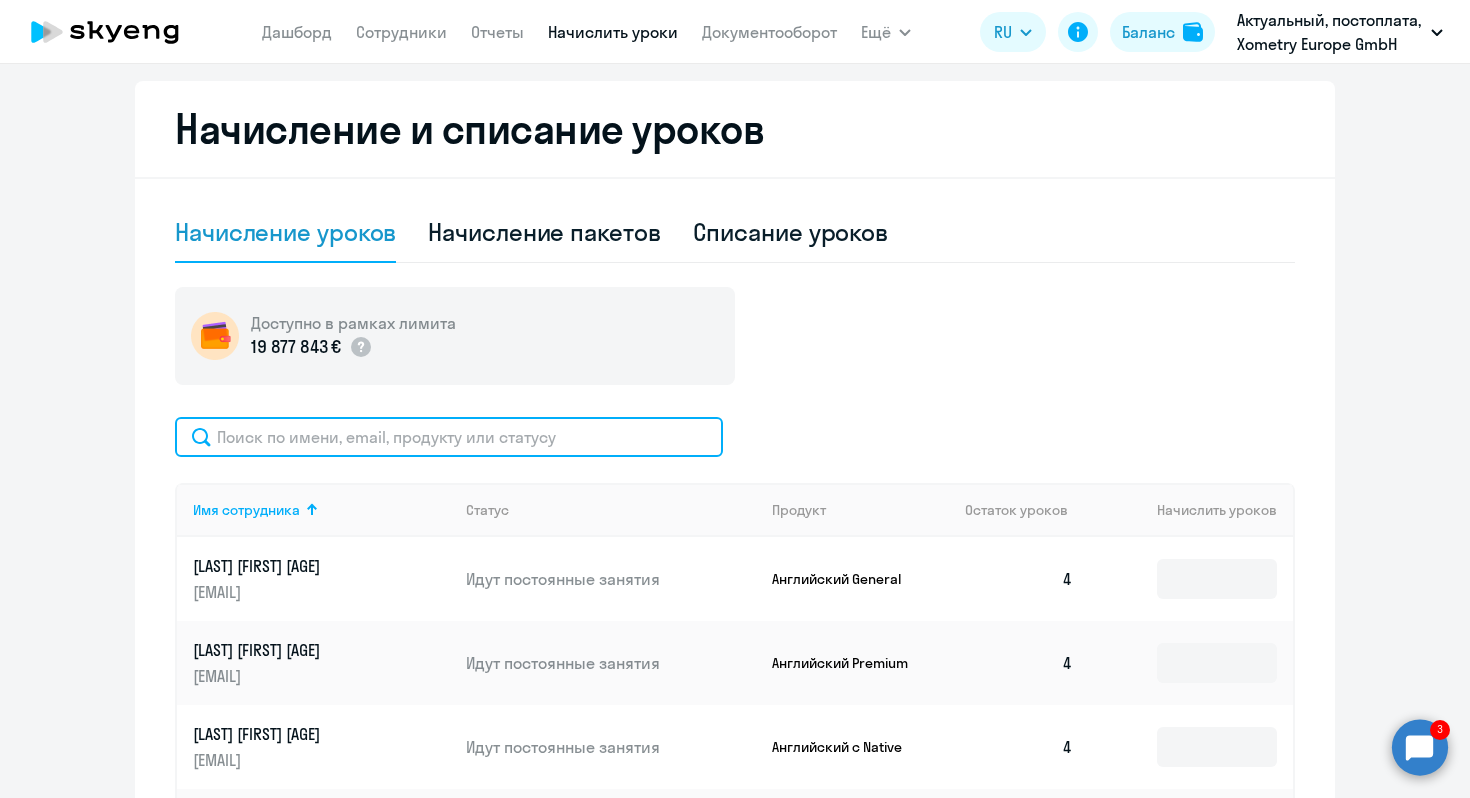 click 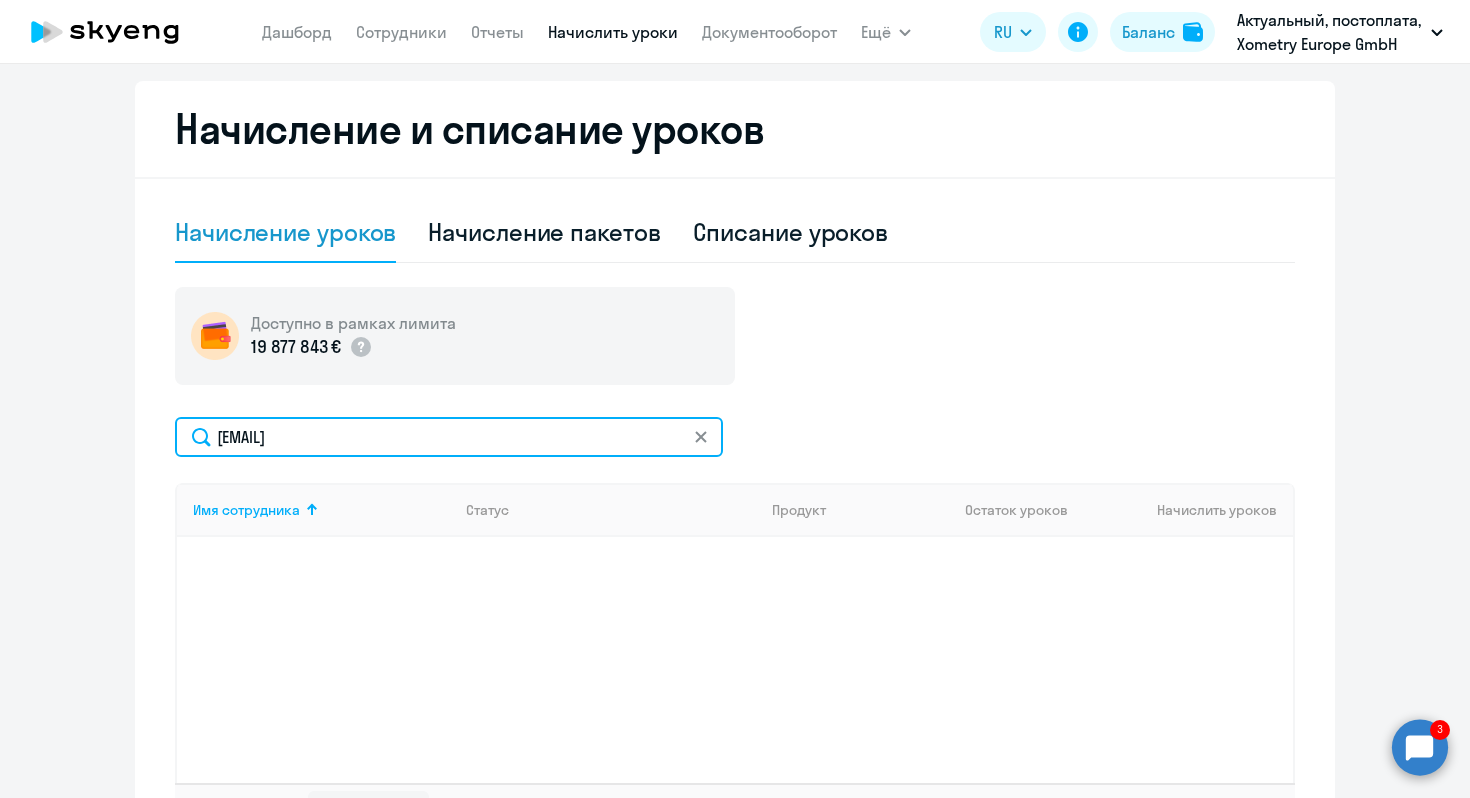 drag, startPoint x: 442, startPoint y: 441, endPoint x: 259, endPoint y: 436, distance: 183.0683 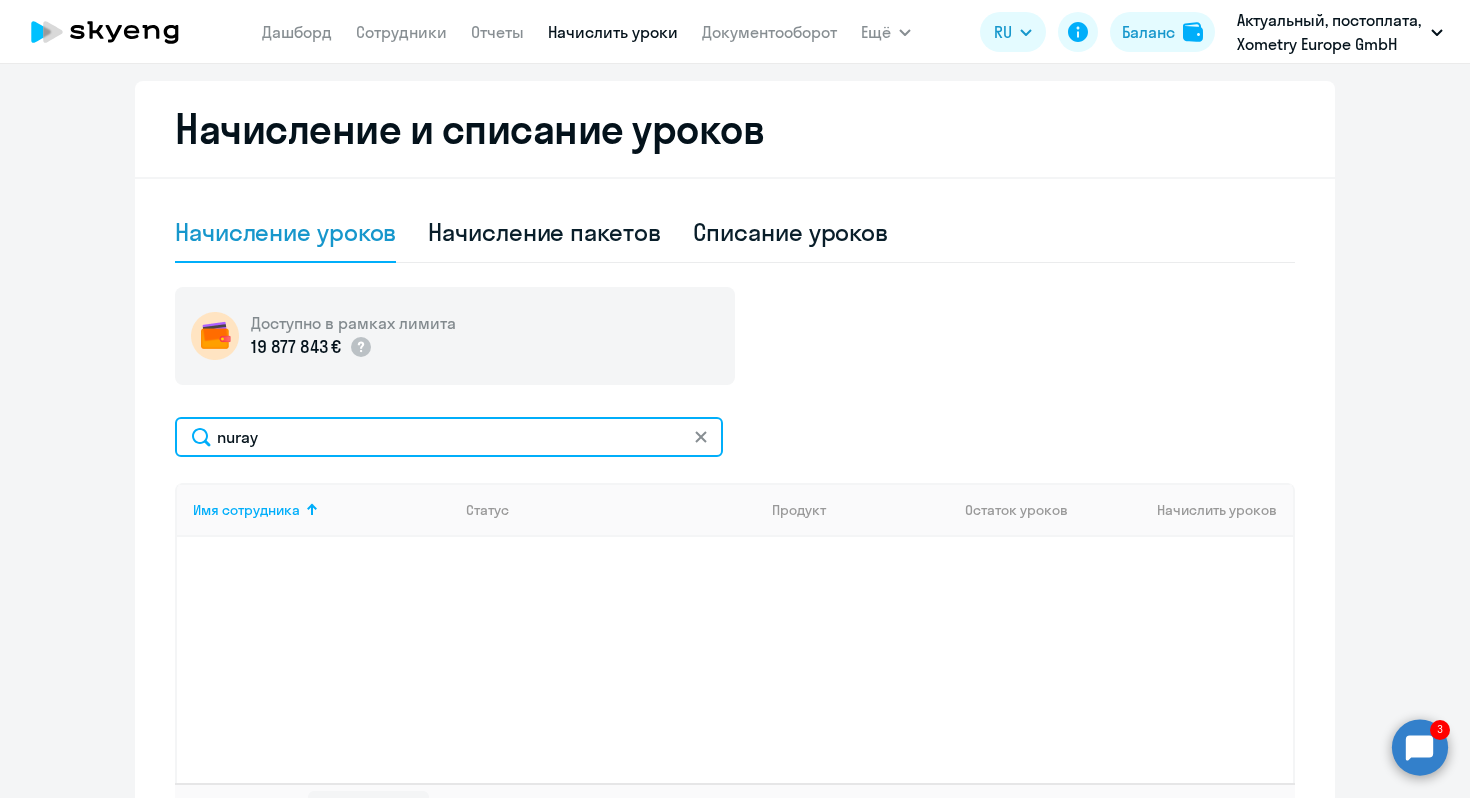 click on "nuray" 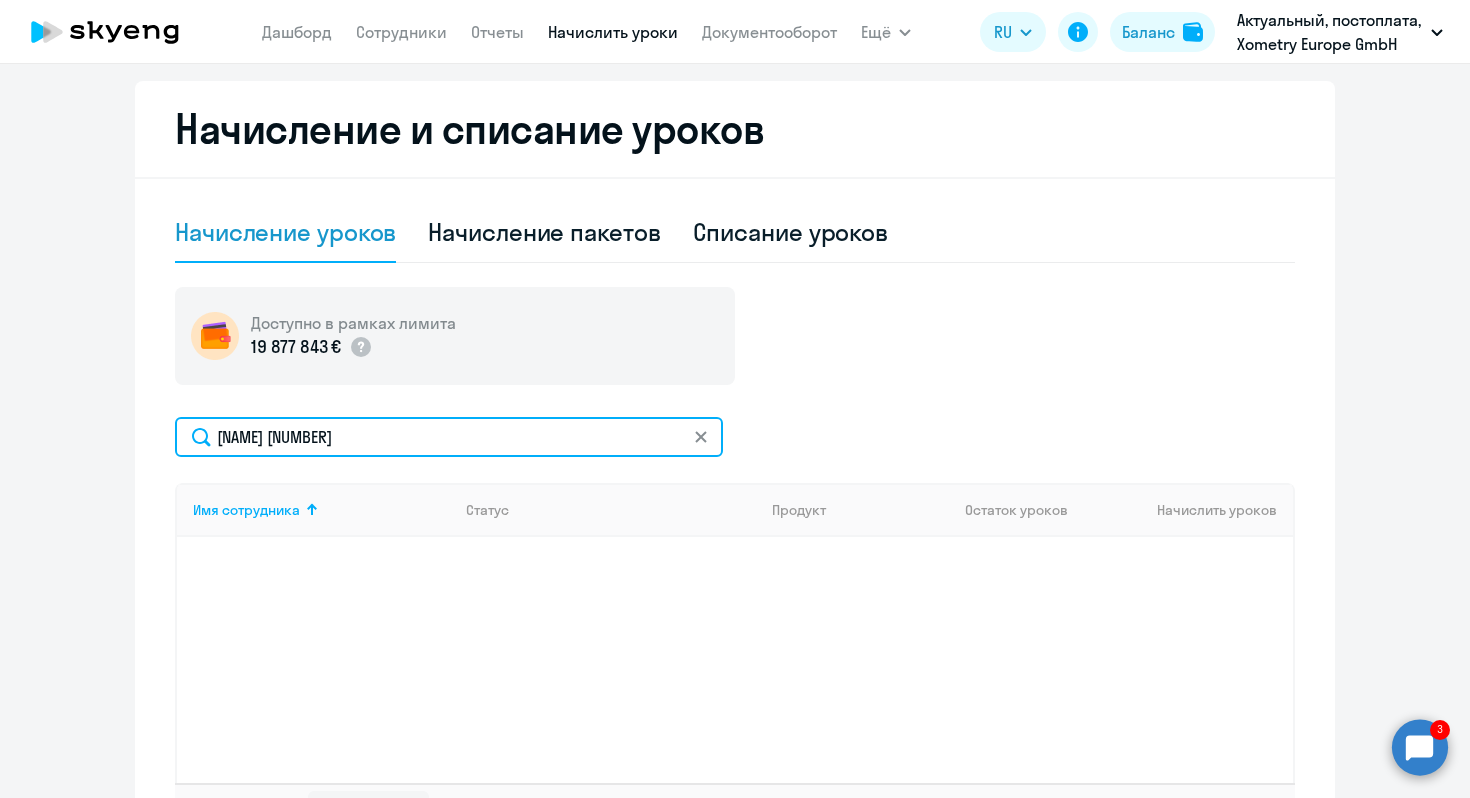 type on "[NAME] [NUMBER]" 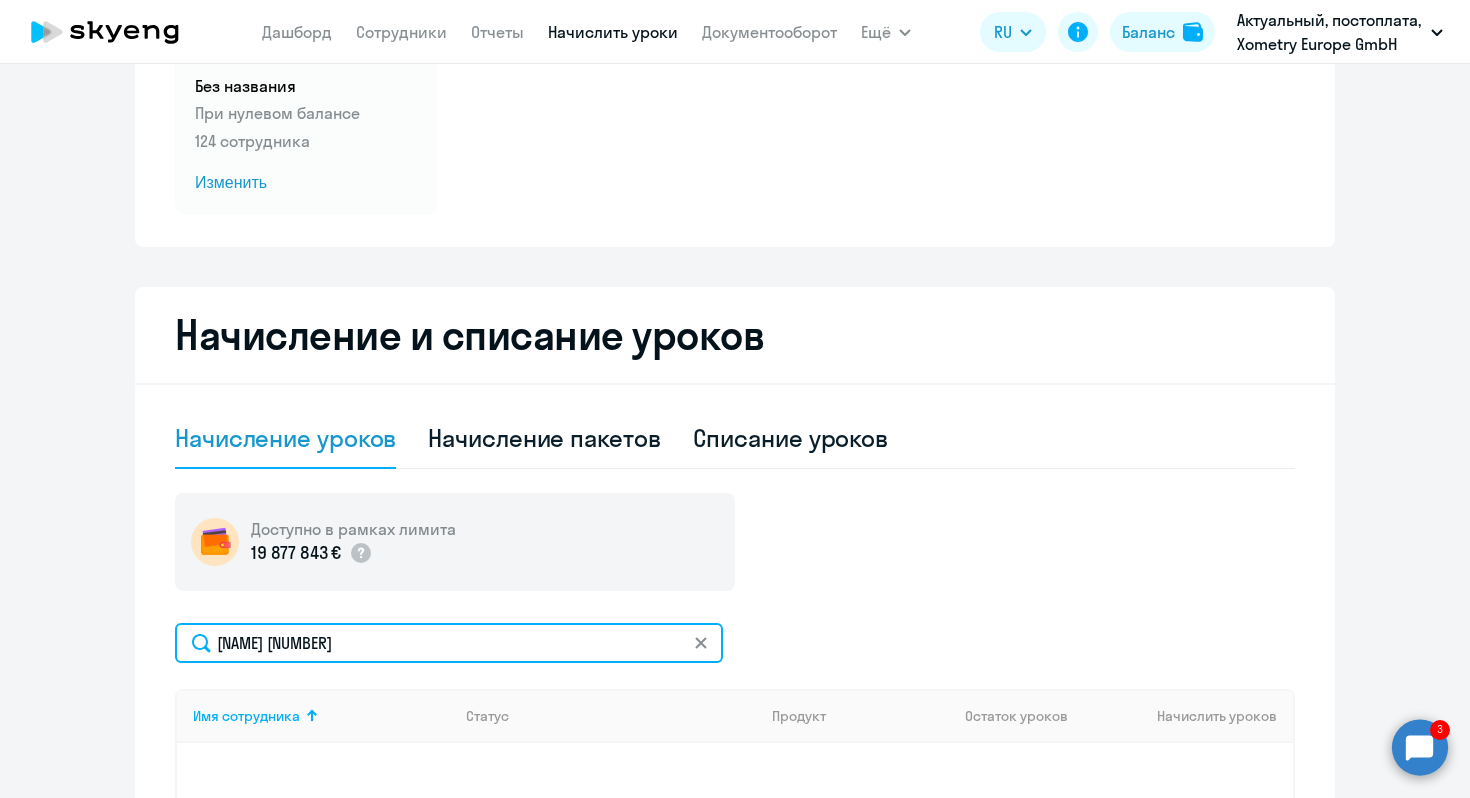 scroll, scrollTop: 0, scrollLeft: 0, axis: both 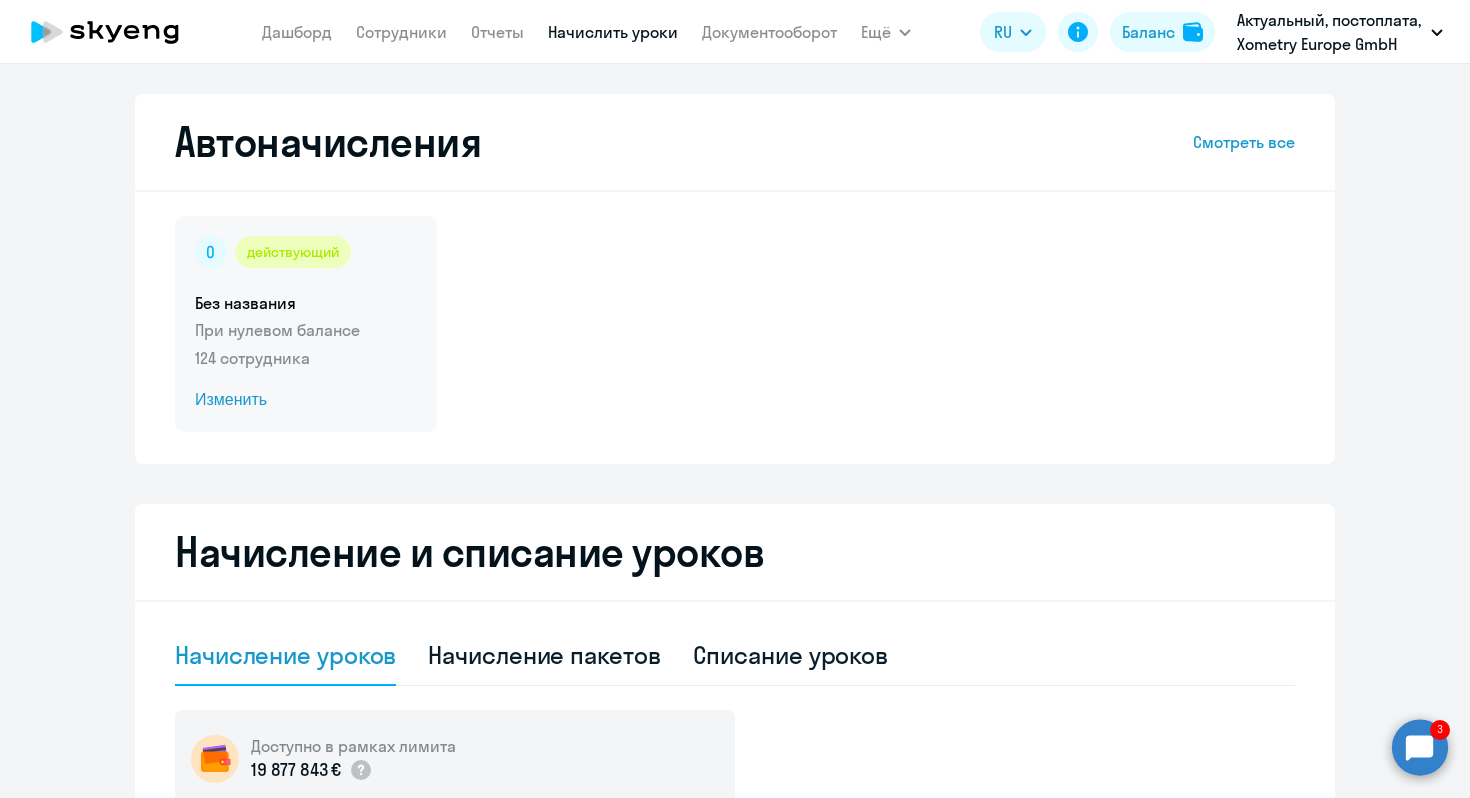 click on "124 сотрудника" 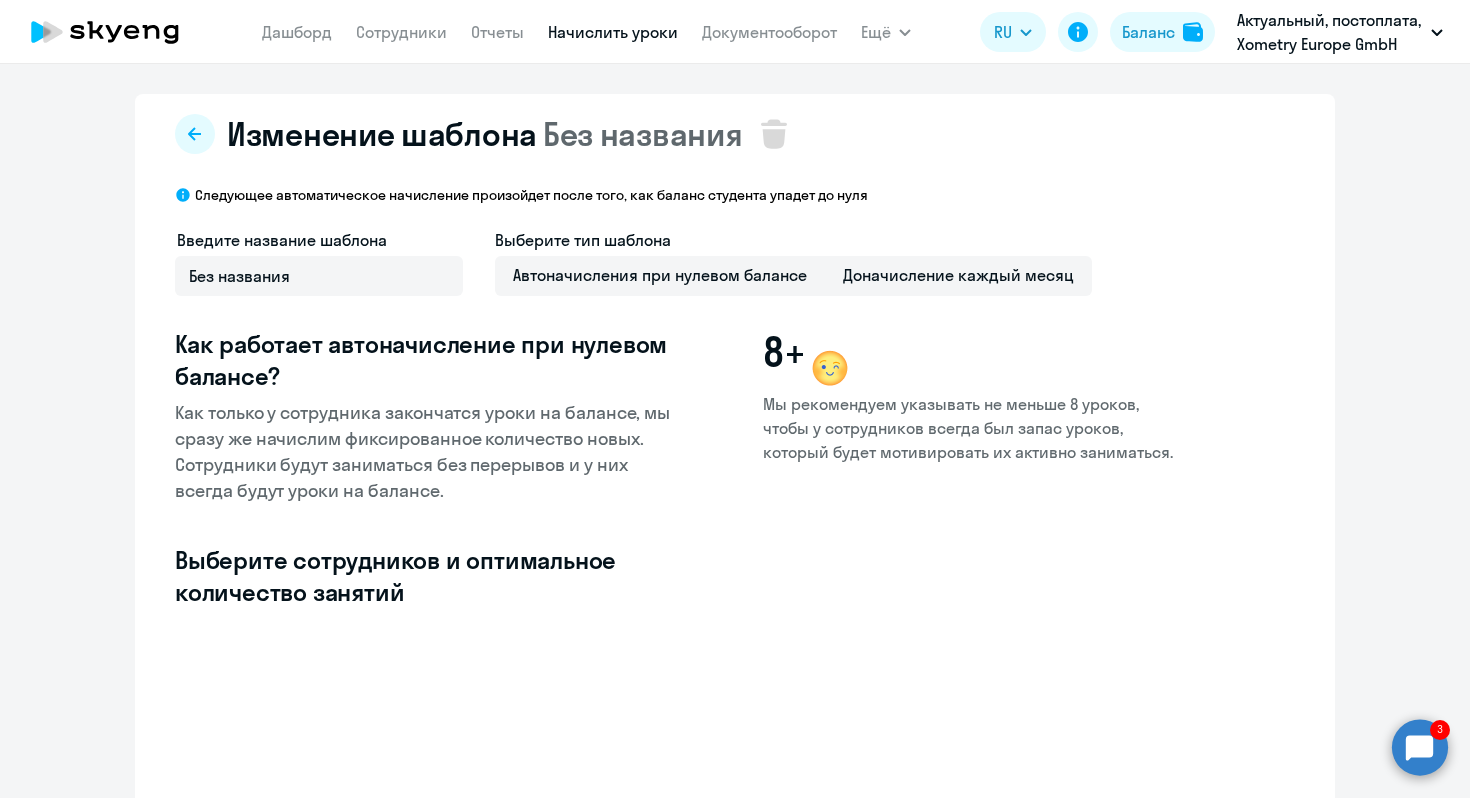 select on "10" 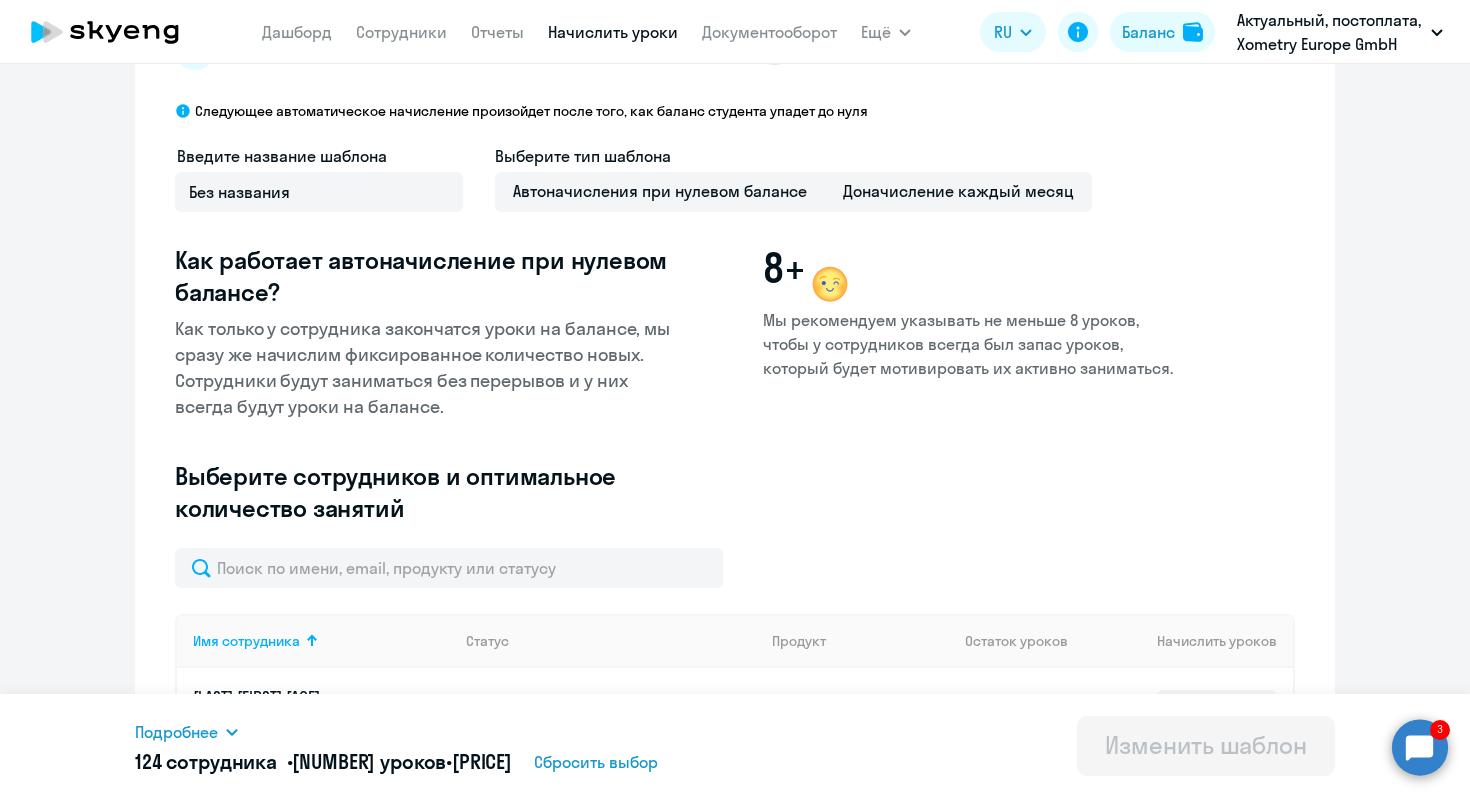 scroll, scrollTop: 117, scrollLeft: 0, axis: vertical 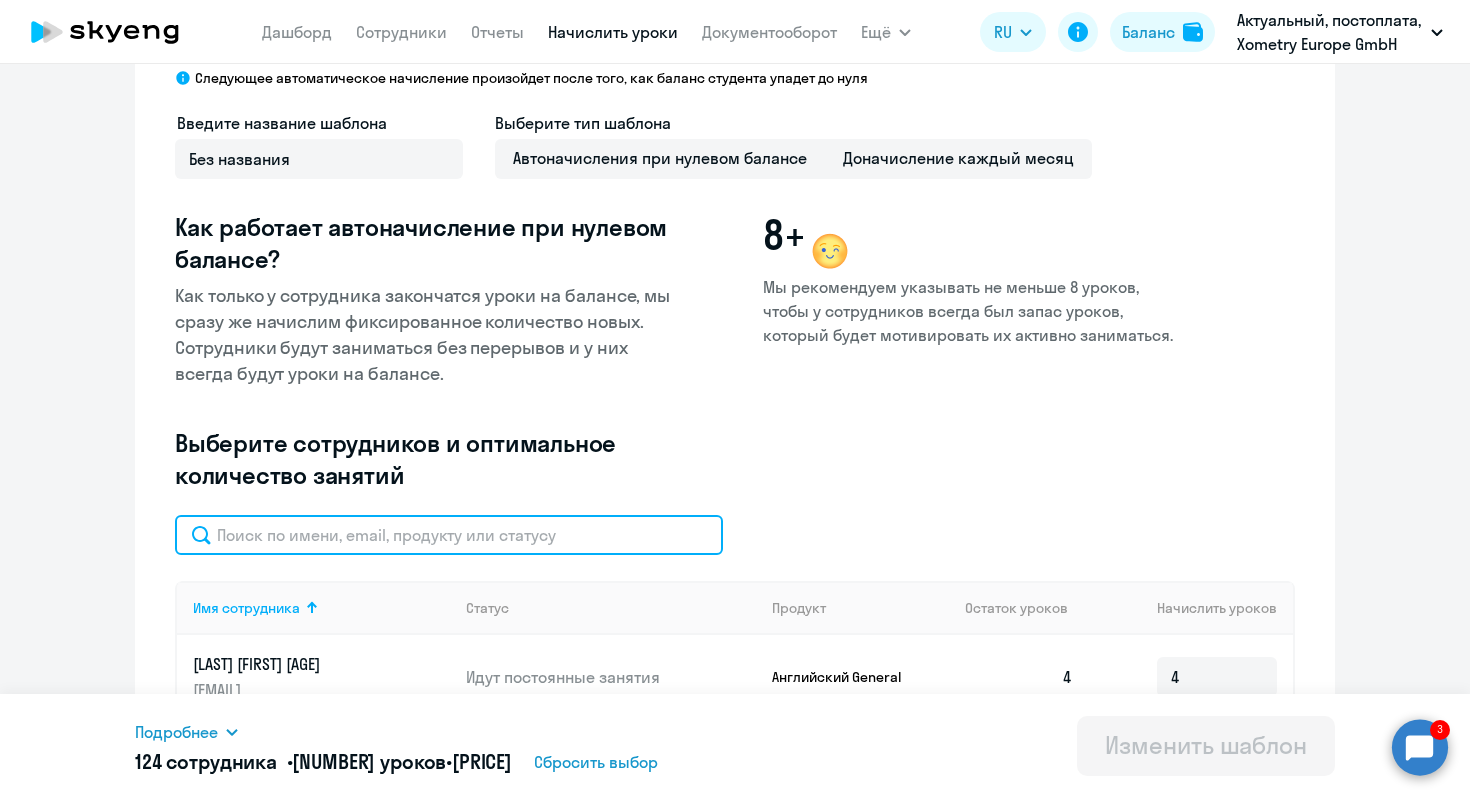 click 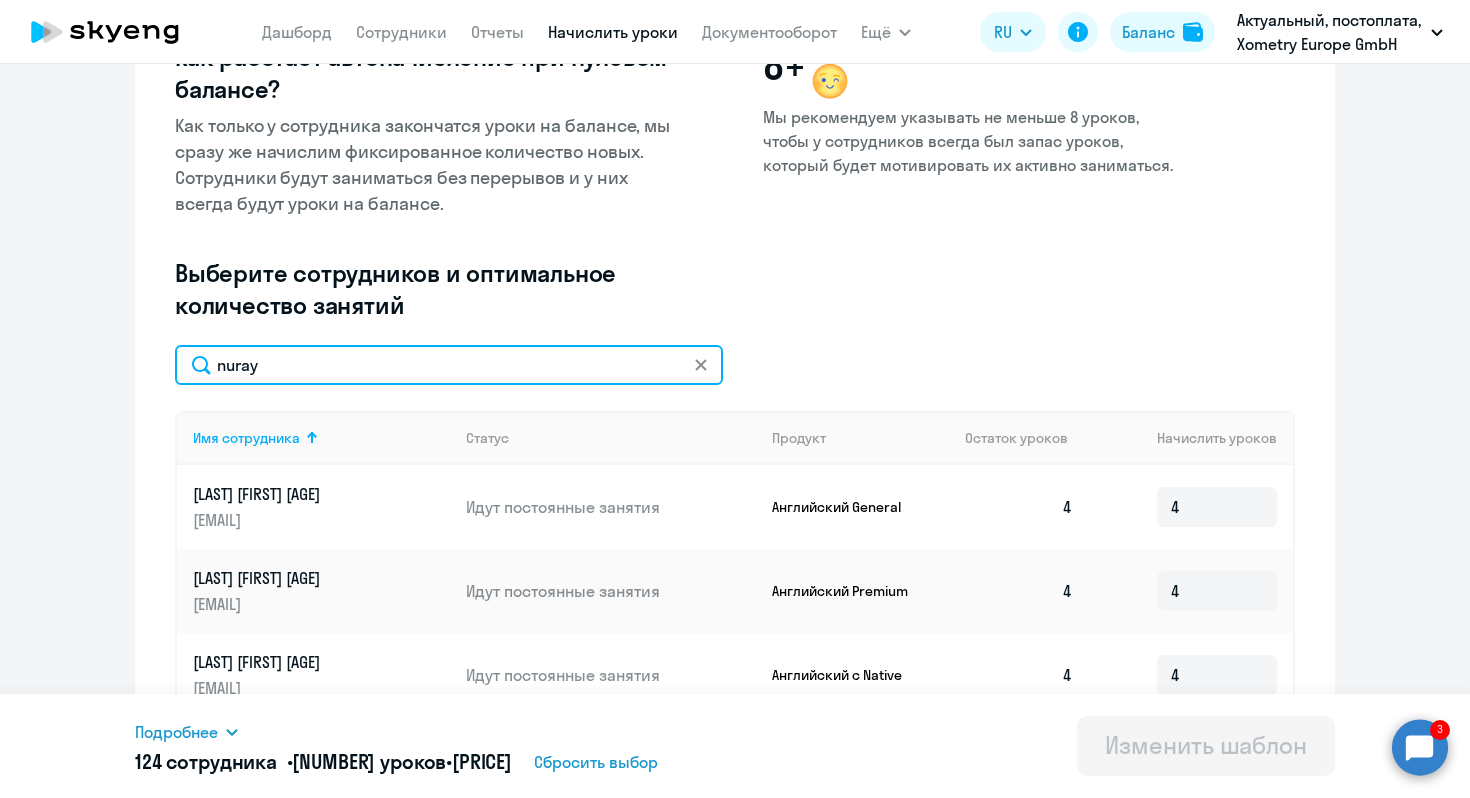 scroll, scrollTop: 290, scrollLeft: 0, axis: vertical 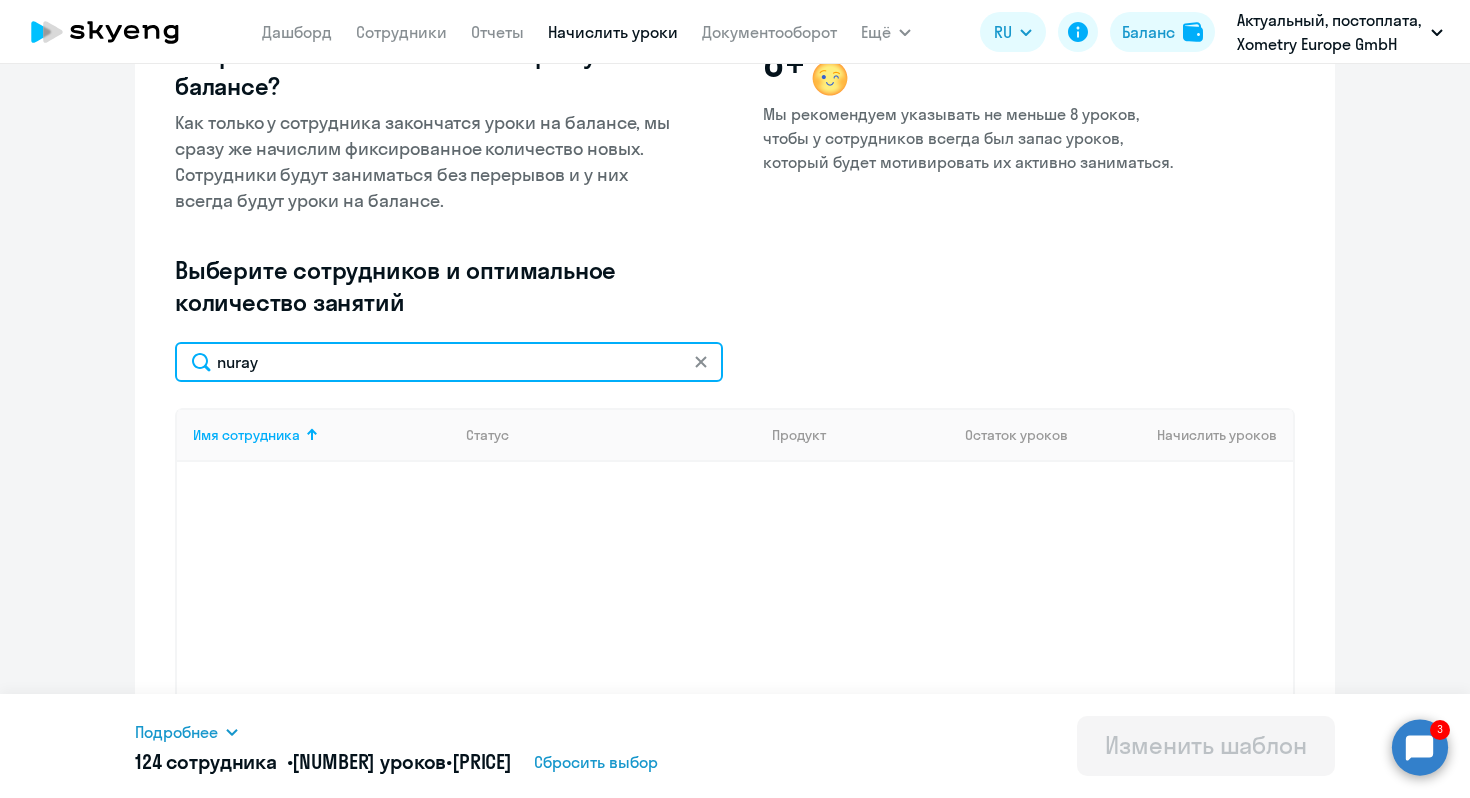 drag, startPoint x: 363, startPoint y: 354, endPoint x: 228, endPoint y: 353, distance: 135.00371 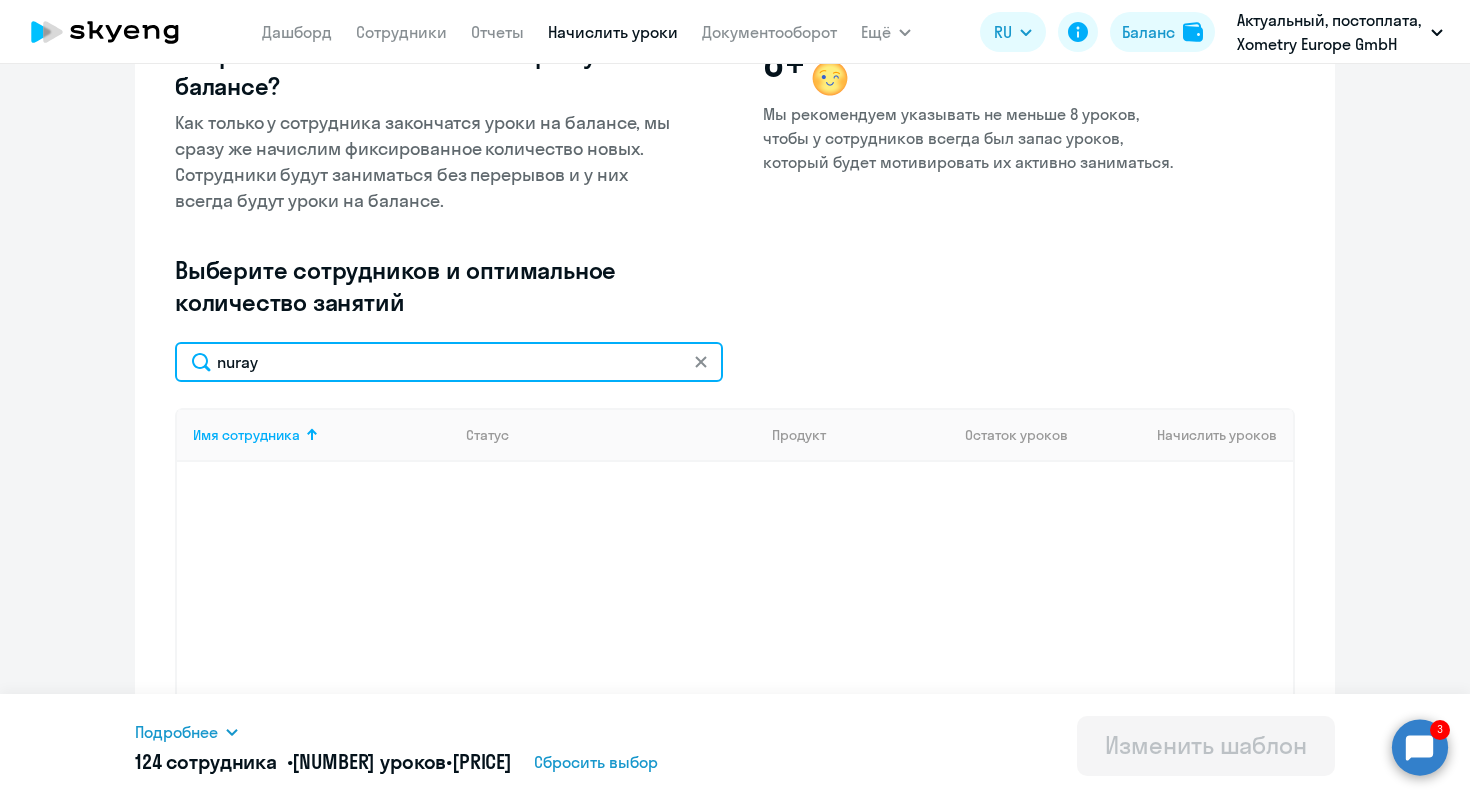 drag, startPoint x: 278, startPoint y: 363, endPoint x: 184, endPoint y: 359, distance: 94.08507 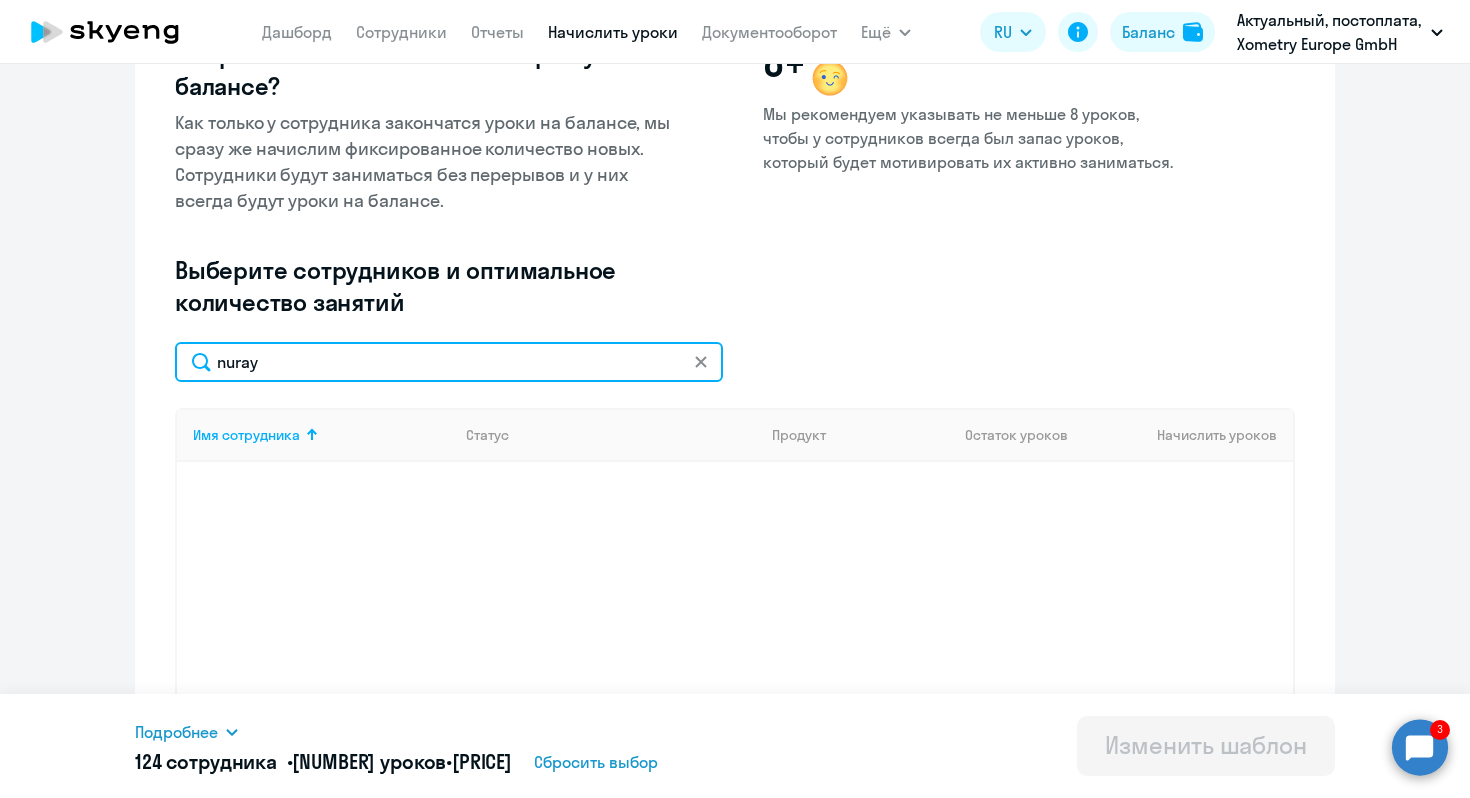 click on "nuray" 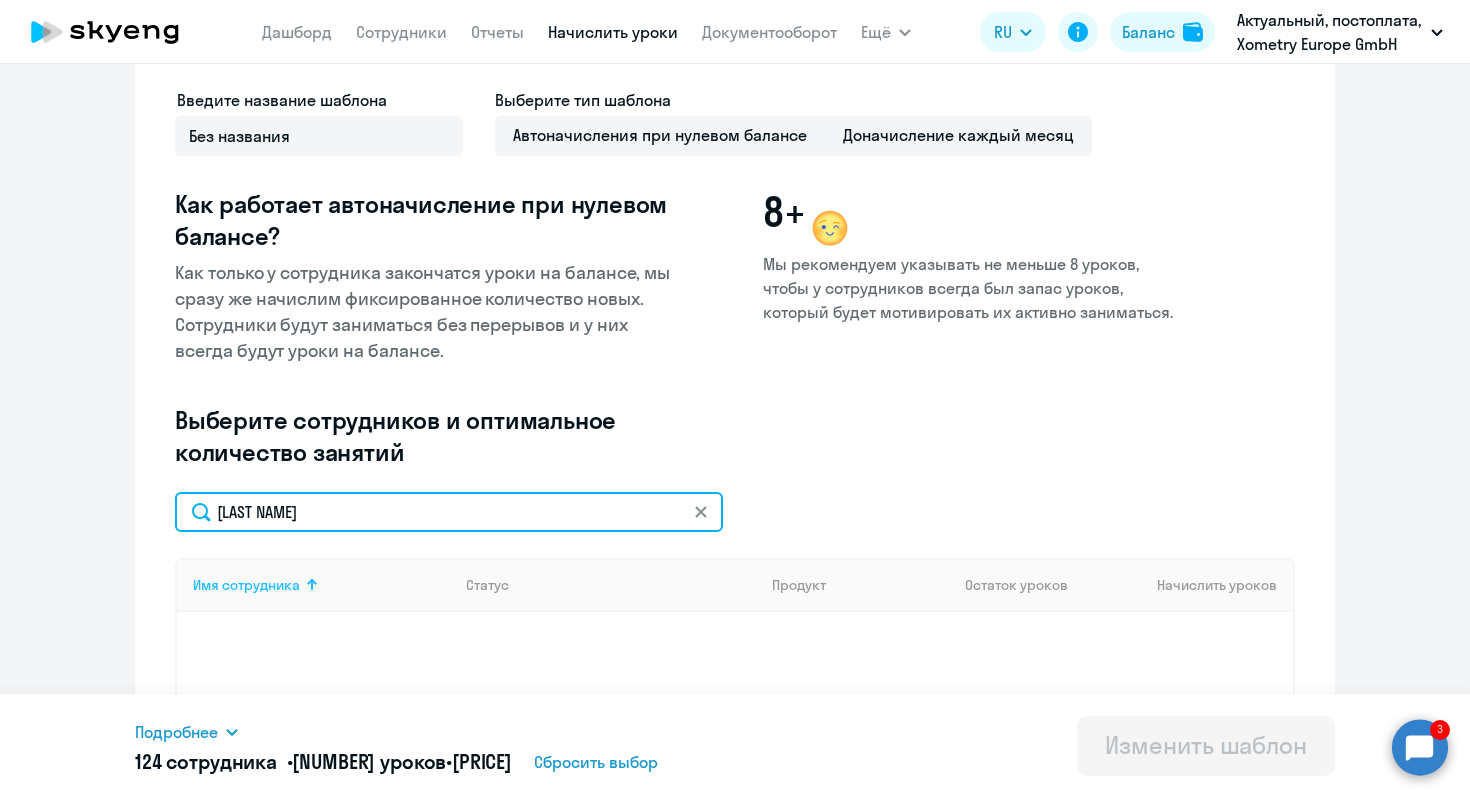 scroll, scrollTop: 0, scrollLeft: 0, axis: both 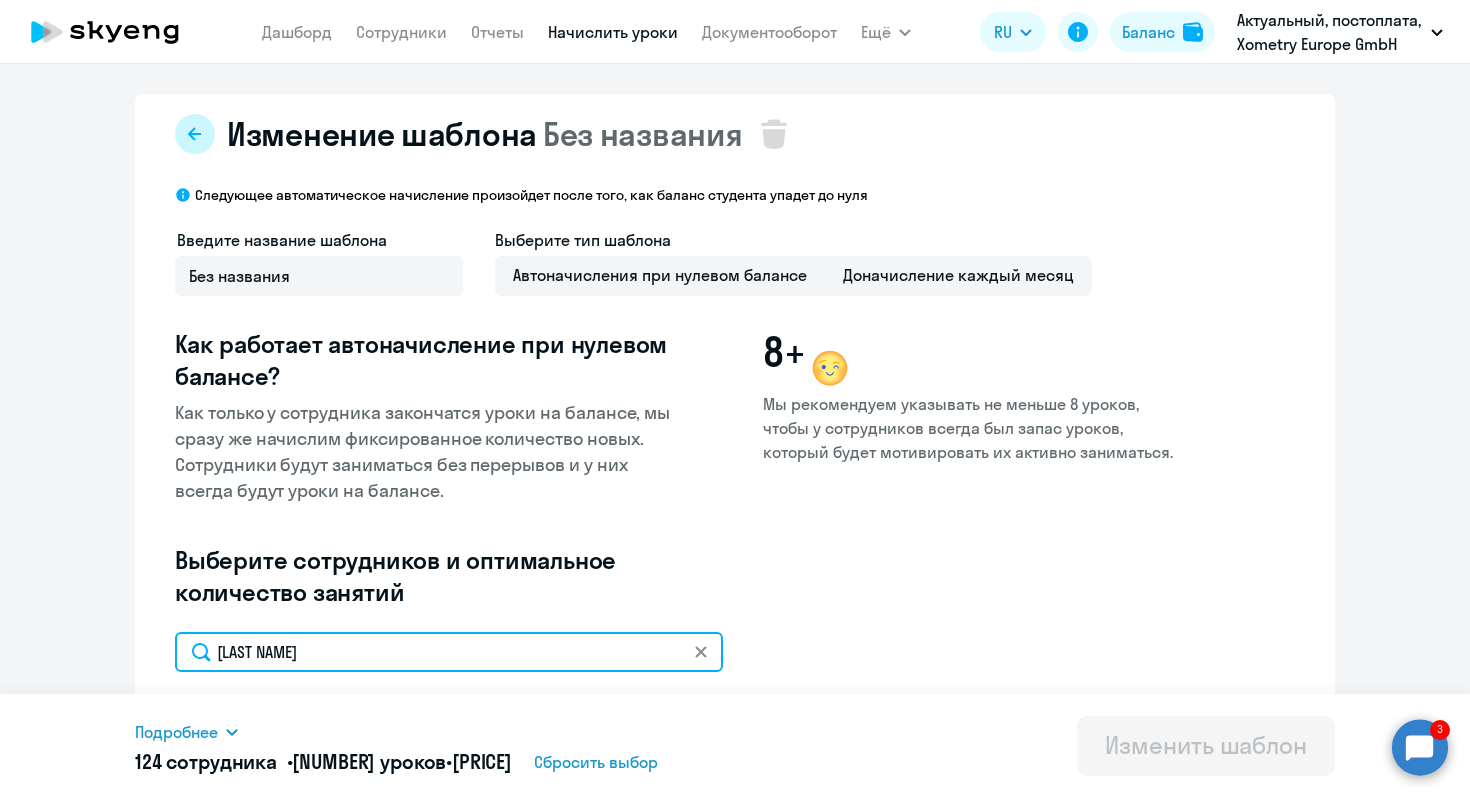 type on "[LAST NAME]" 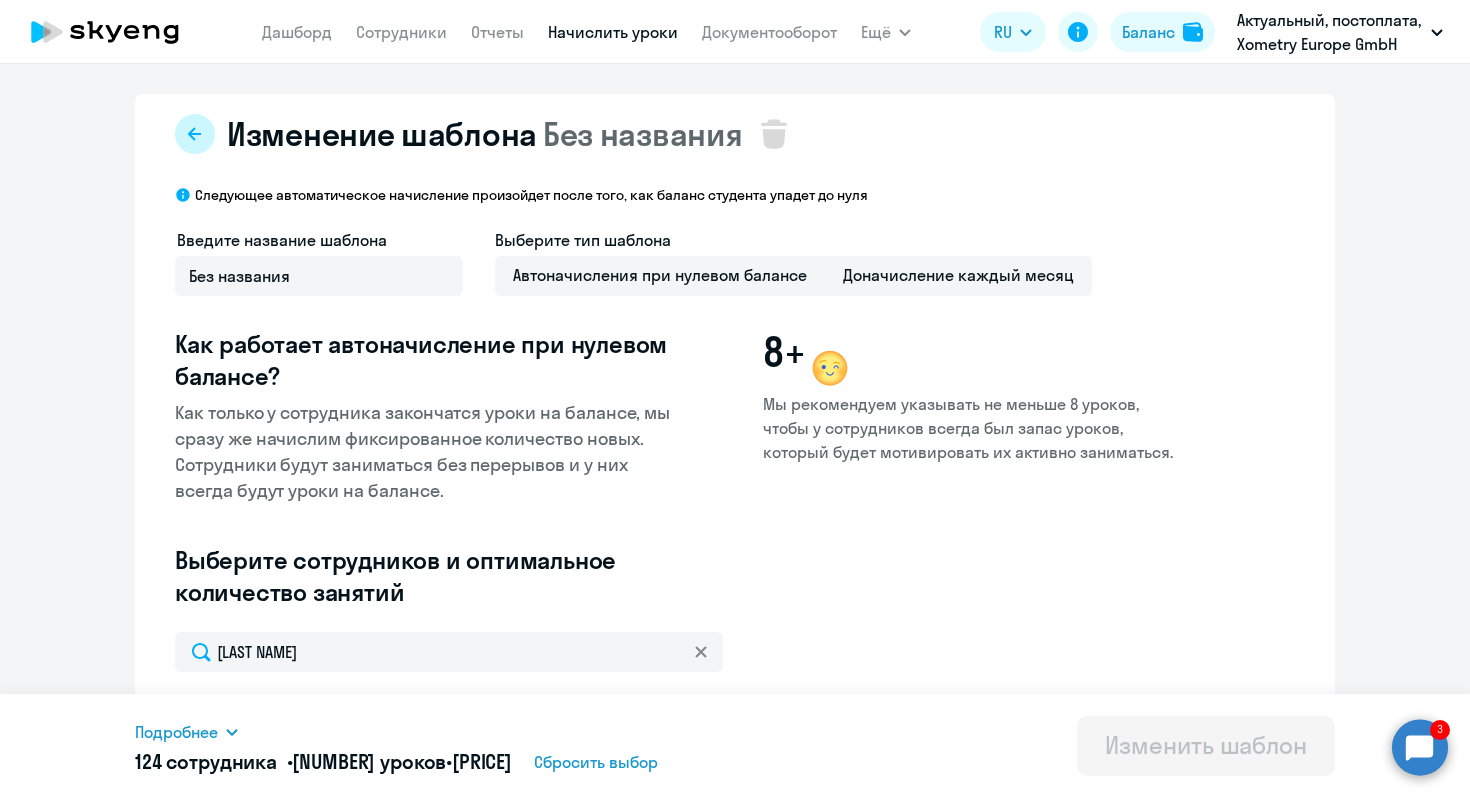 click 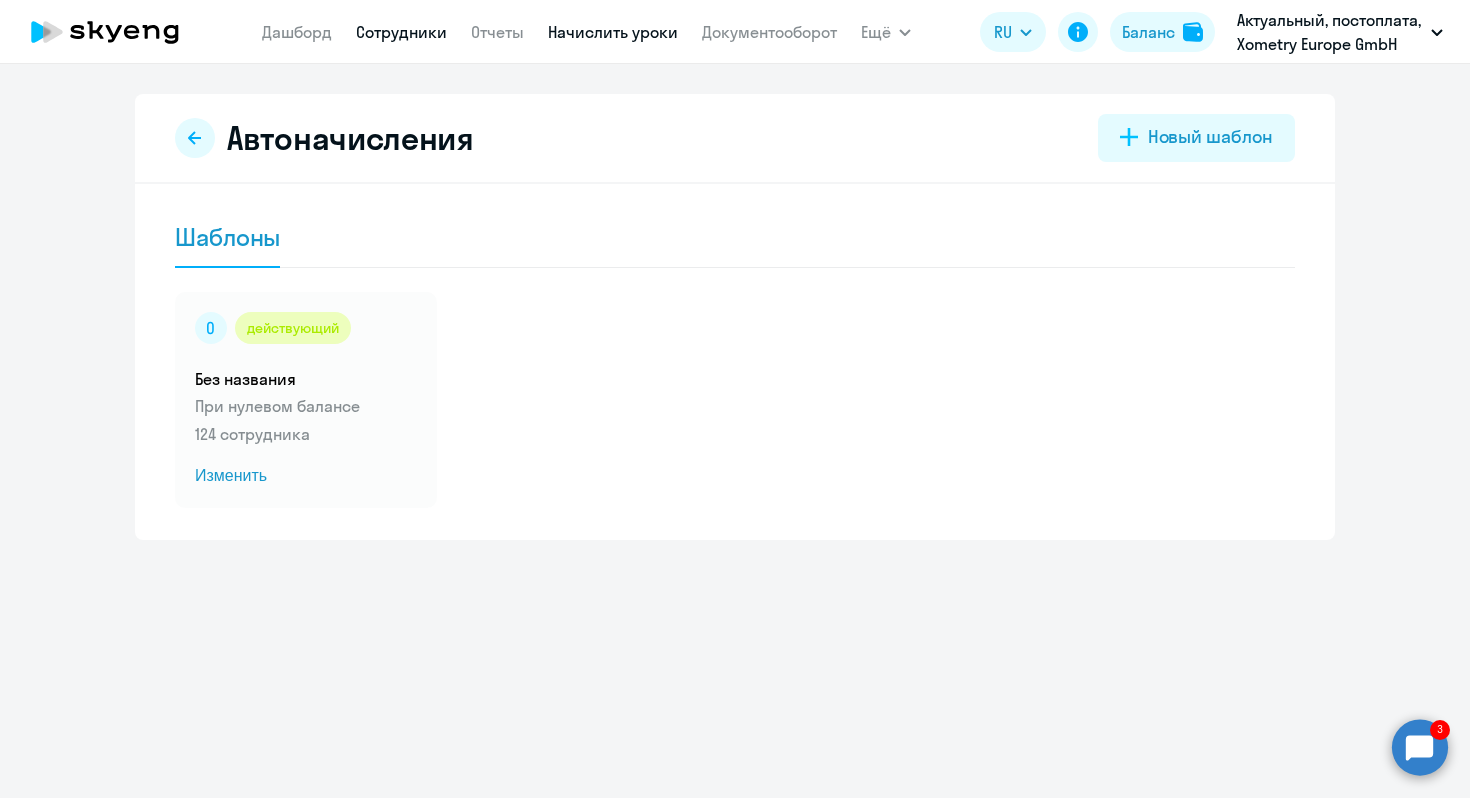 click on "Сотрудники" at bounding box center (401, 32) 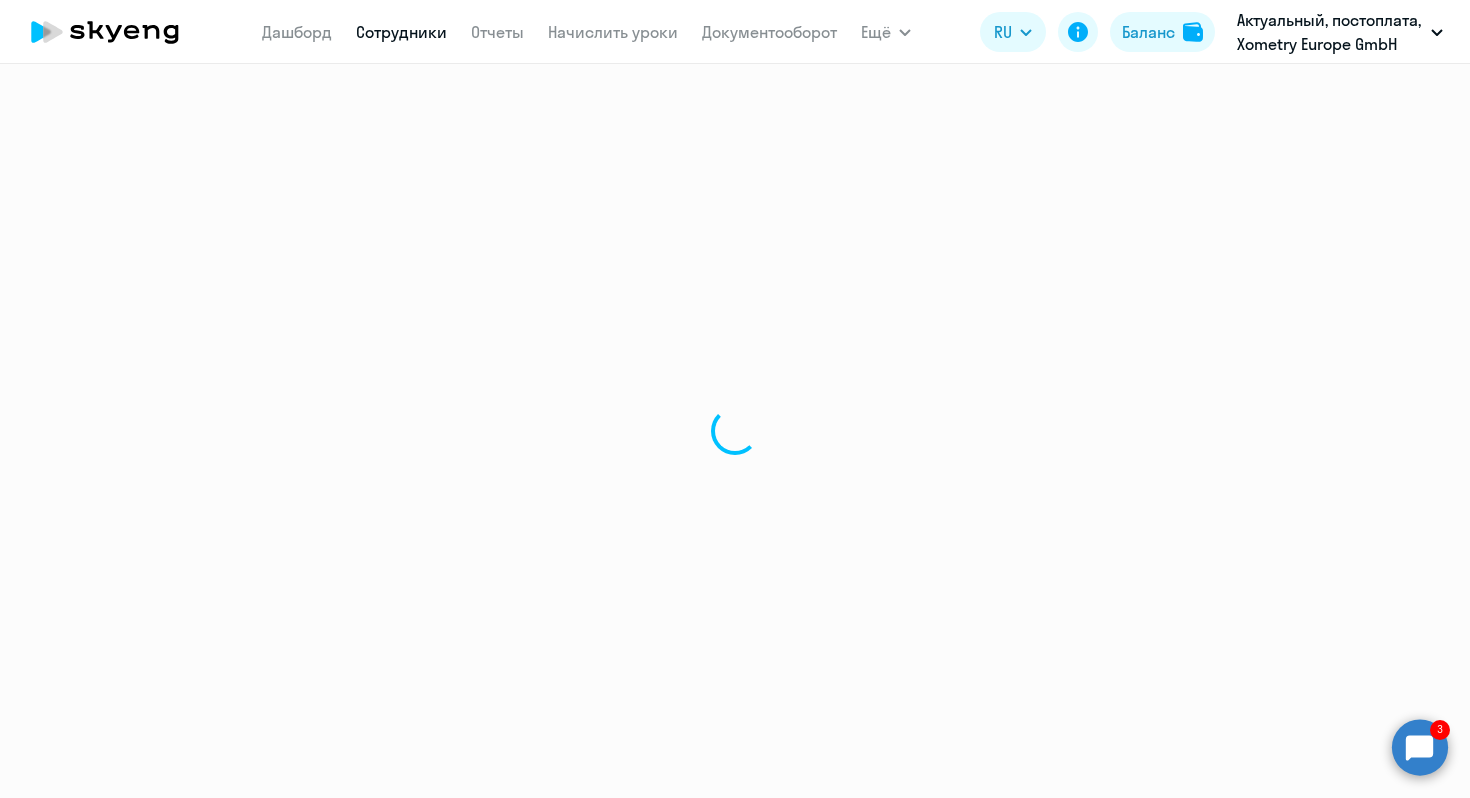select on "30" 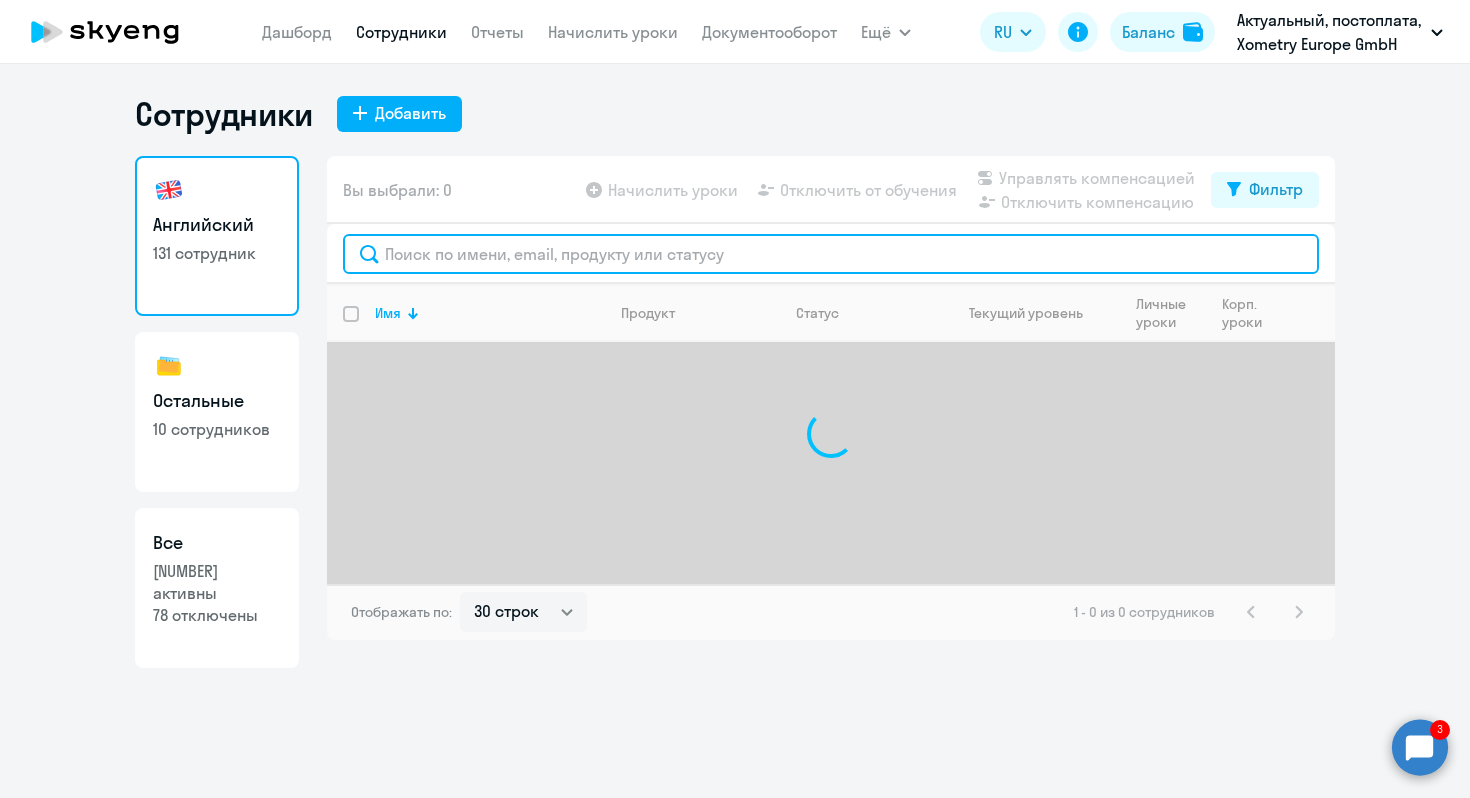 click 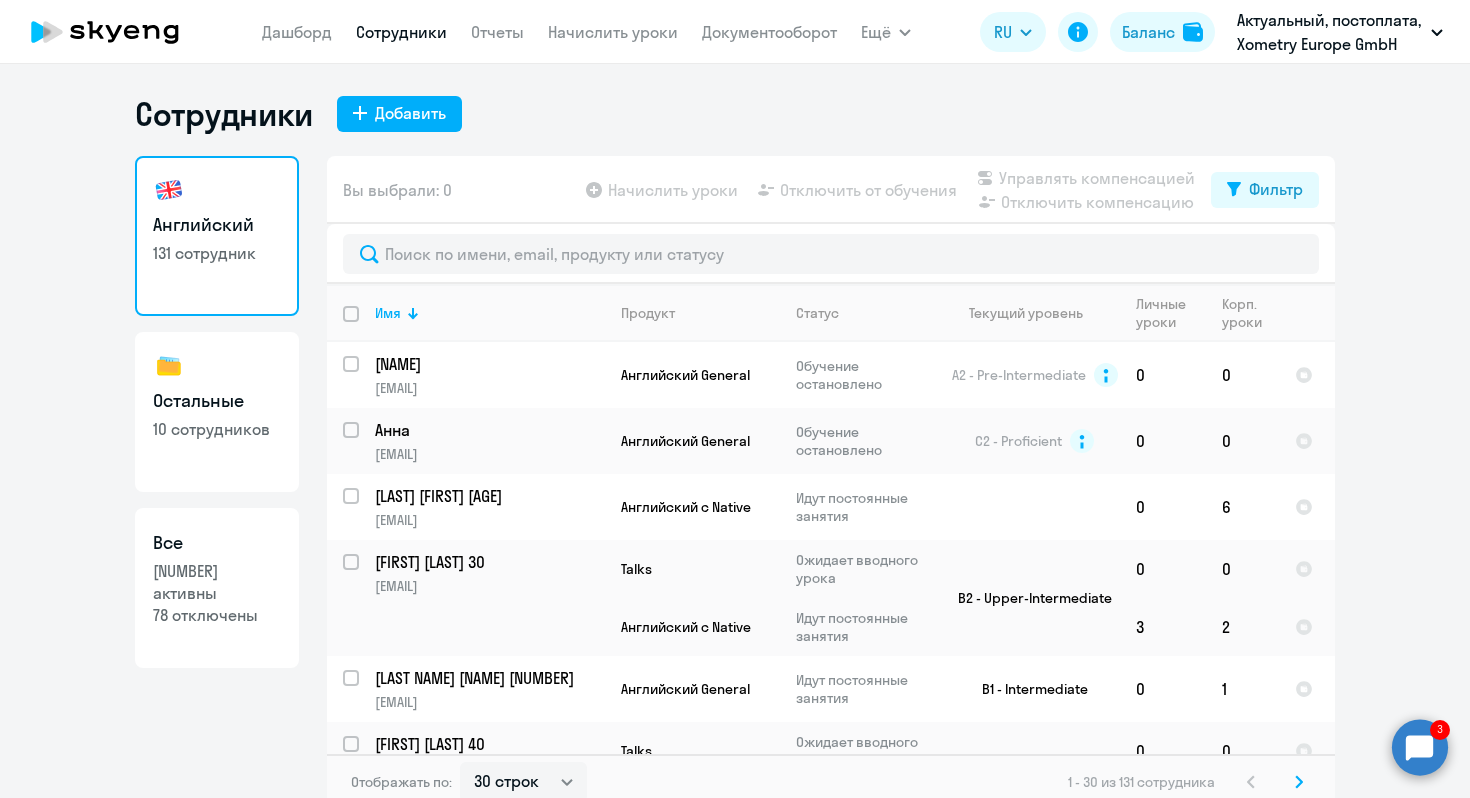 click on "Остальные" 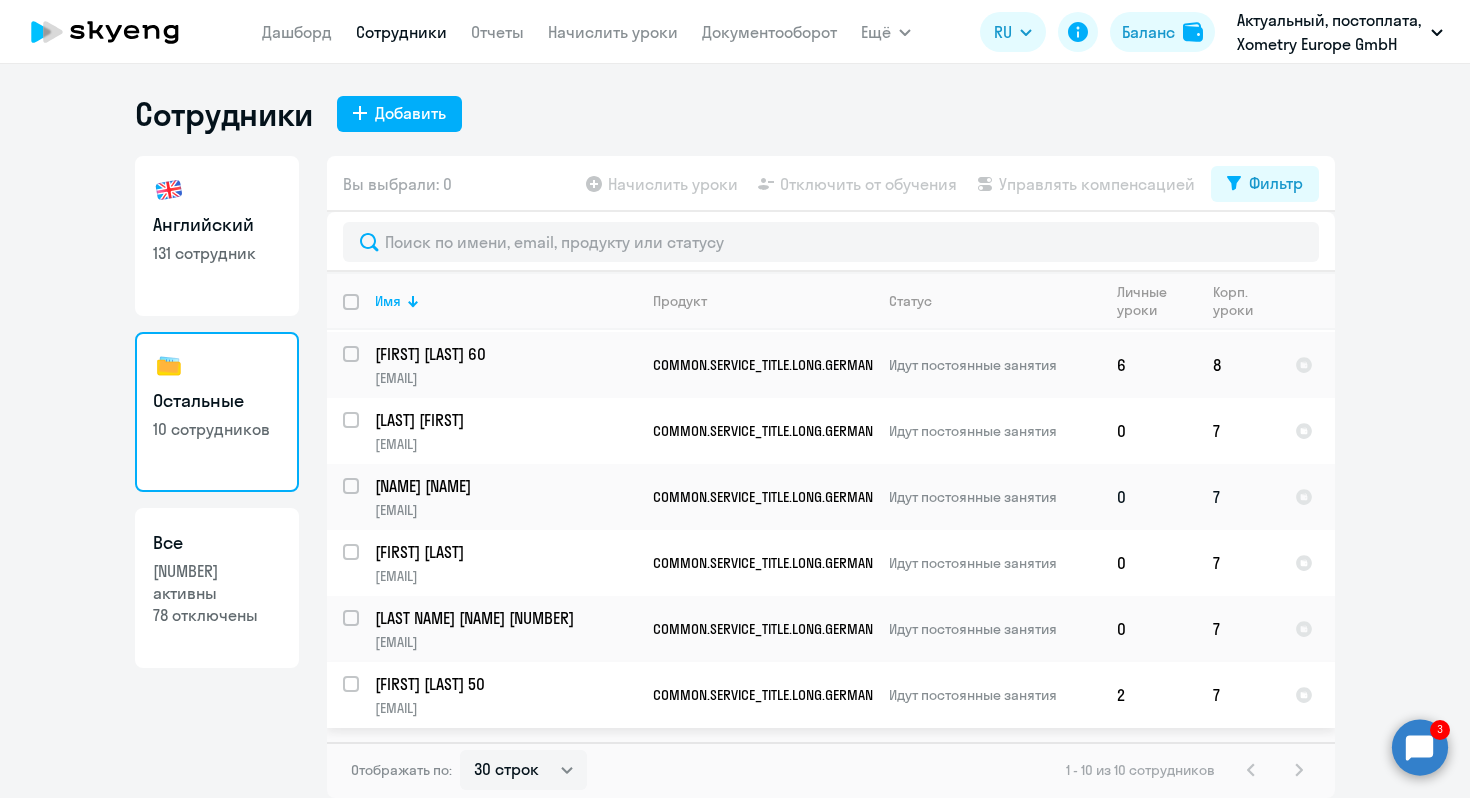 scroll, scrollTop: 0, scrollLeft: 0, axis: both 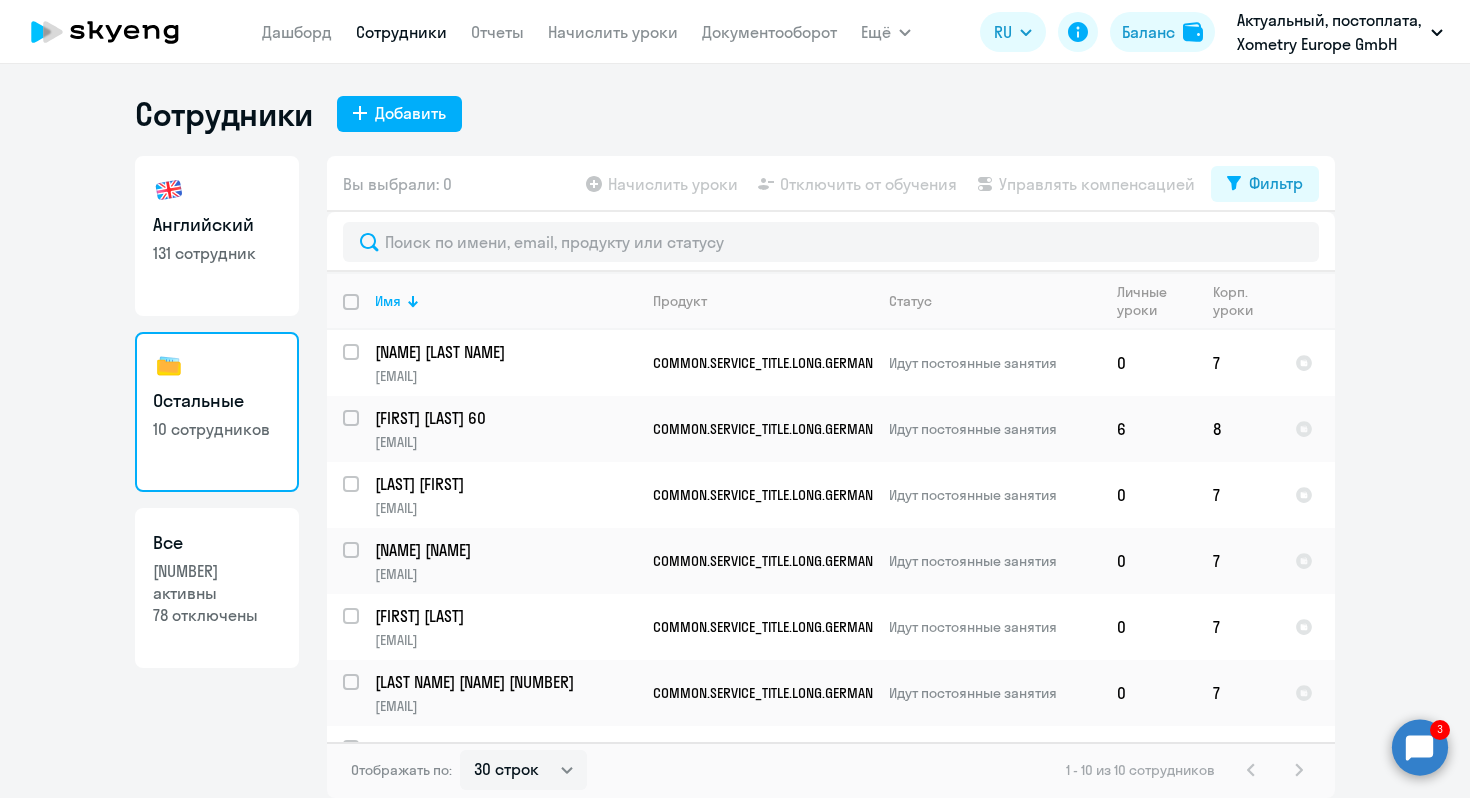 click on "Английский" 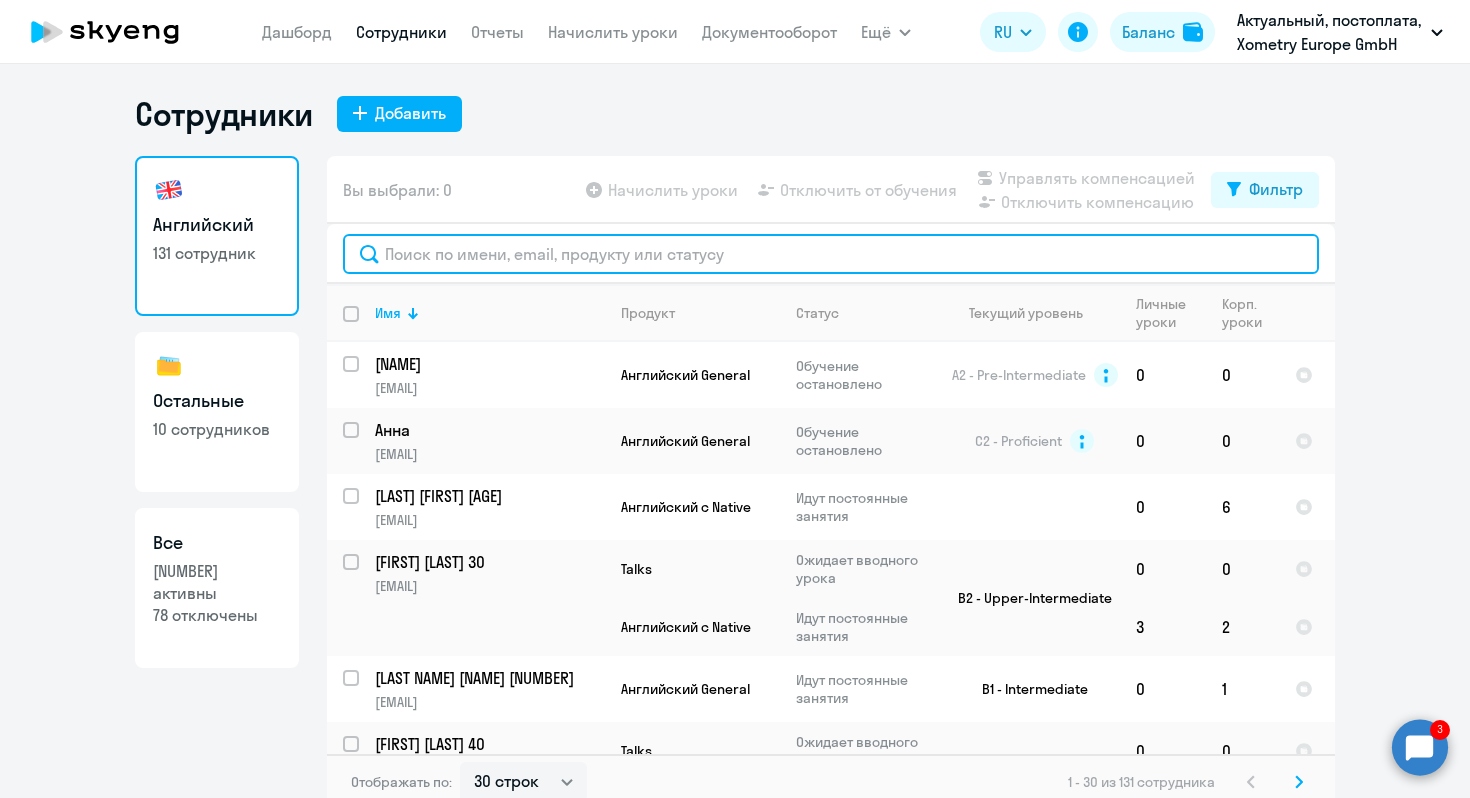 click 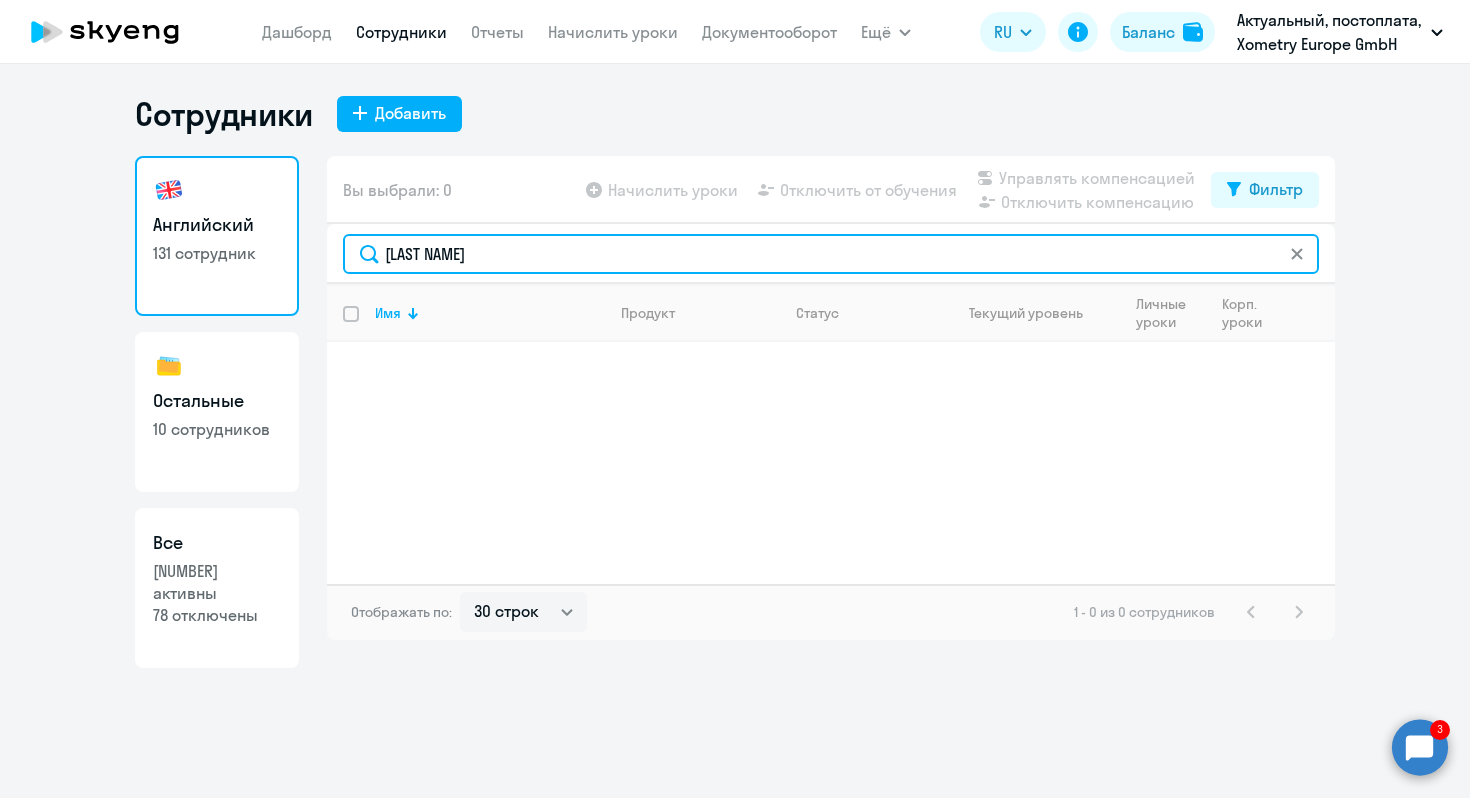 type on "[LAST NAME]" 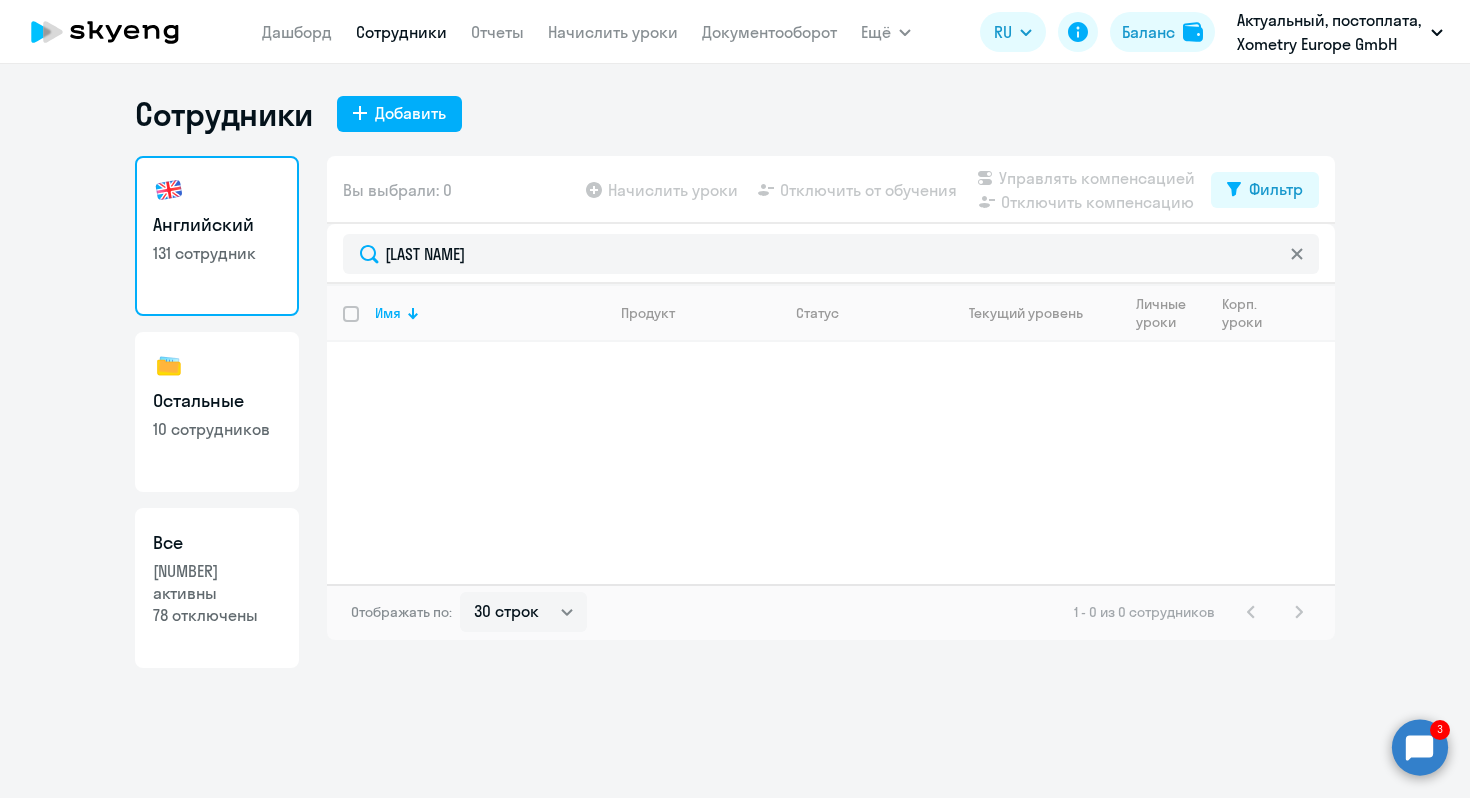 click on "Все" 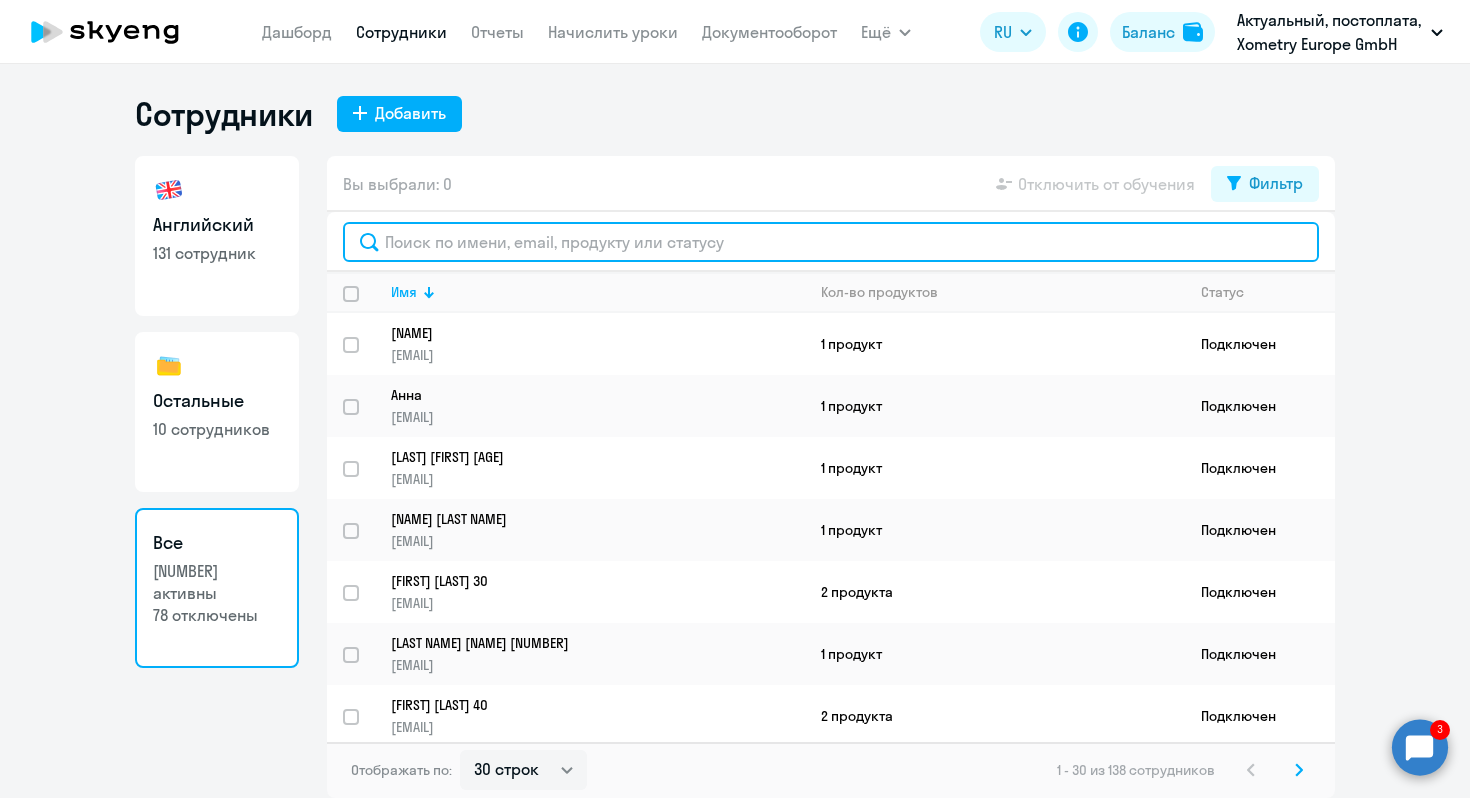 click 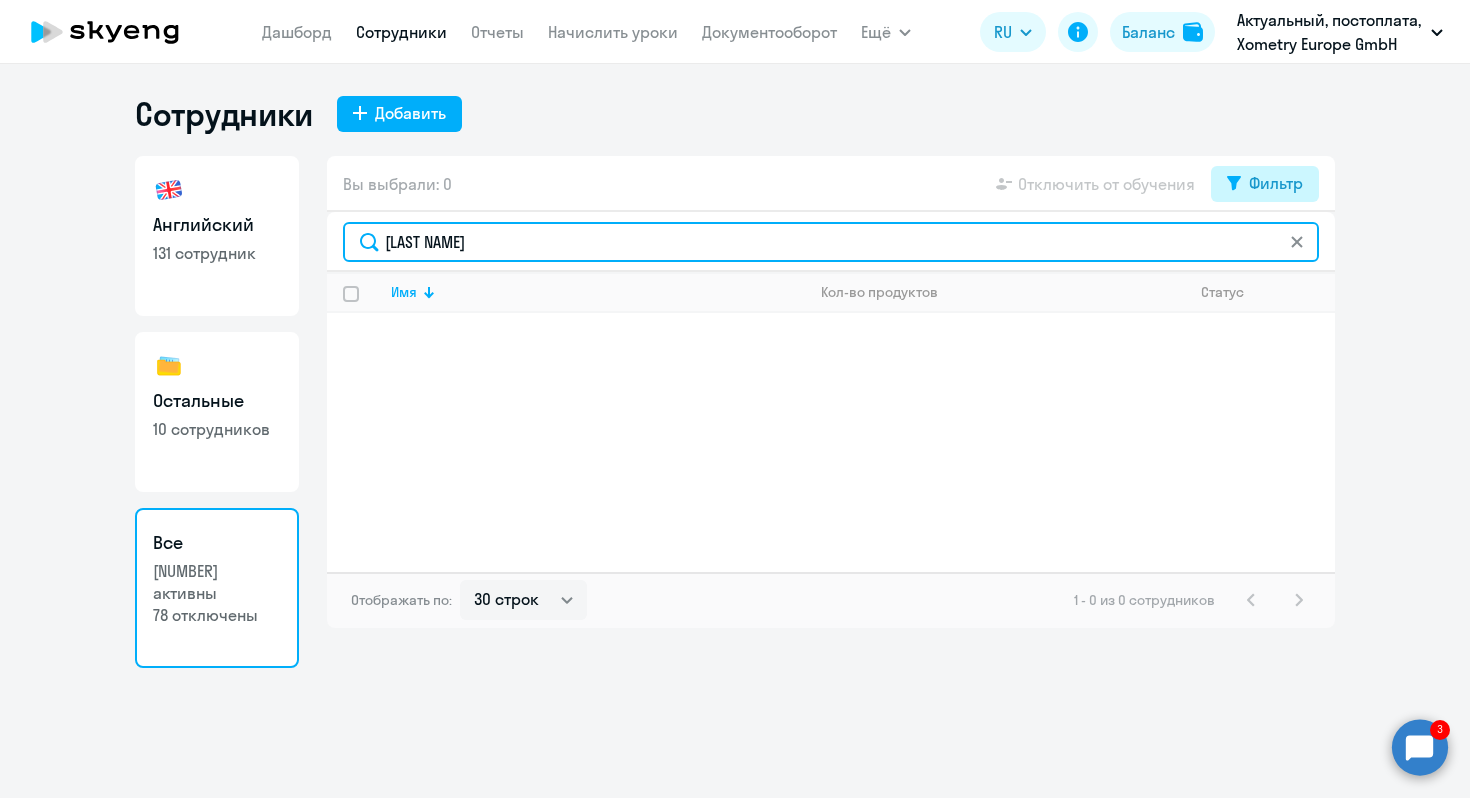 type on "[LAST NAME]" 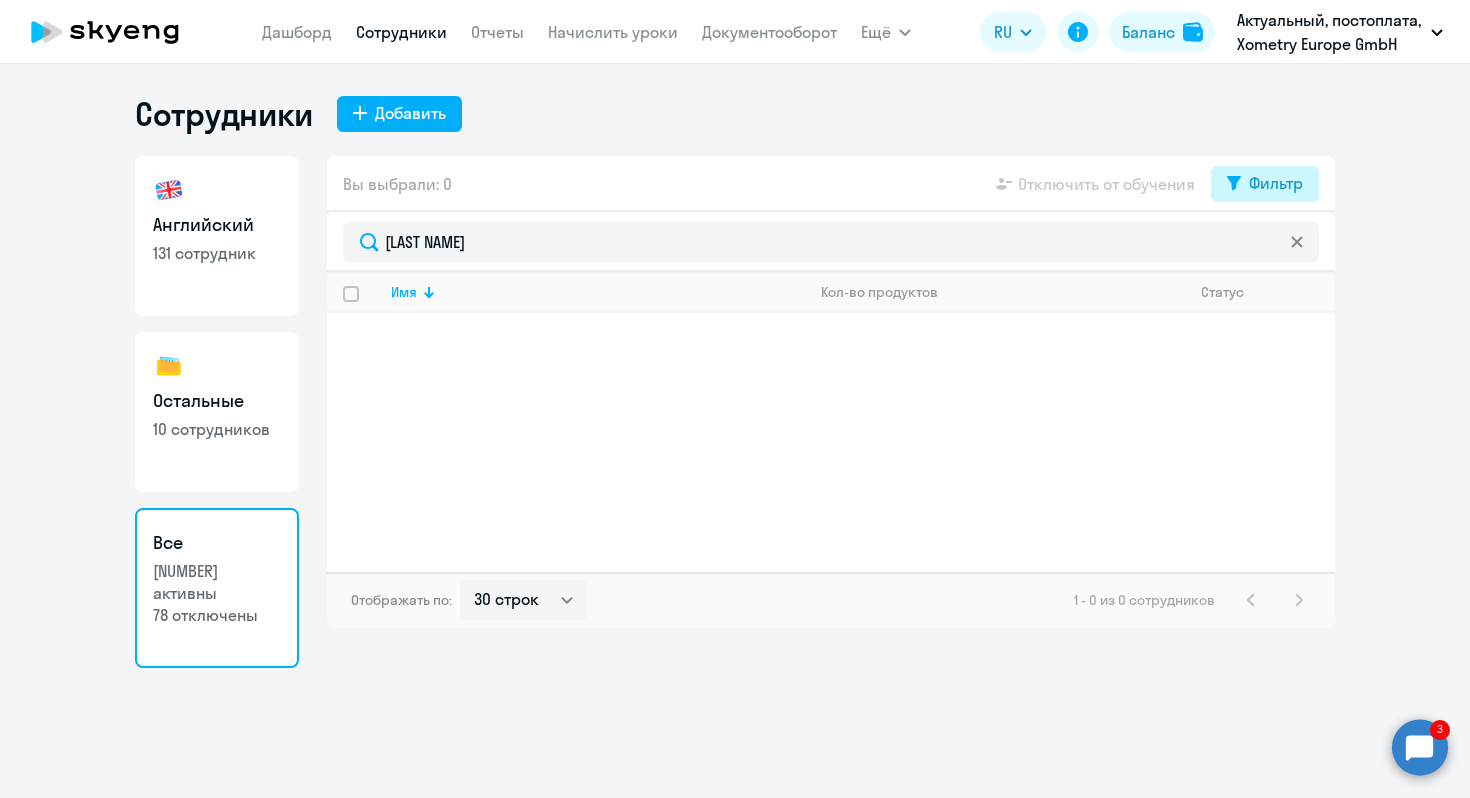 click on "Фильтр" 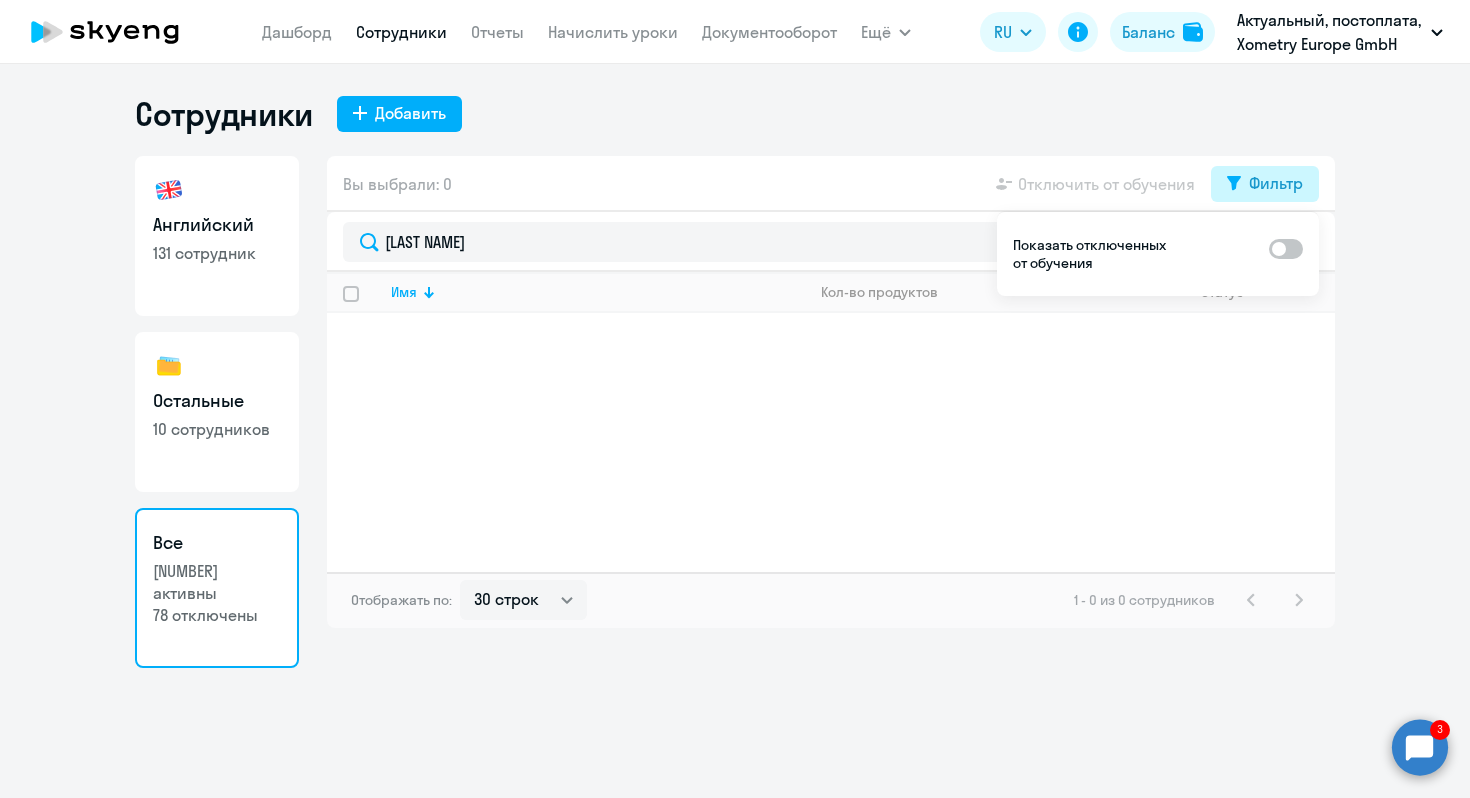click on "Фильтр" 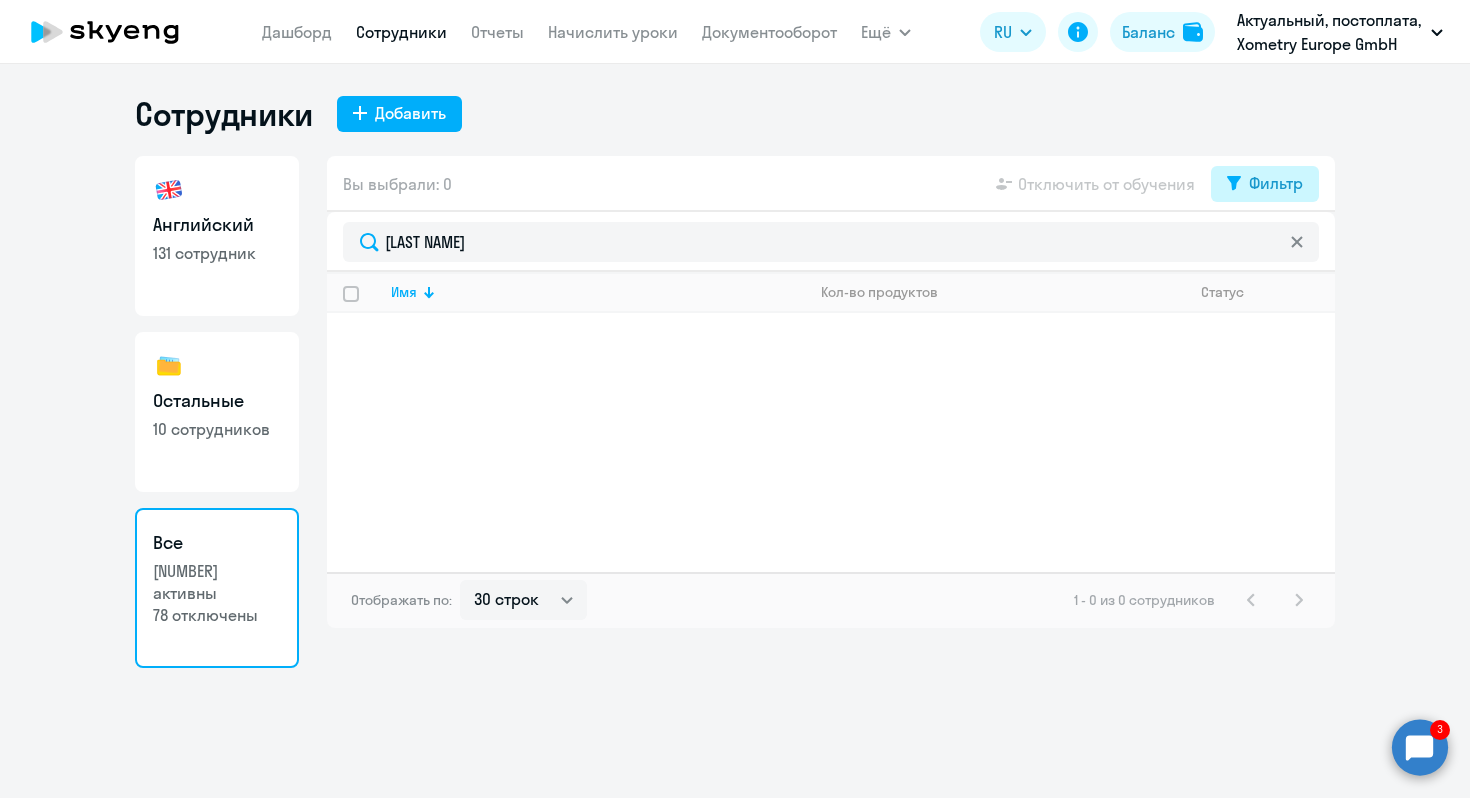 click on "Фильтр" 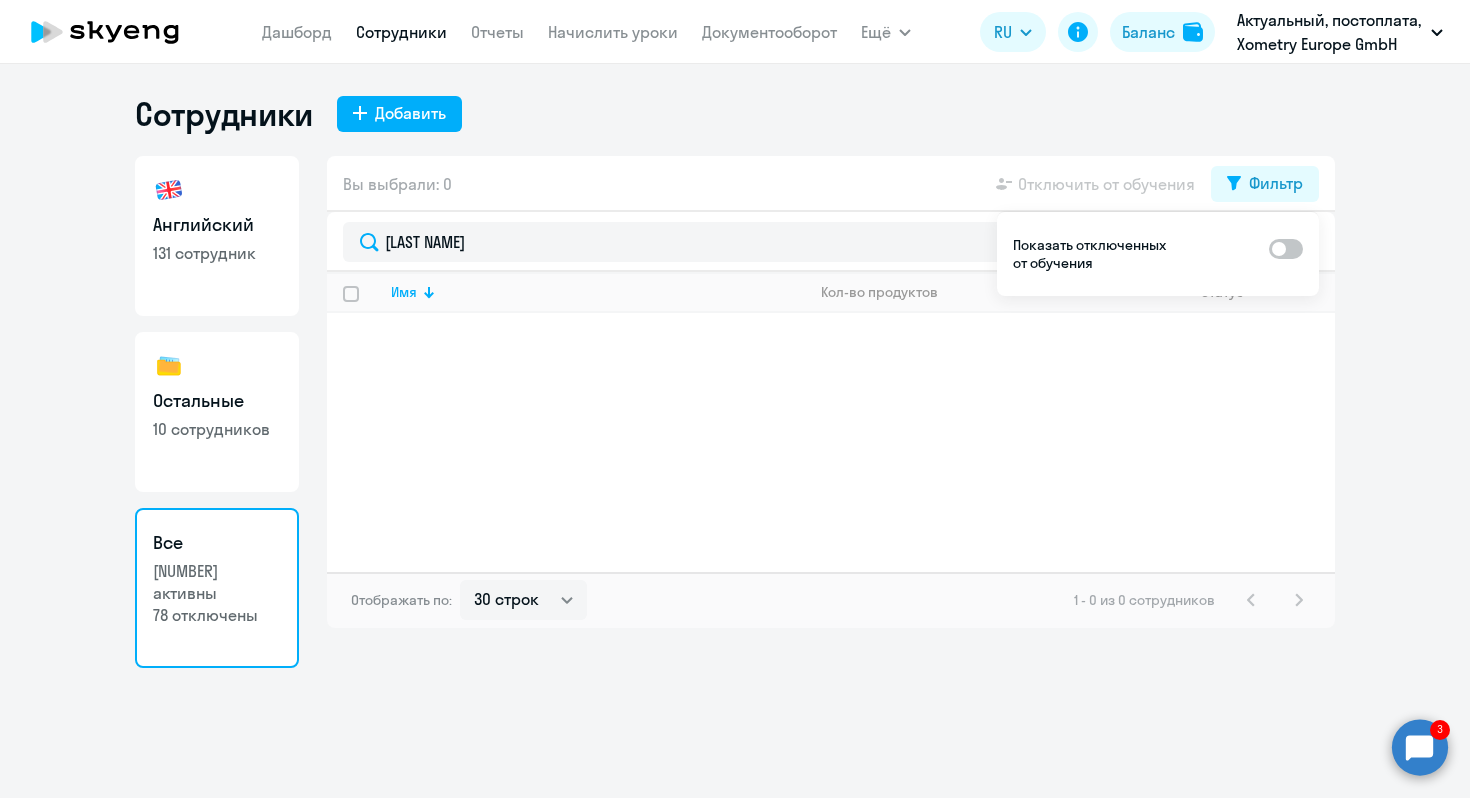 click at bounding box center [1286, 249] 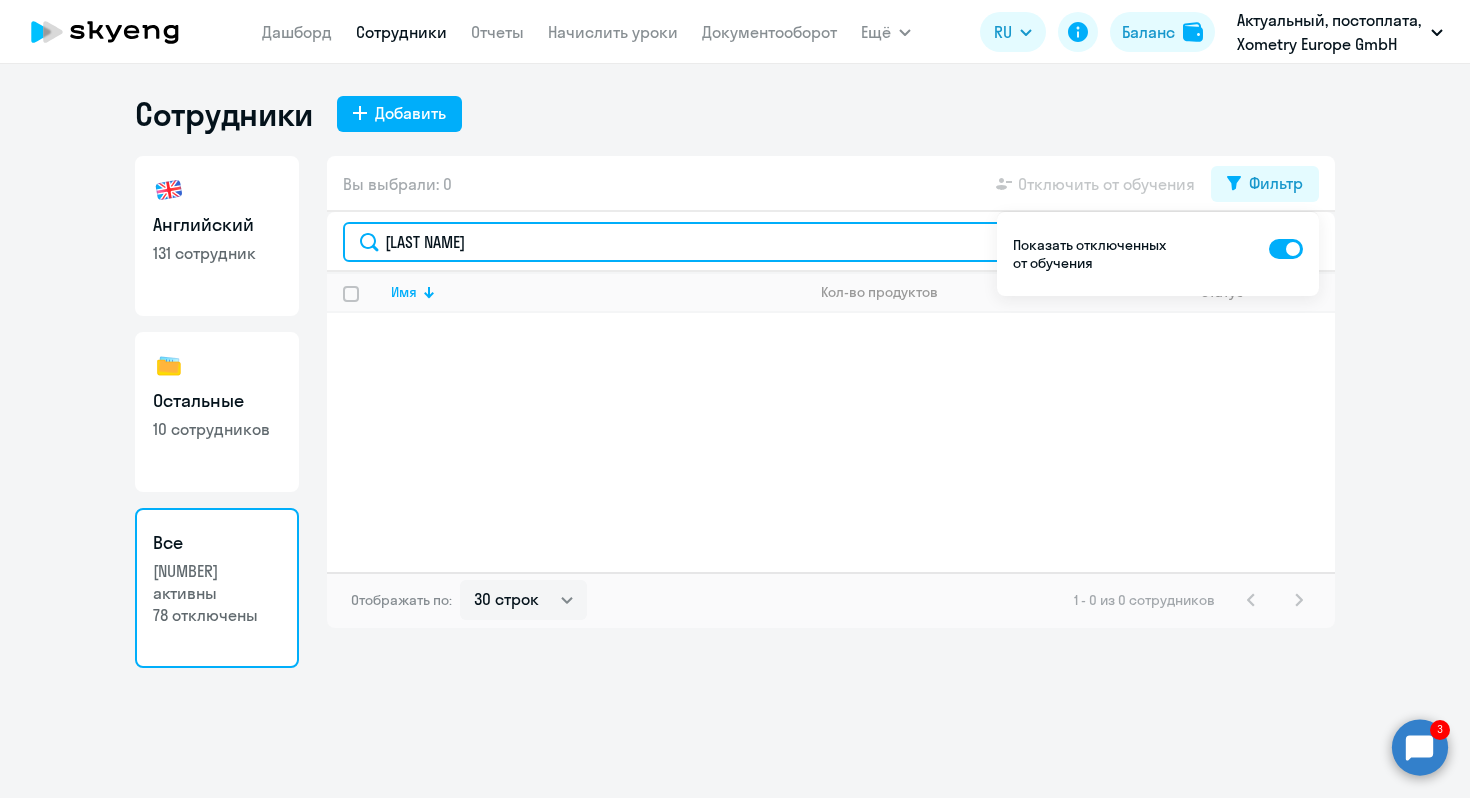 click on "[LAST NAME]" 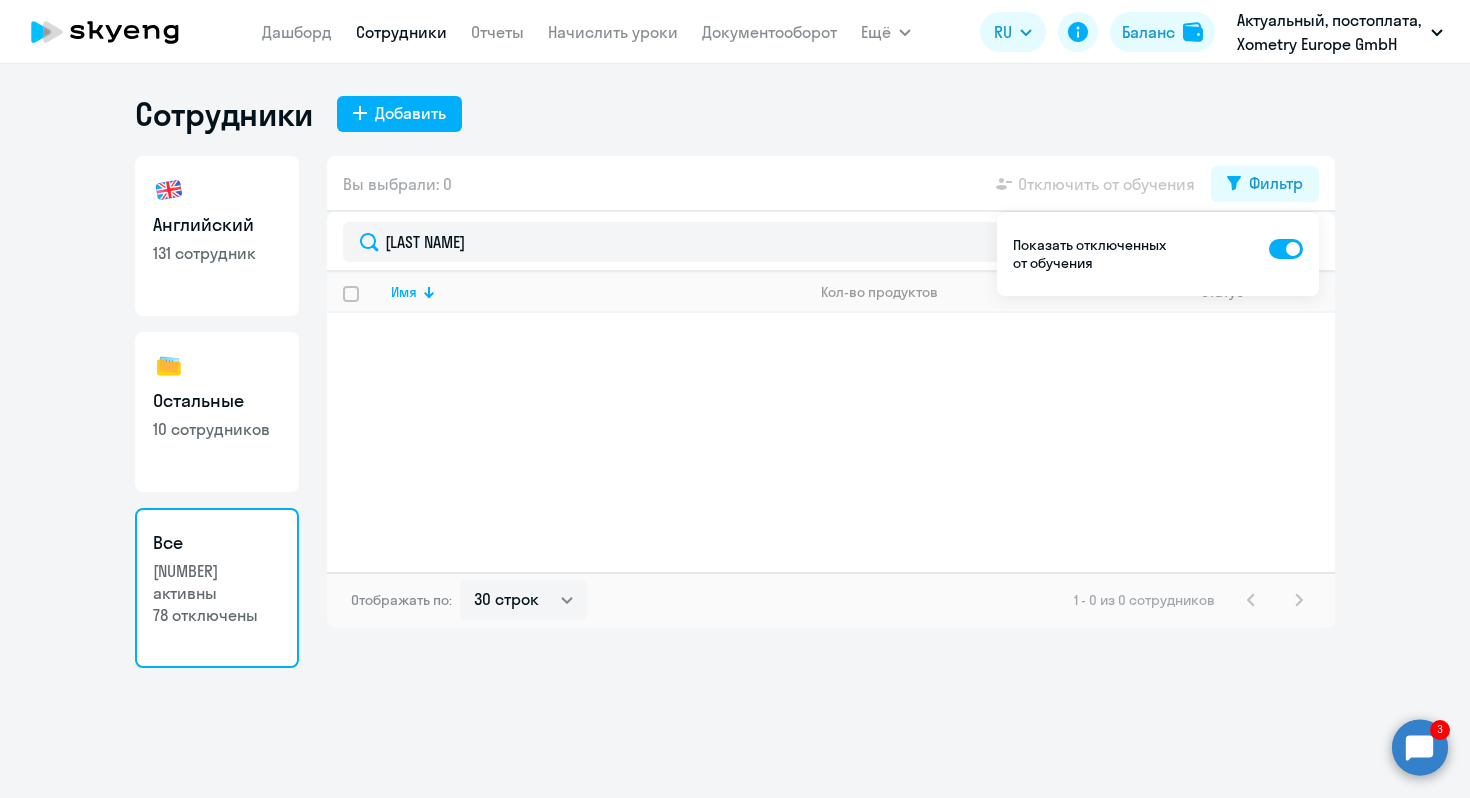 click at bounding box center (1286, 249) 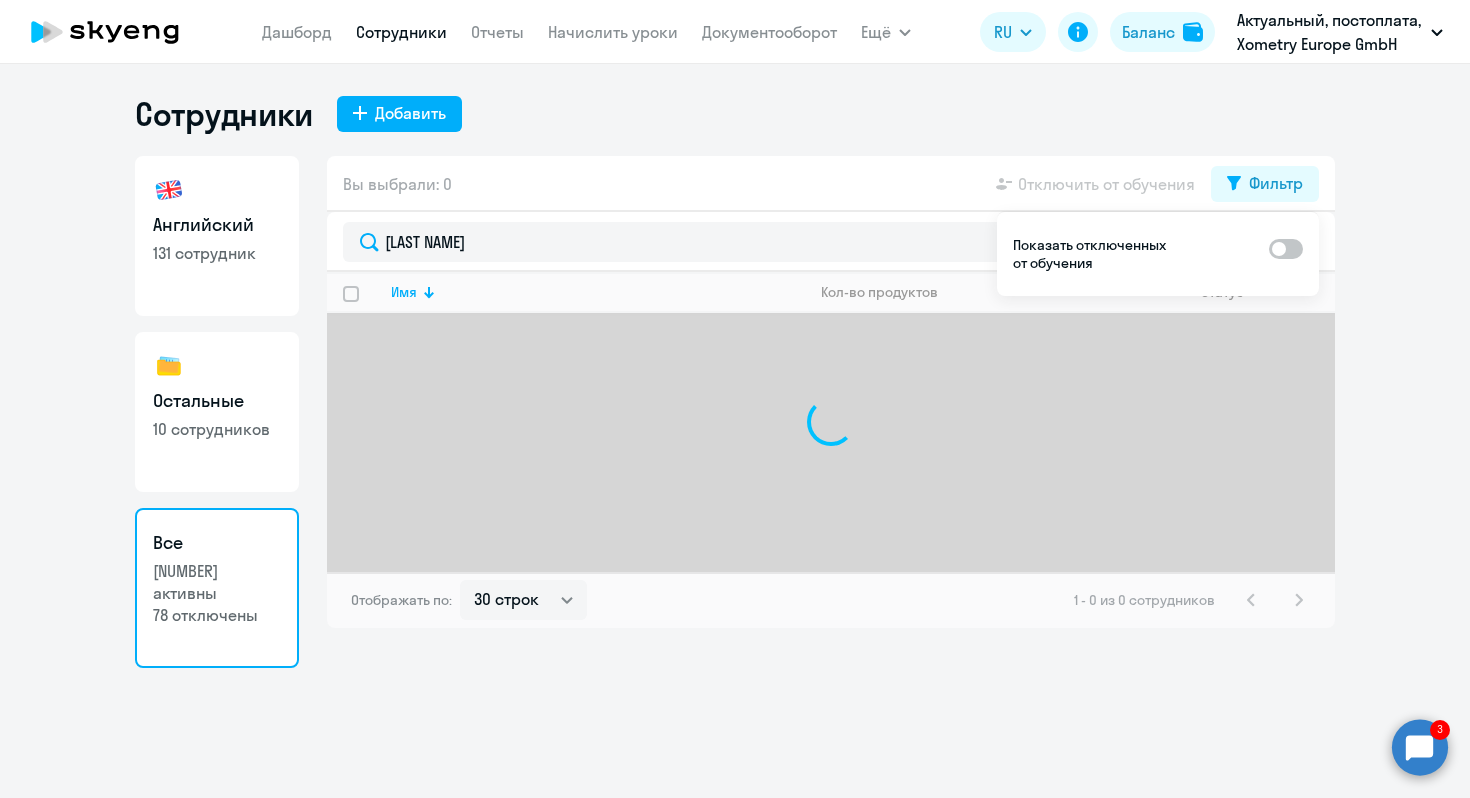 click on "Сотрудники \n \n  Добавить   Английский   131 сотрудник   Остальные   10 сотрудников  Все  138 активны   78 отключены   Вы выбрали: 0  \n \n  Отключить от обучения  \n \n  Фильтр  \n \n \n [LAST] \n \n  Имя   Кол-во продуктов   Статус  Отображать по:  30 строк   50 строк   100 строк   1 - 0 из 0 сотрудников" 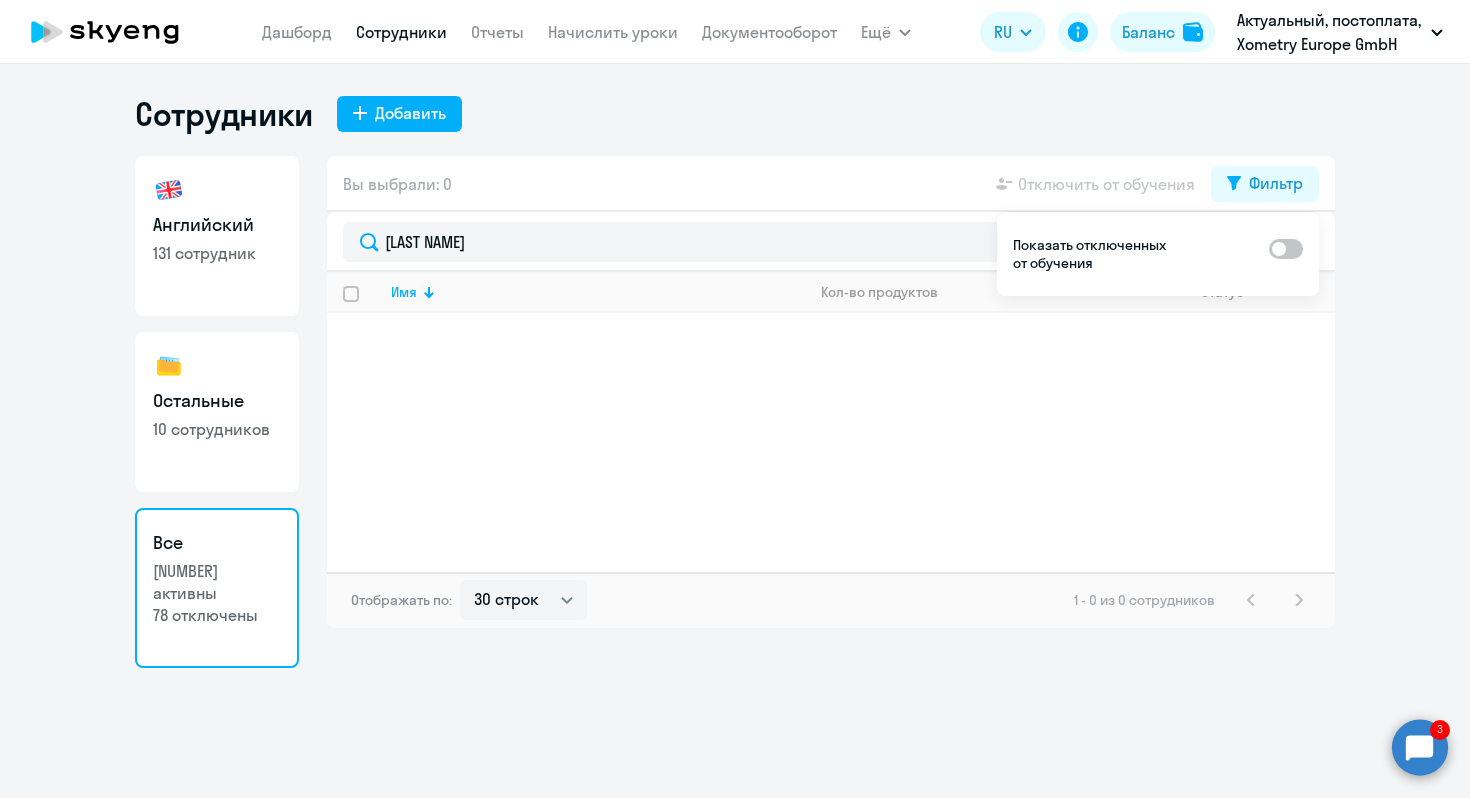 click on "Английский   131 сотрудник" 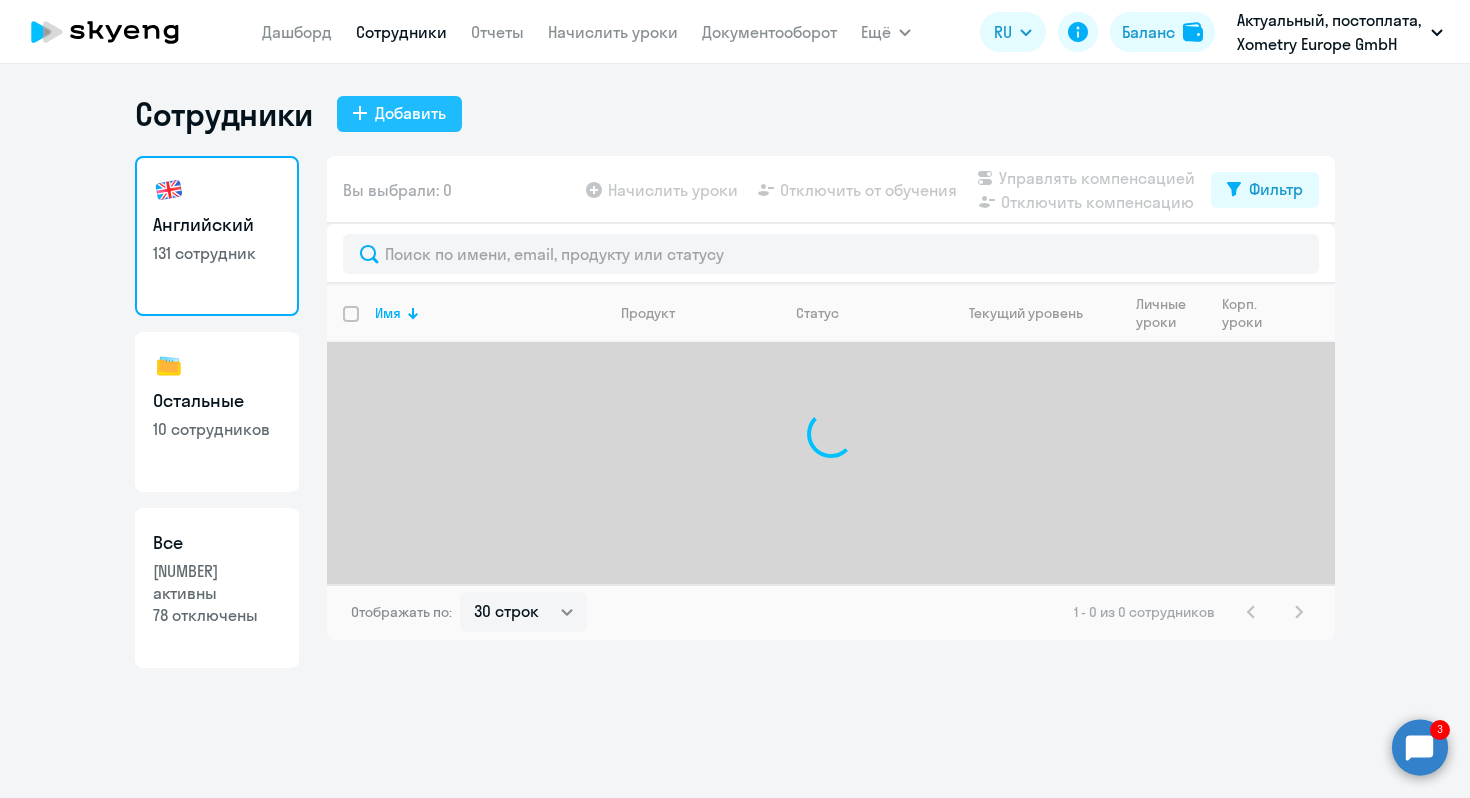 click on "Добавить" 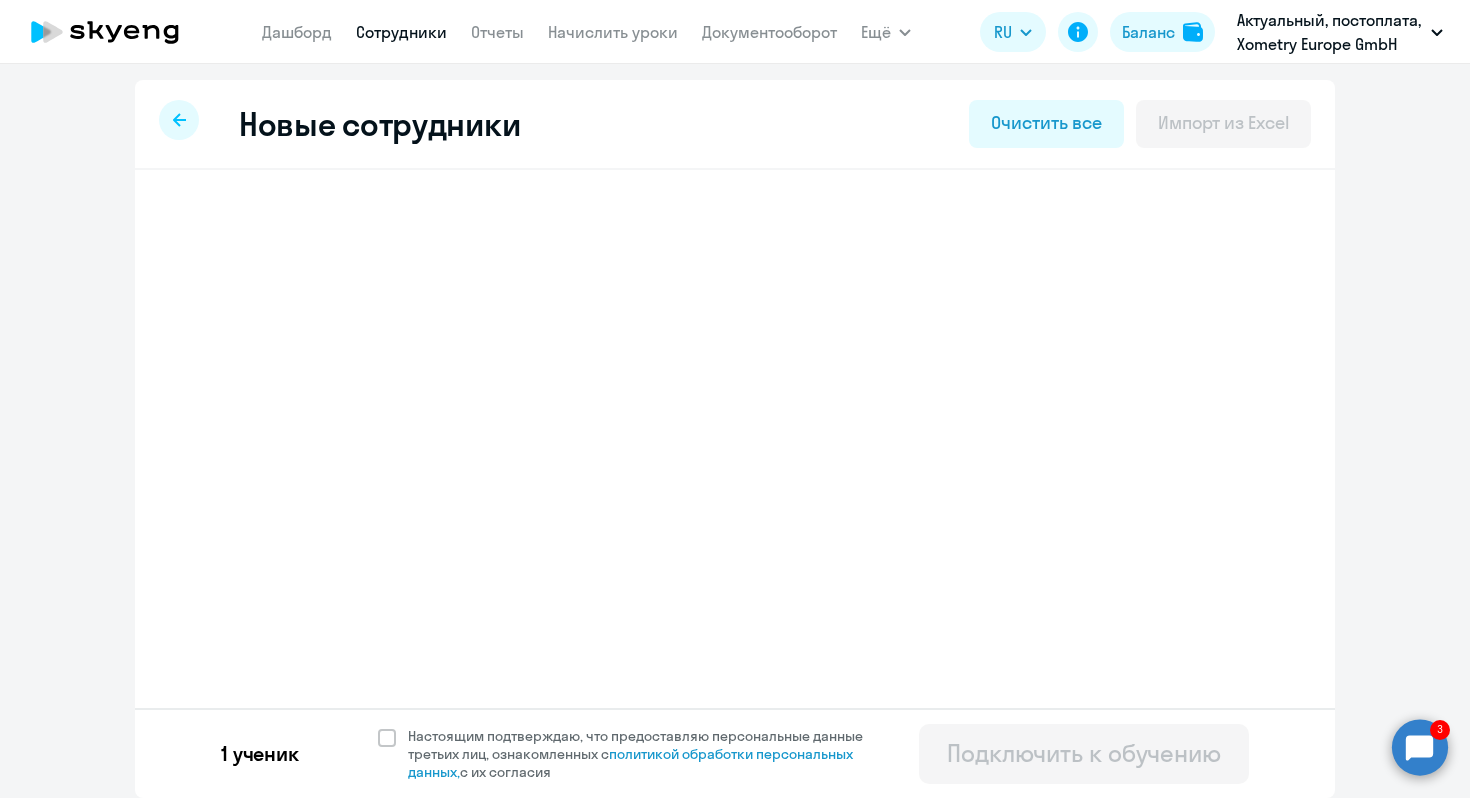 select on "english_adult_not_native_speaker" 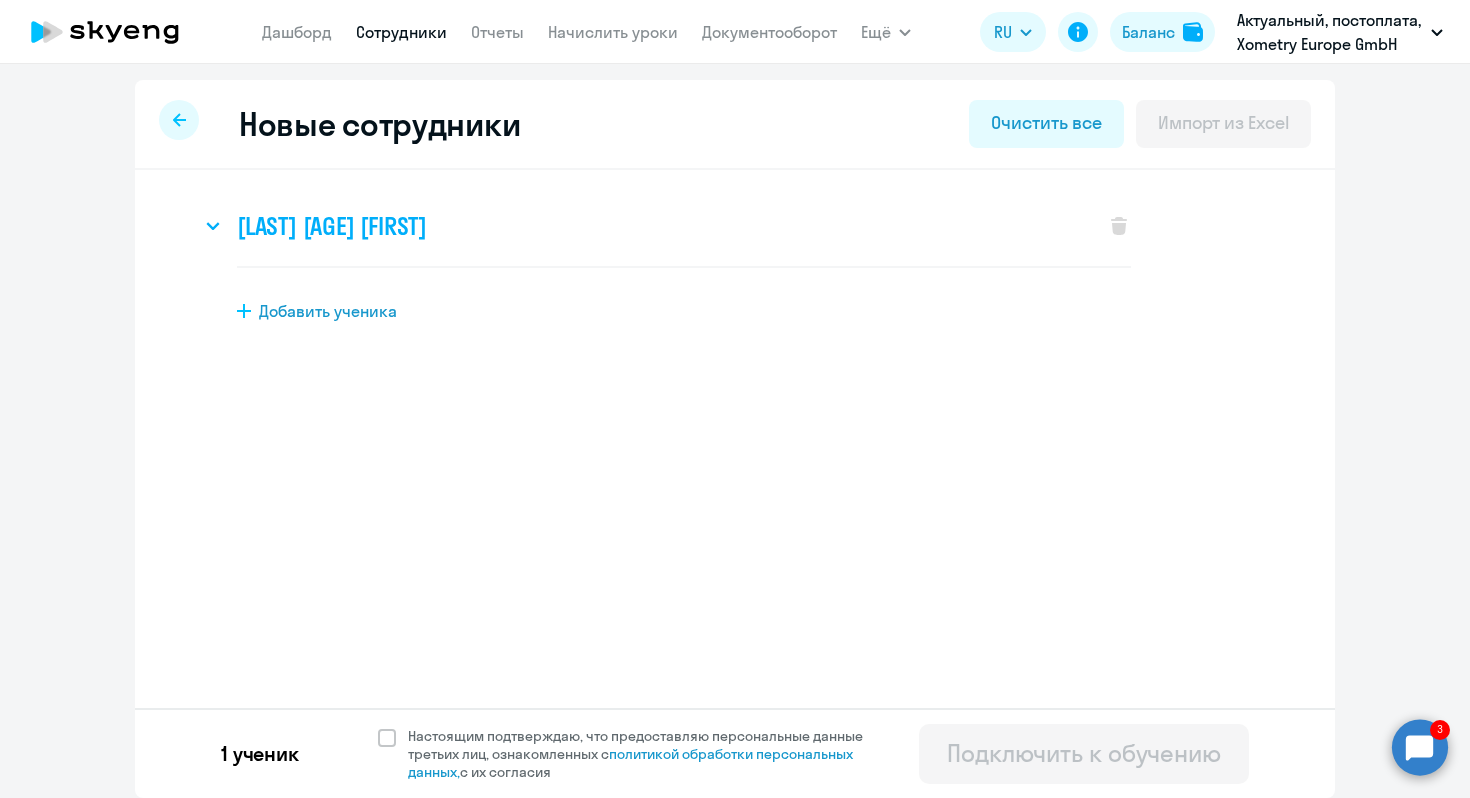 click on "[LAST] [AGE] [FIRST]" 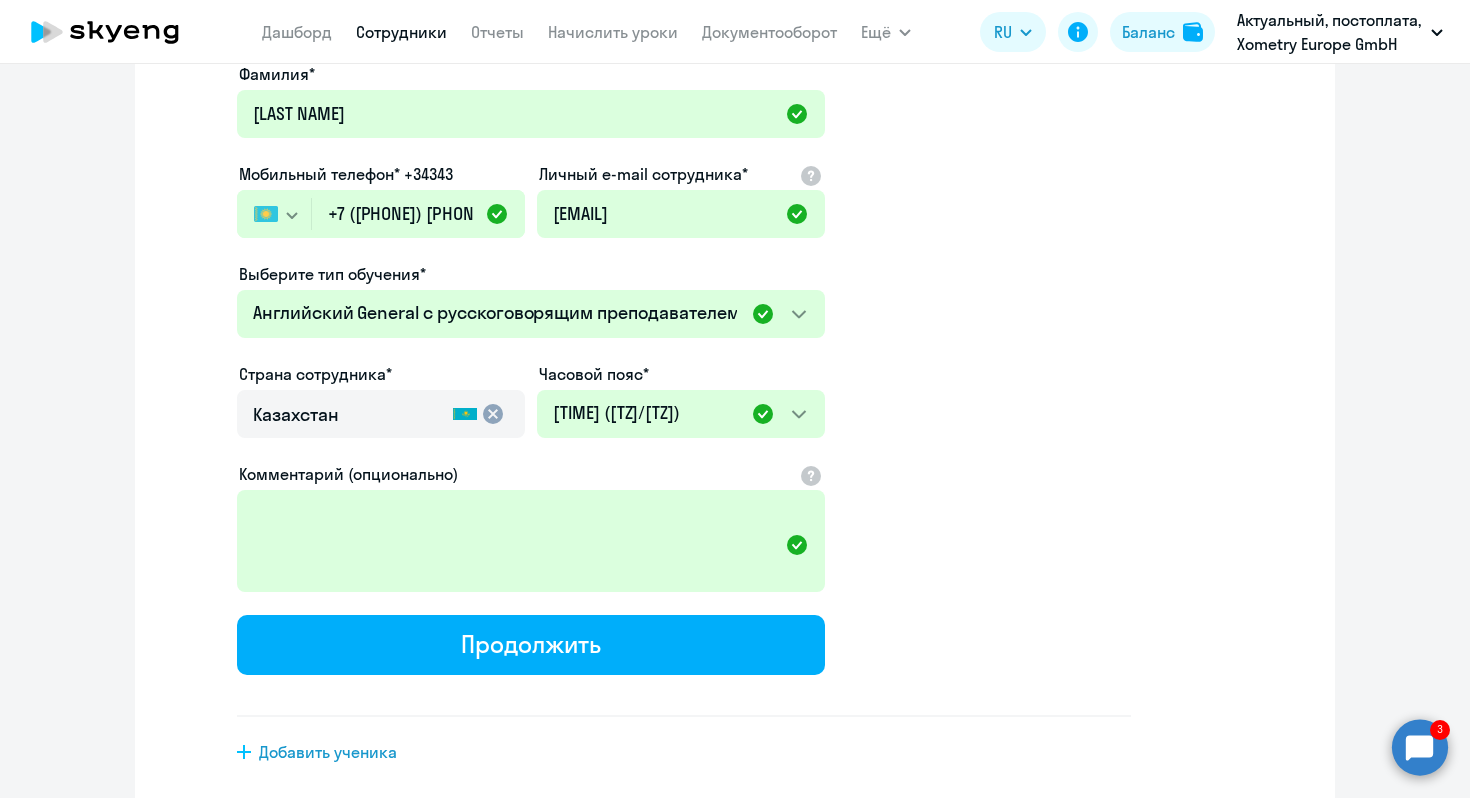 scroll, scrollTop: 404, scrollLeft: 0, axis: vertical 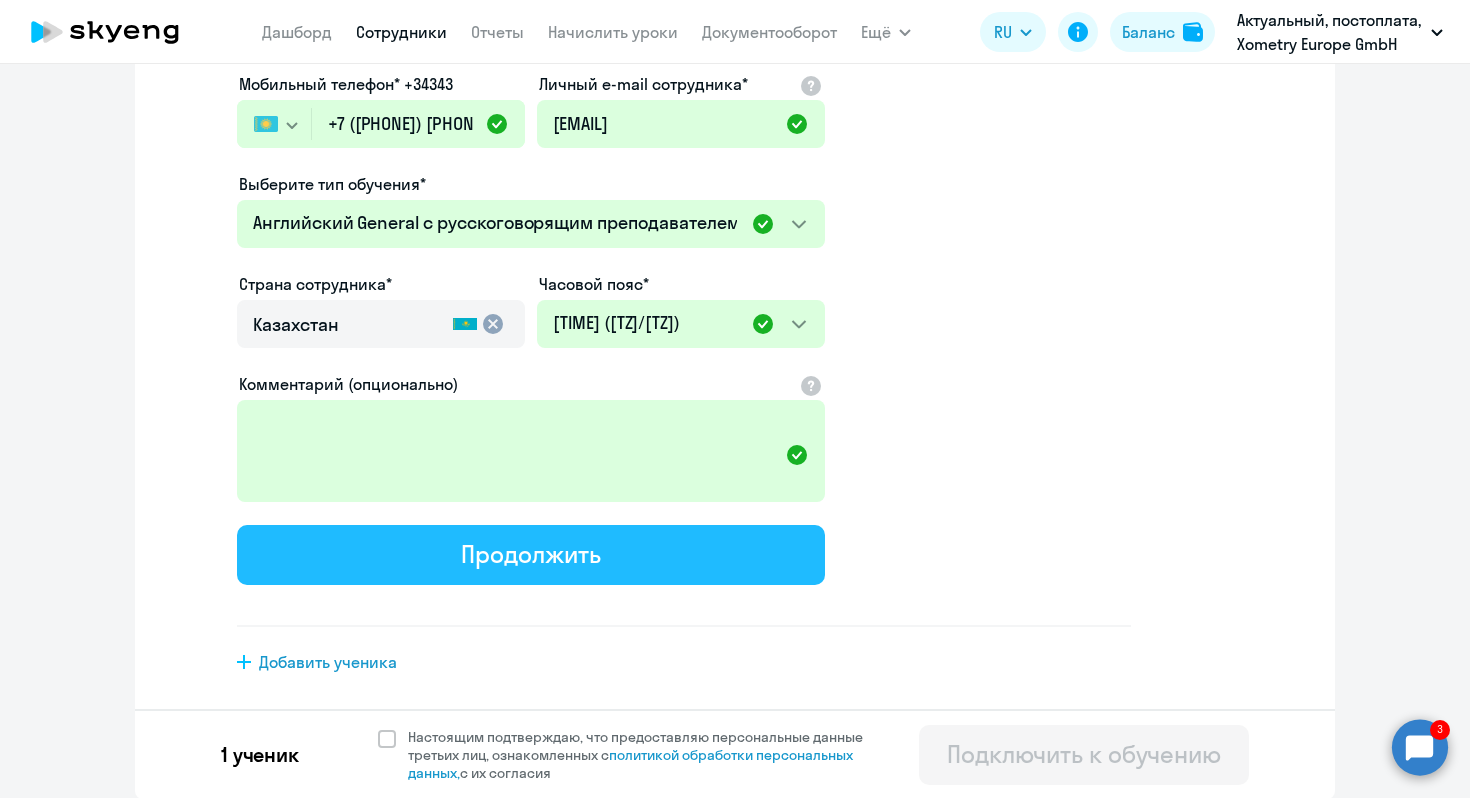 click on "Продолжить" 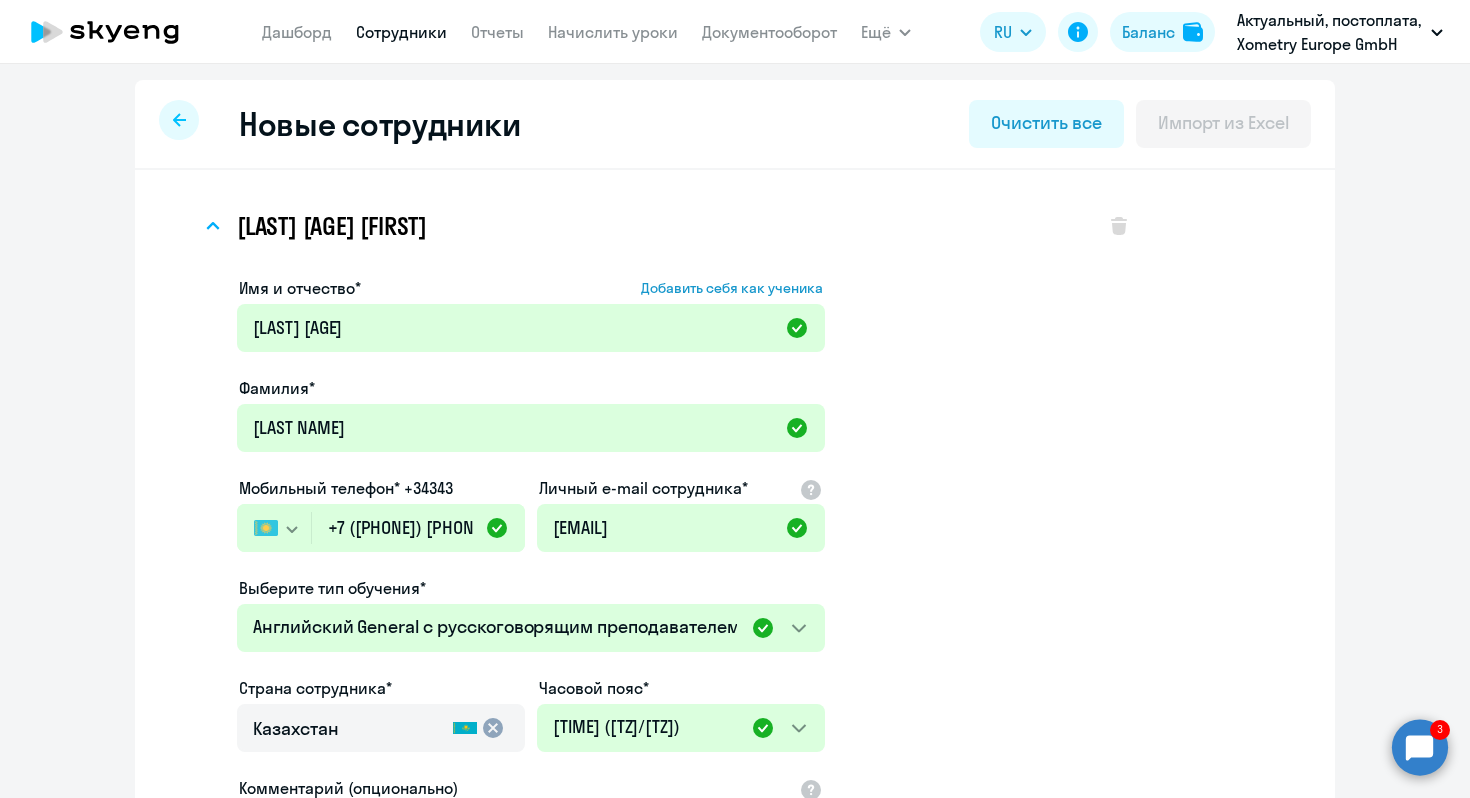 select on "english_adult_not_native_speaker" 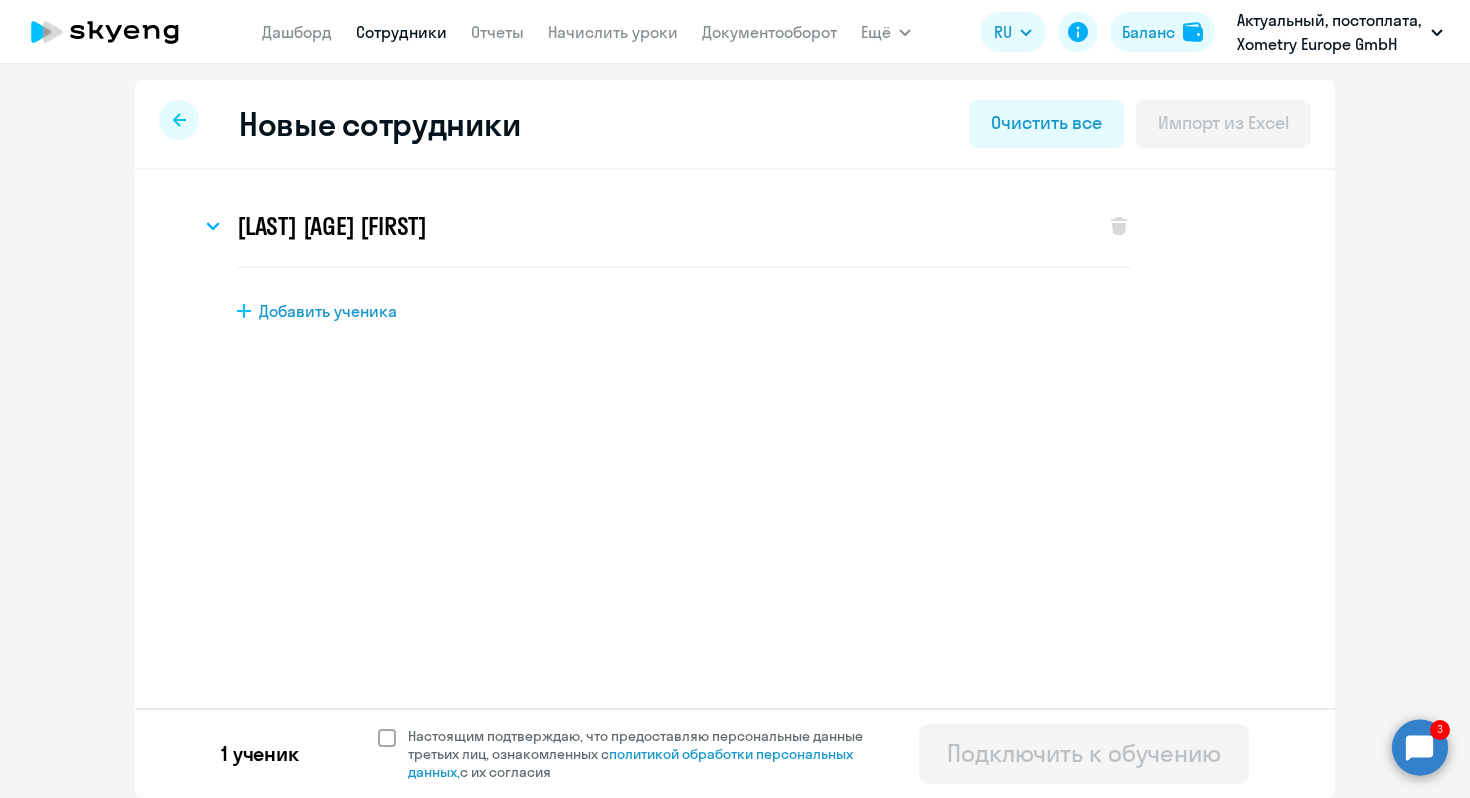 click 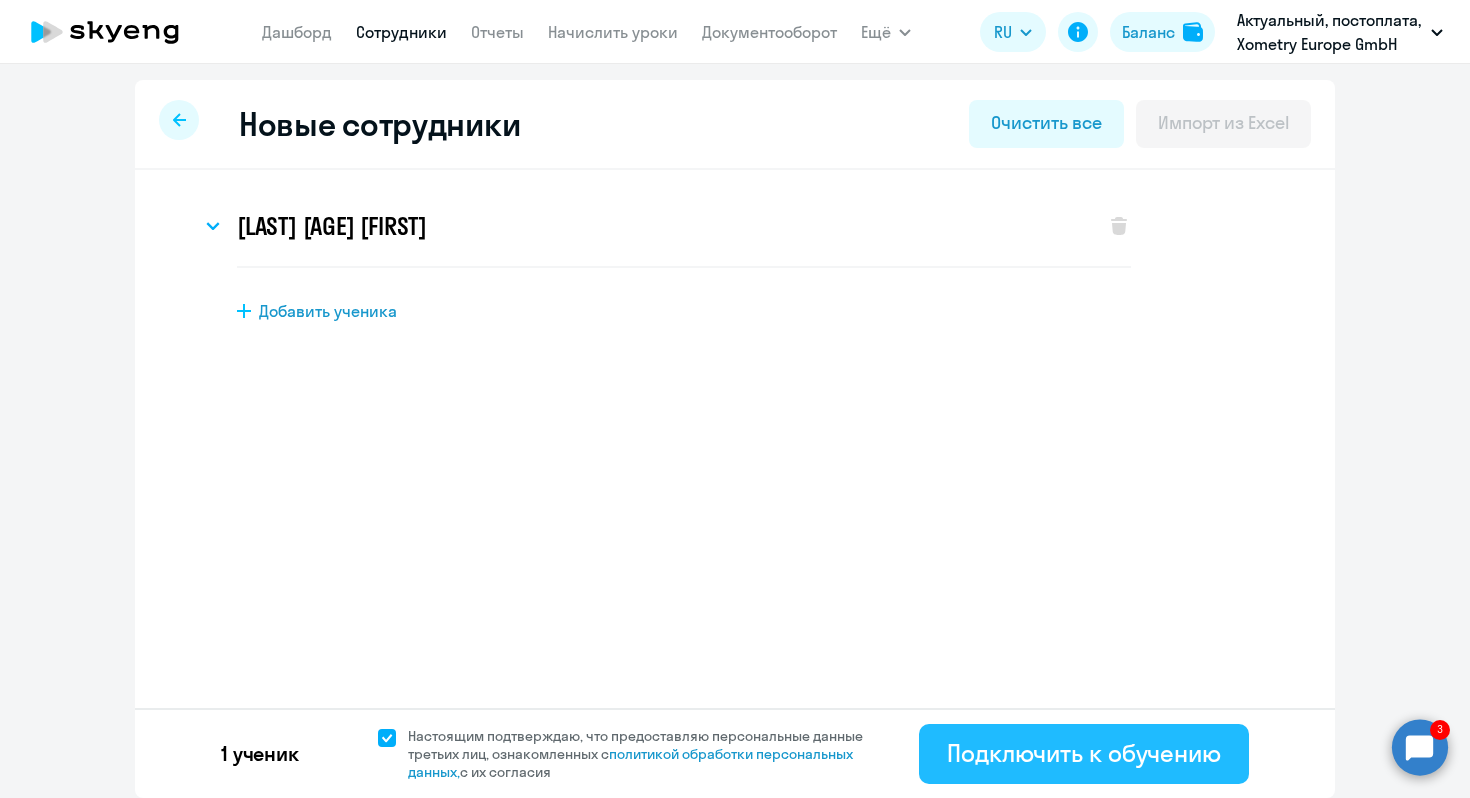 click on "Подключить к обучению" 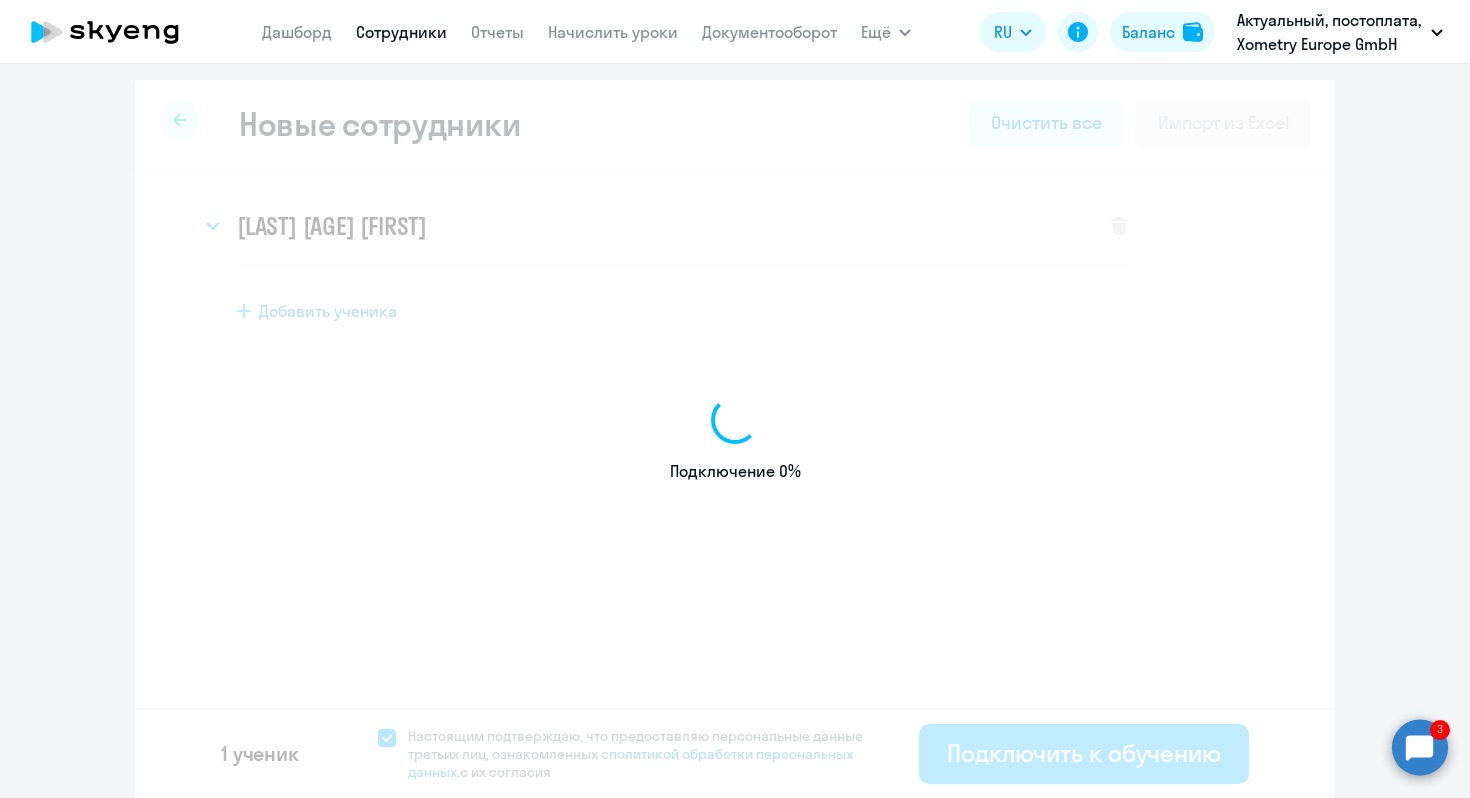 select on "english_adult_not_native_speaker" 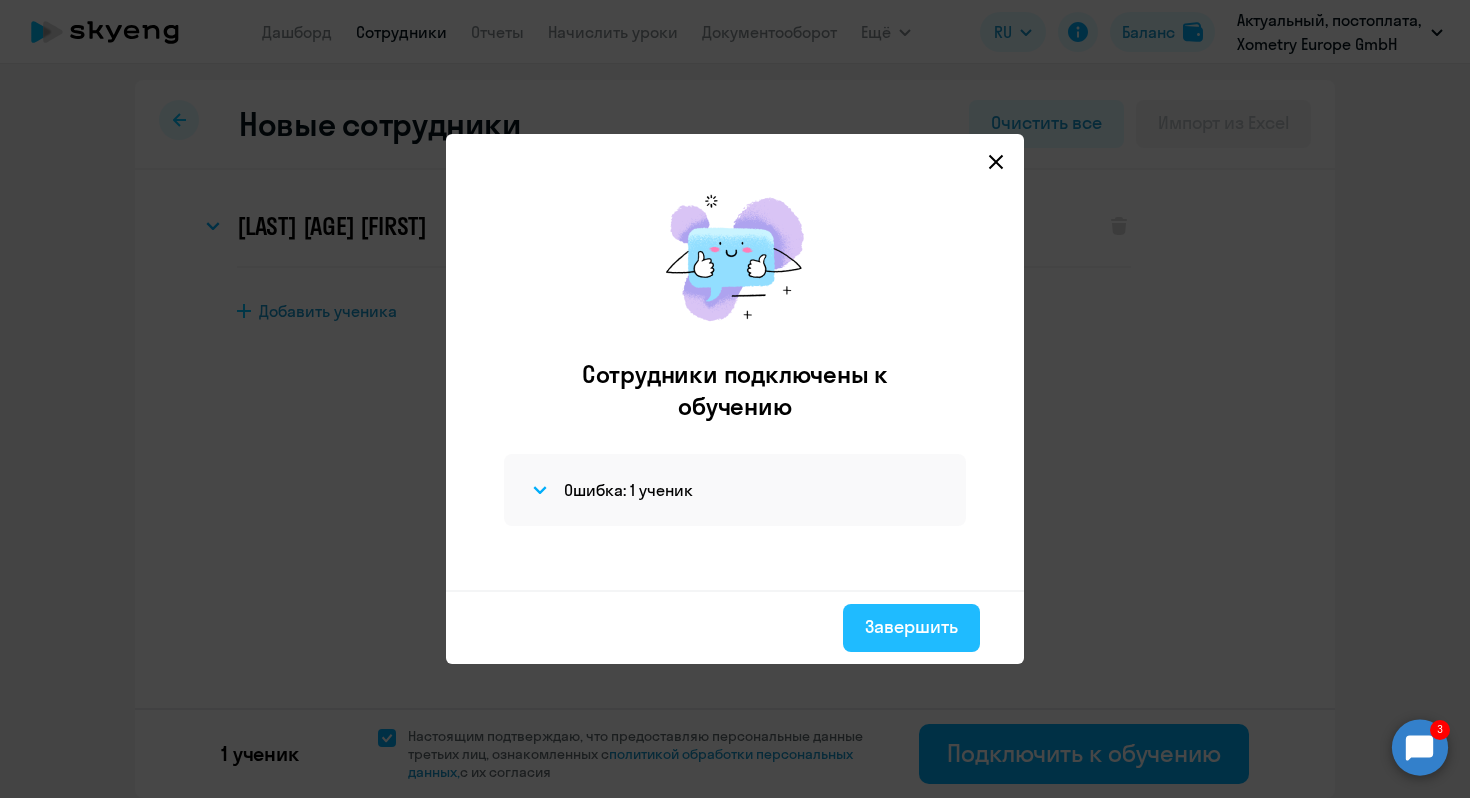 click on "Завершить" at bounding box center (911, 628) 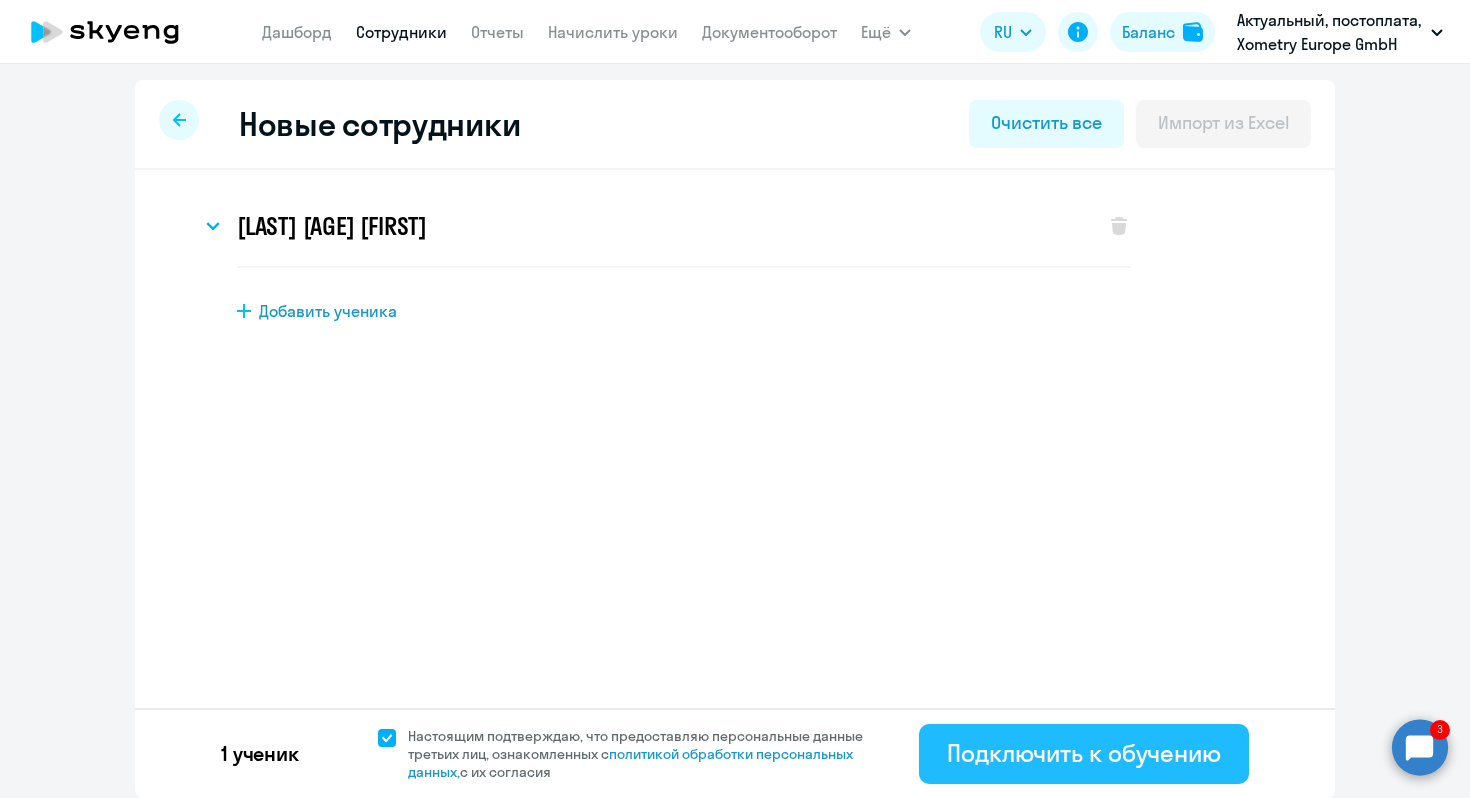 click on "Подключить к обучению" 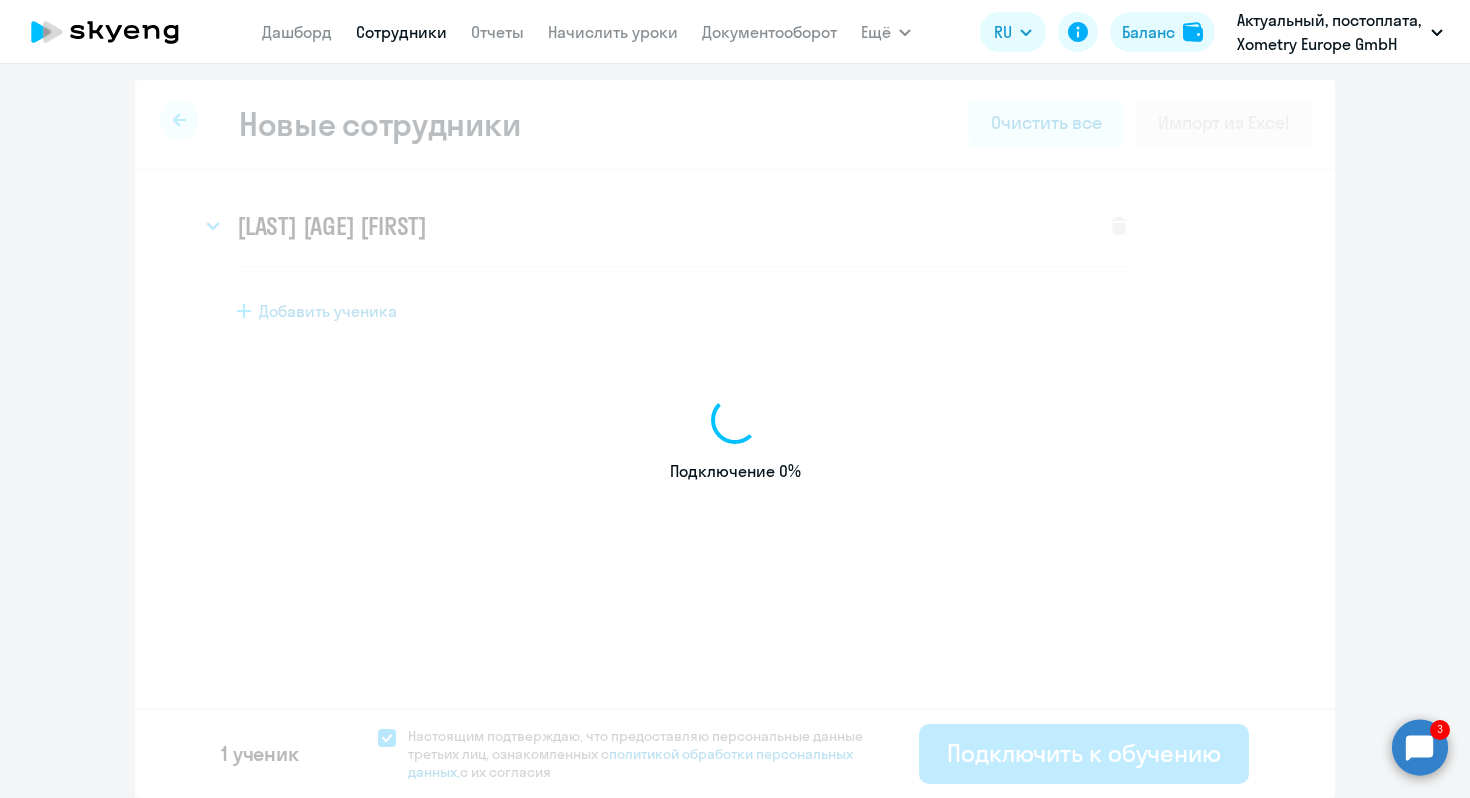 select on "english_adult_not_native_speaker" 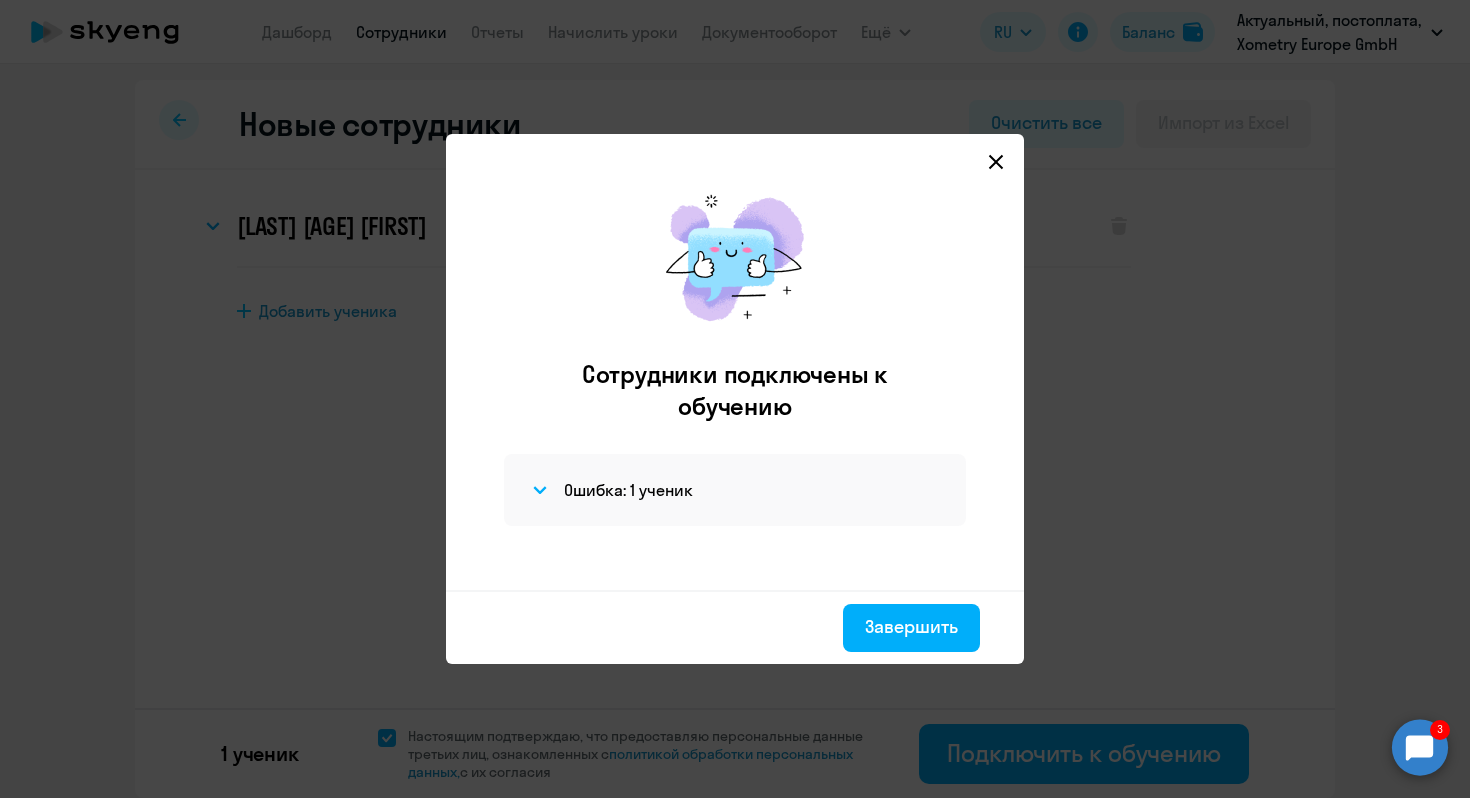 click at bounding box center (996, 162) 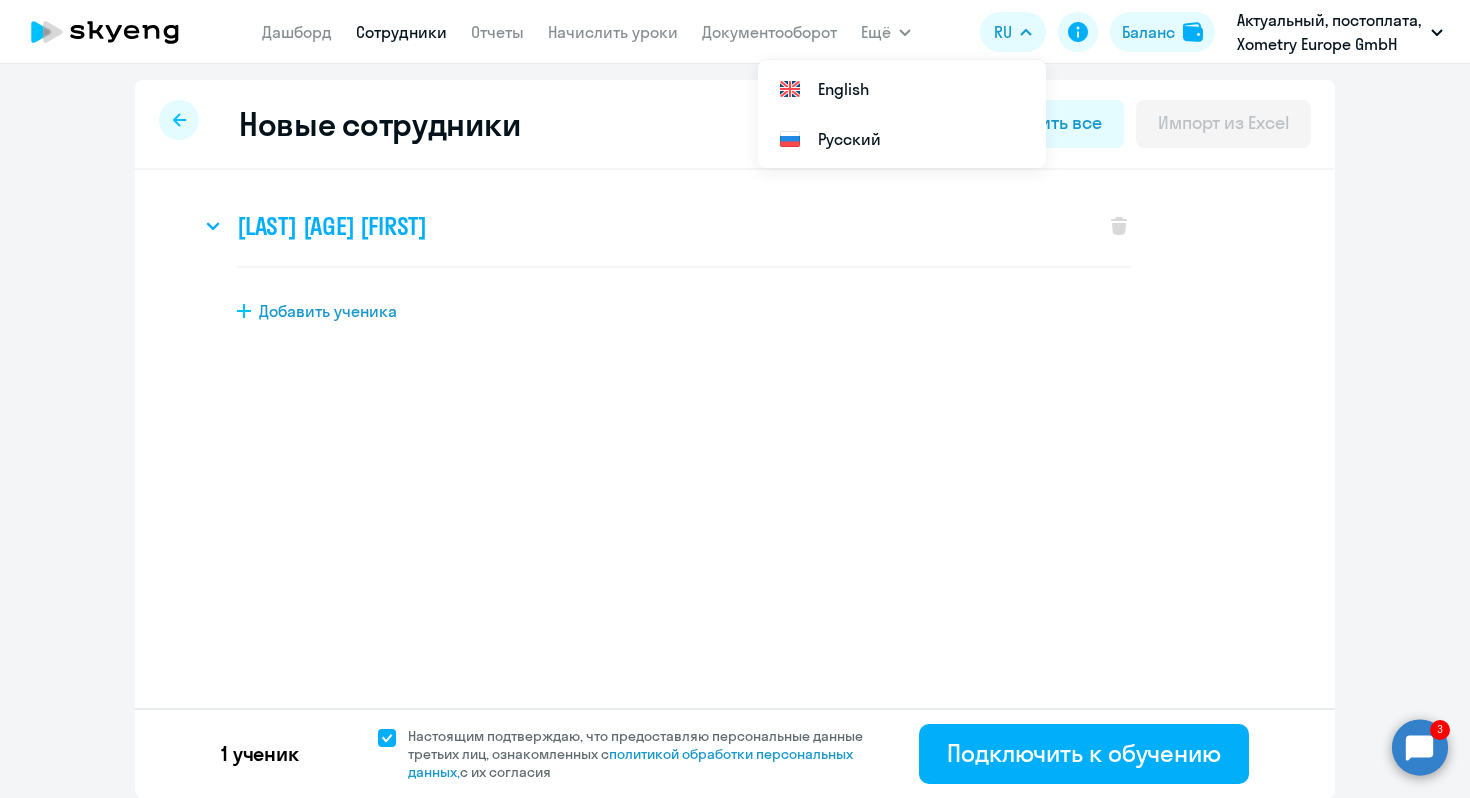 click on "[LAST] [AGE] [FIRST]" 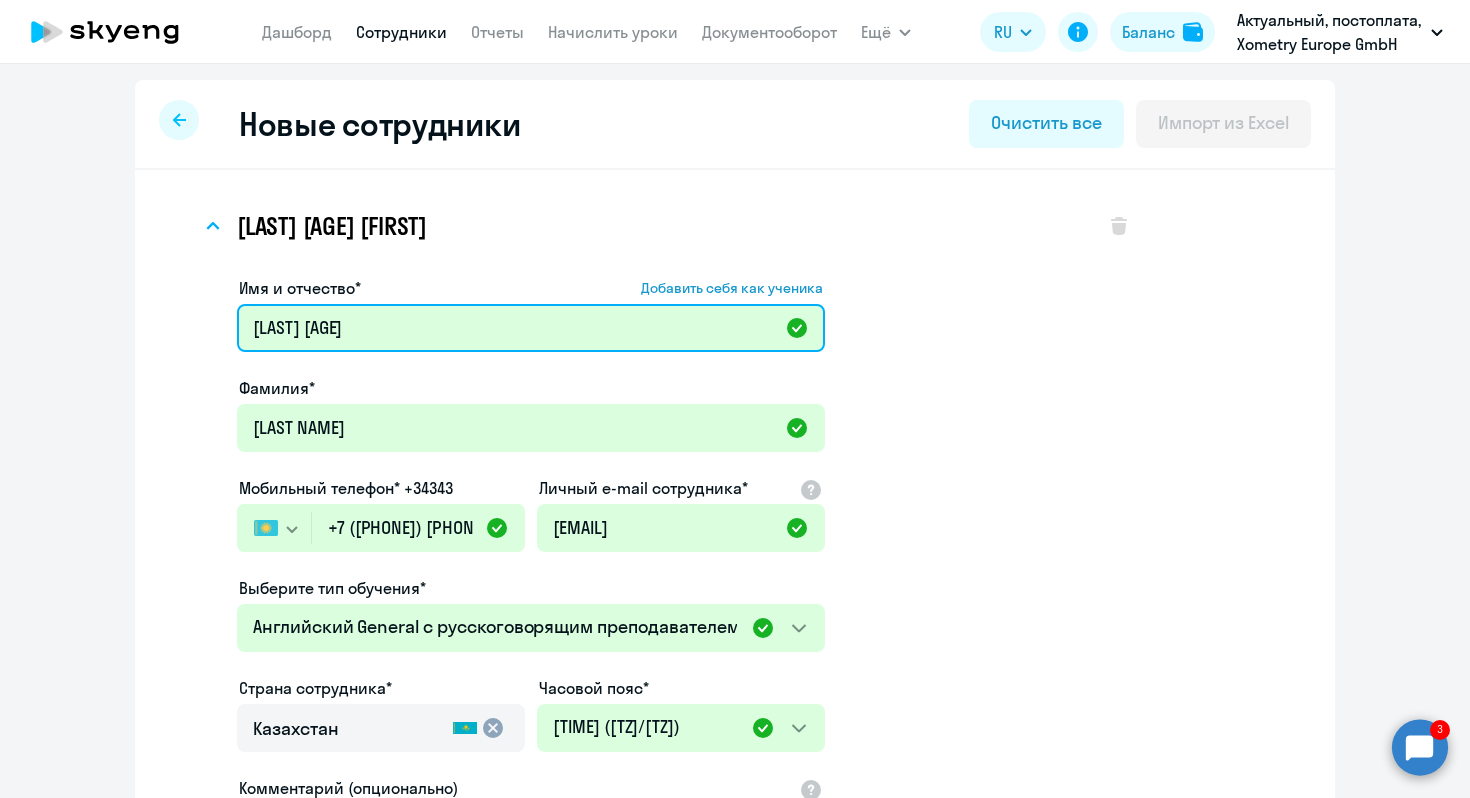 click on "[LAST] [AGE]" at bounding box center [531, 328] 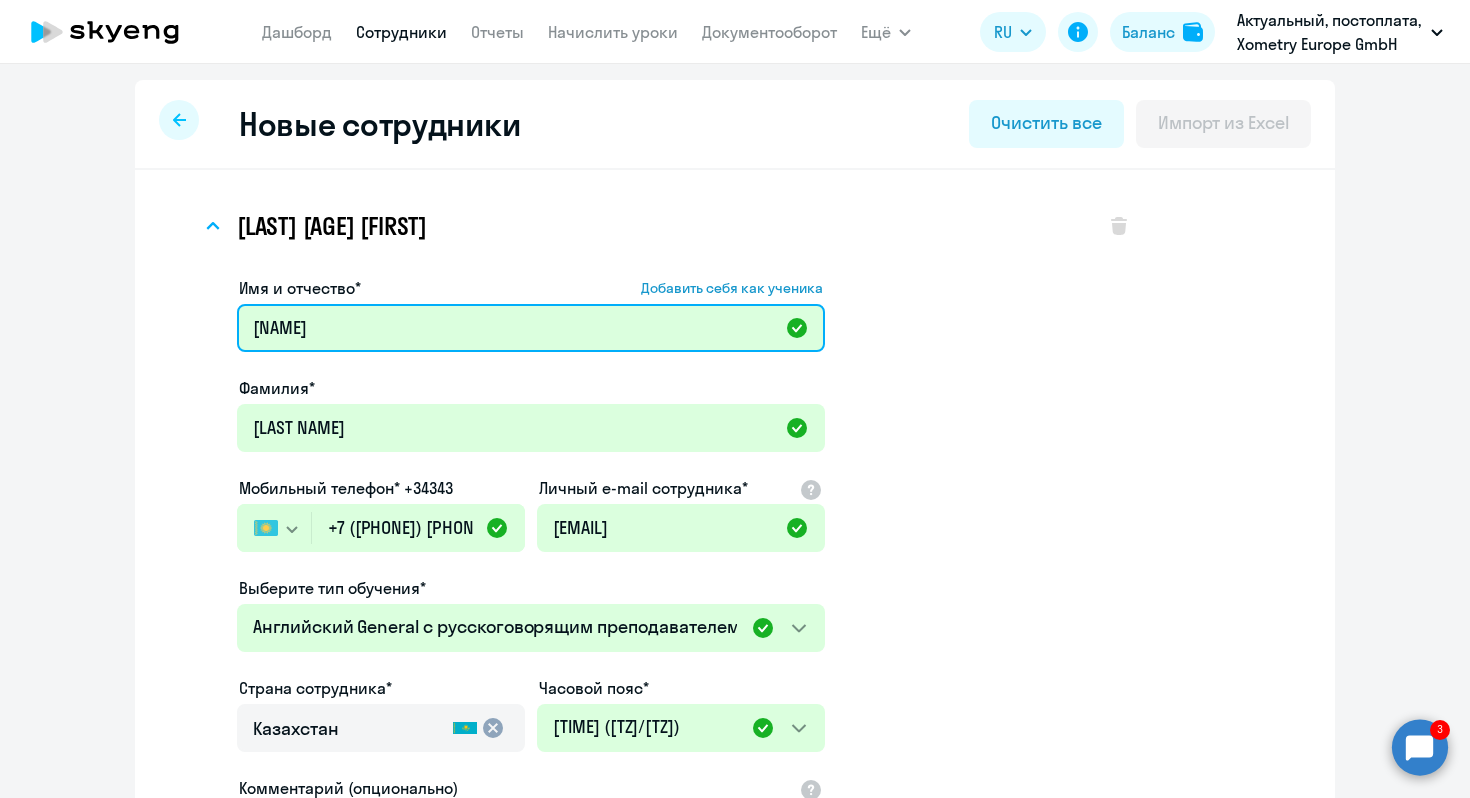 scroll, scrollTop: 404, scrollLeft: 0, axis: vertical 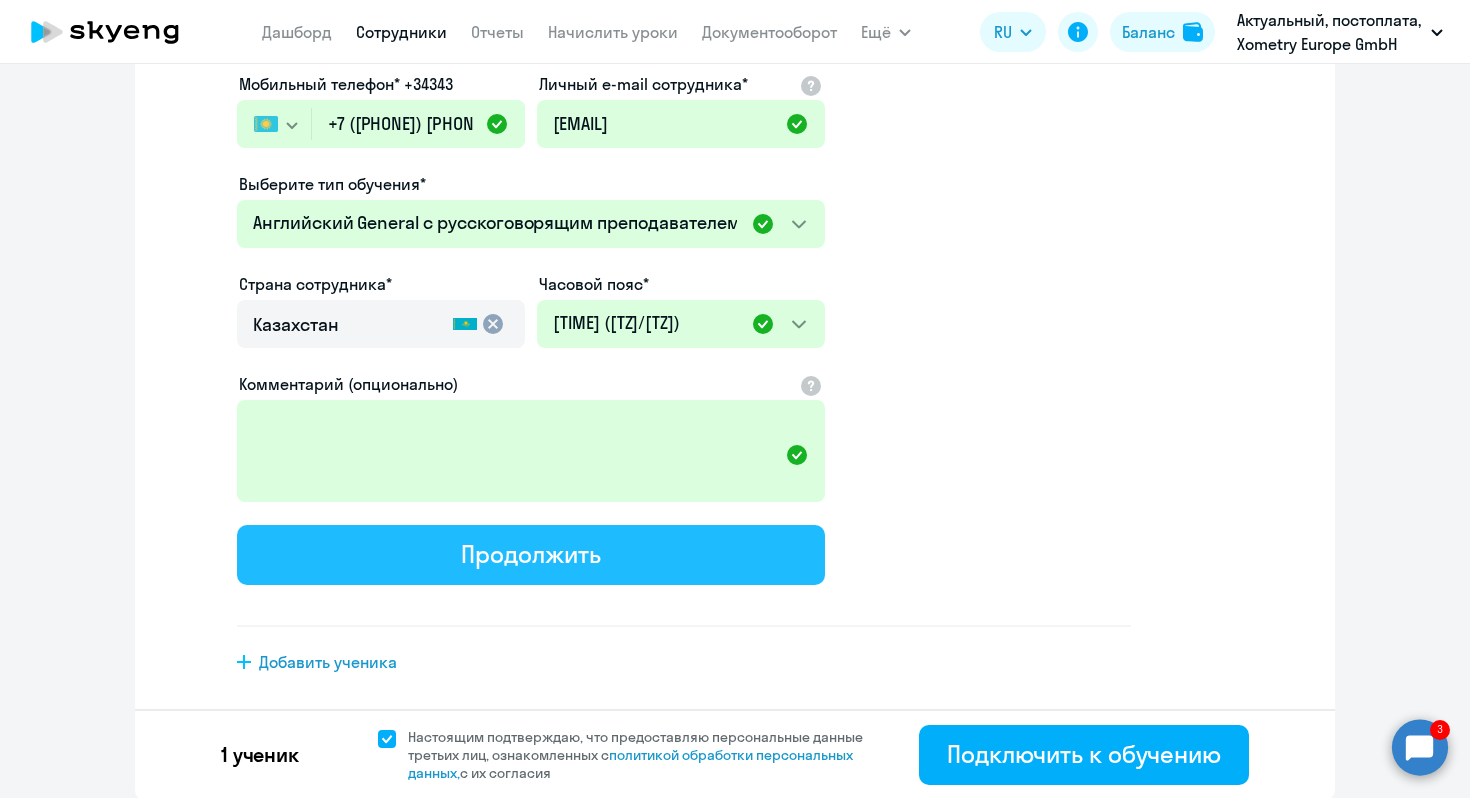 type on "[NAME]" 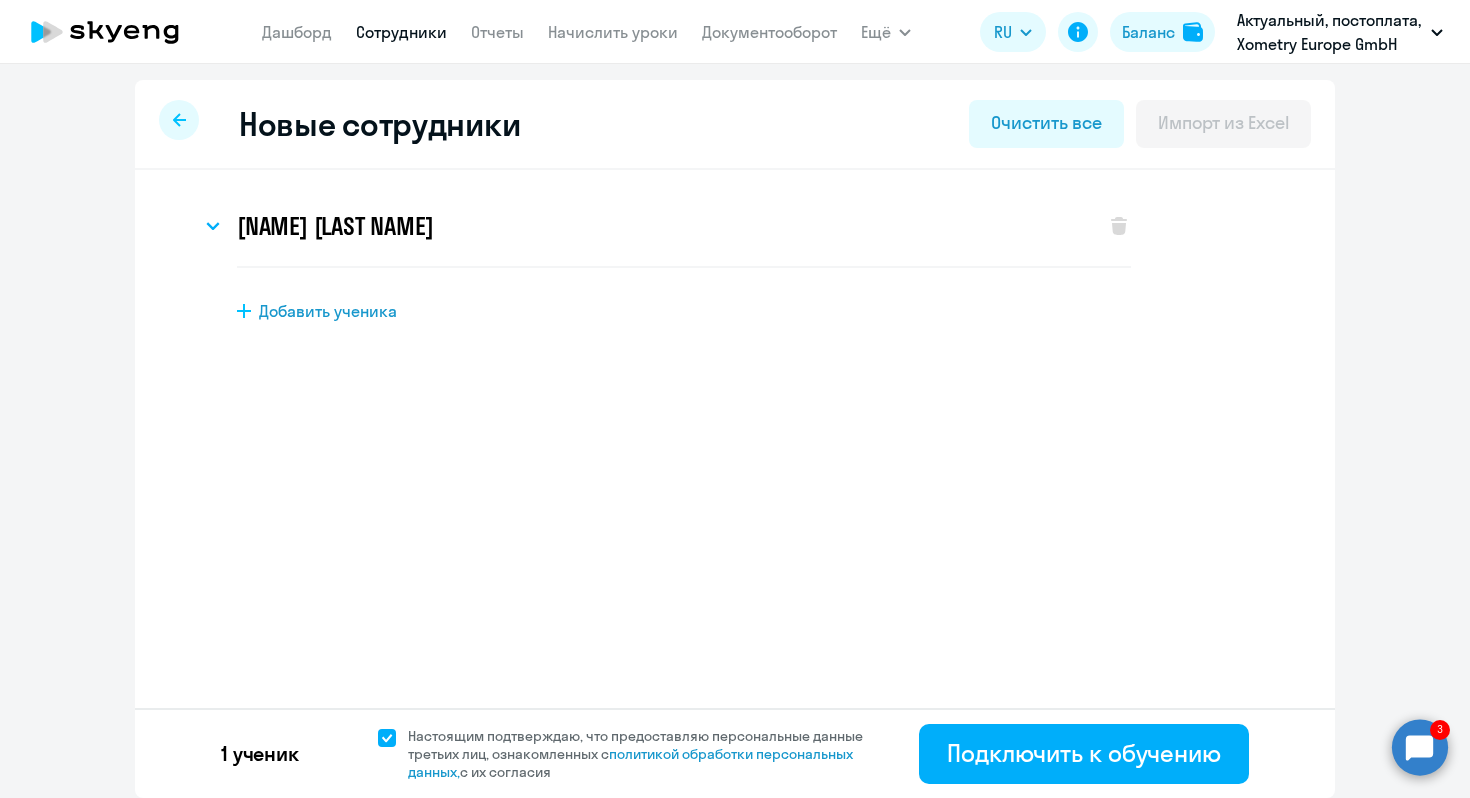 scroll, scrollTop: 0, scrollLeft: 0, axis: both 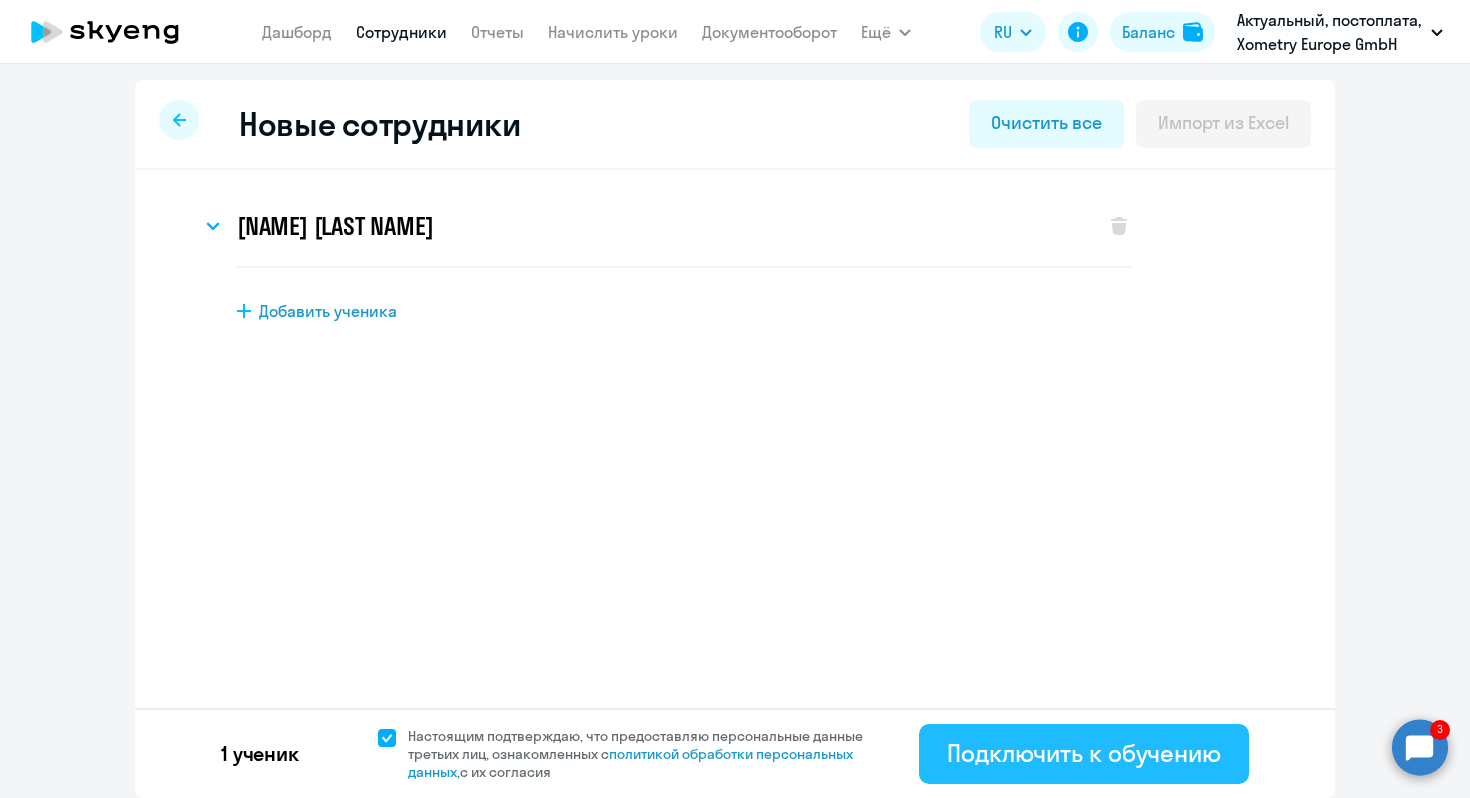 click on "Подключить к обучению" 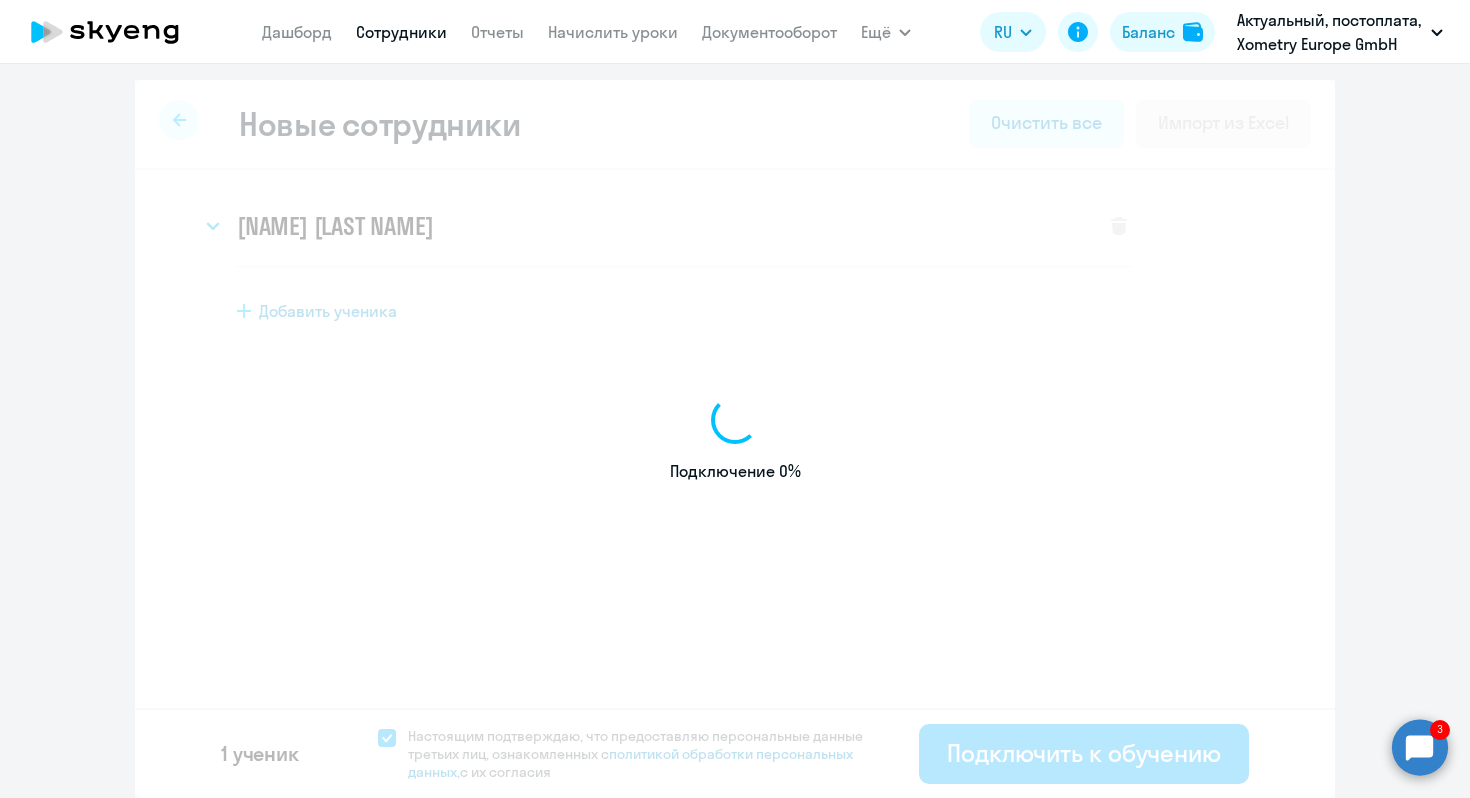 select on "english_adult_not_native_speaker" 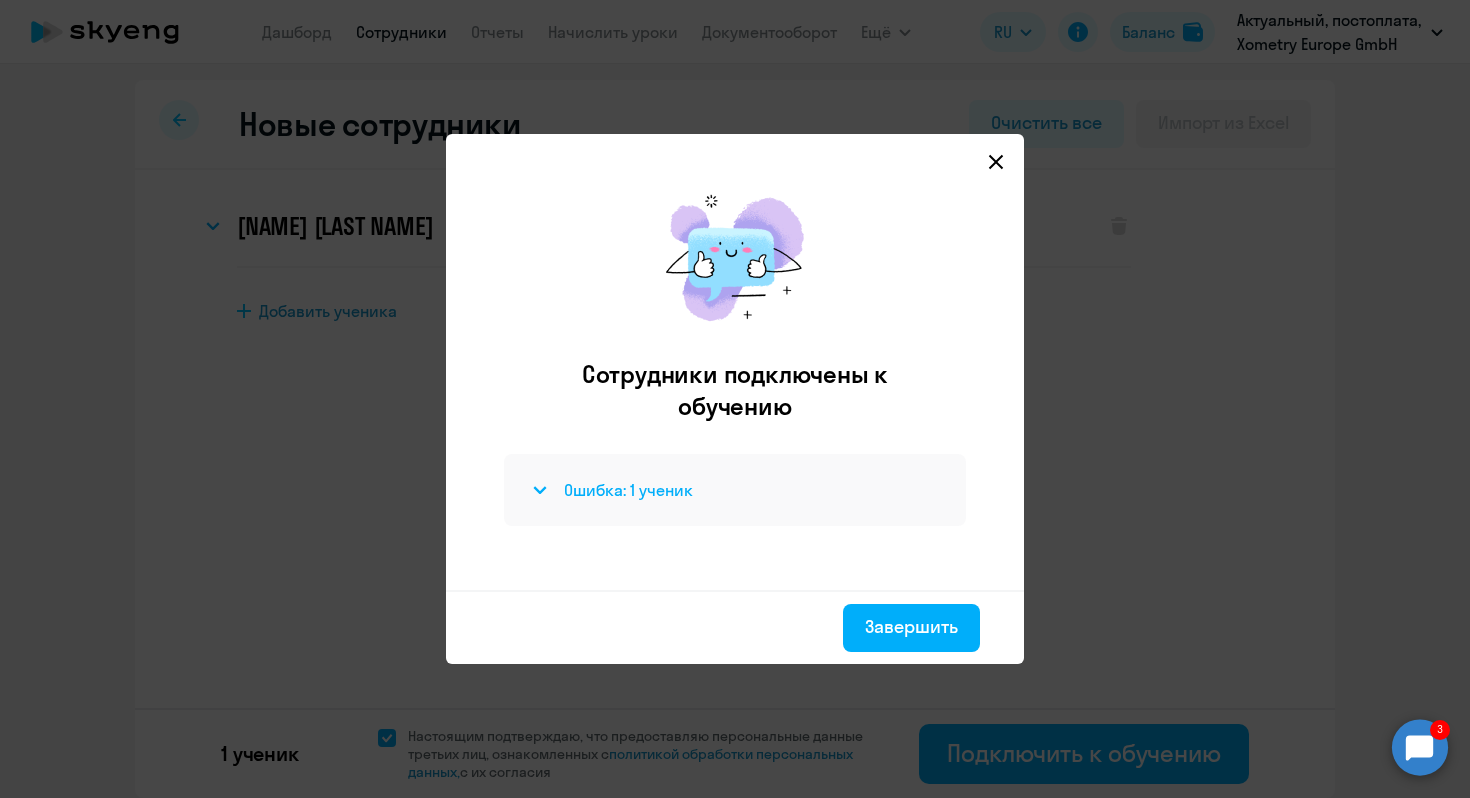 click on "Ошибка: 1 ученик" at bounding box center (628, 490) 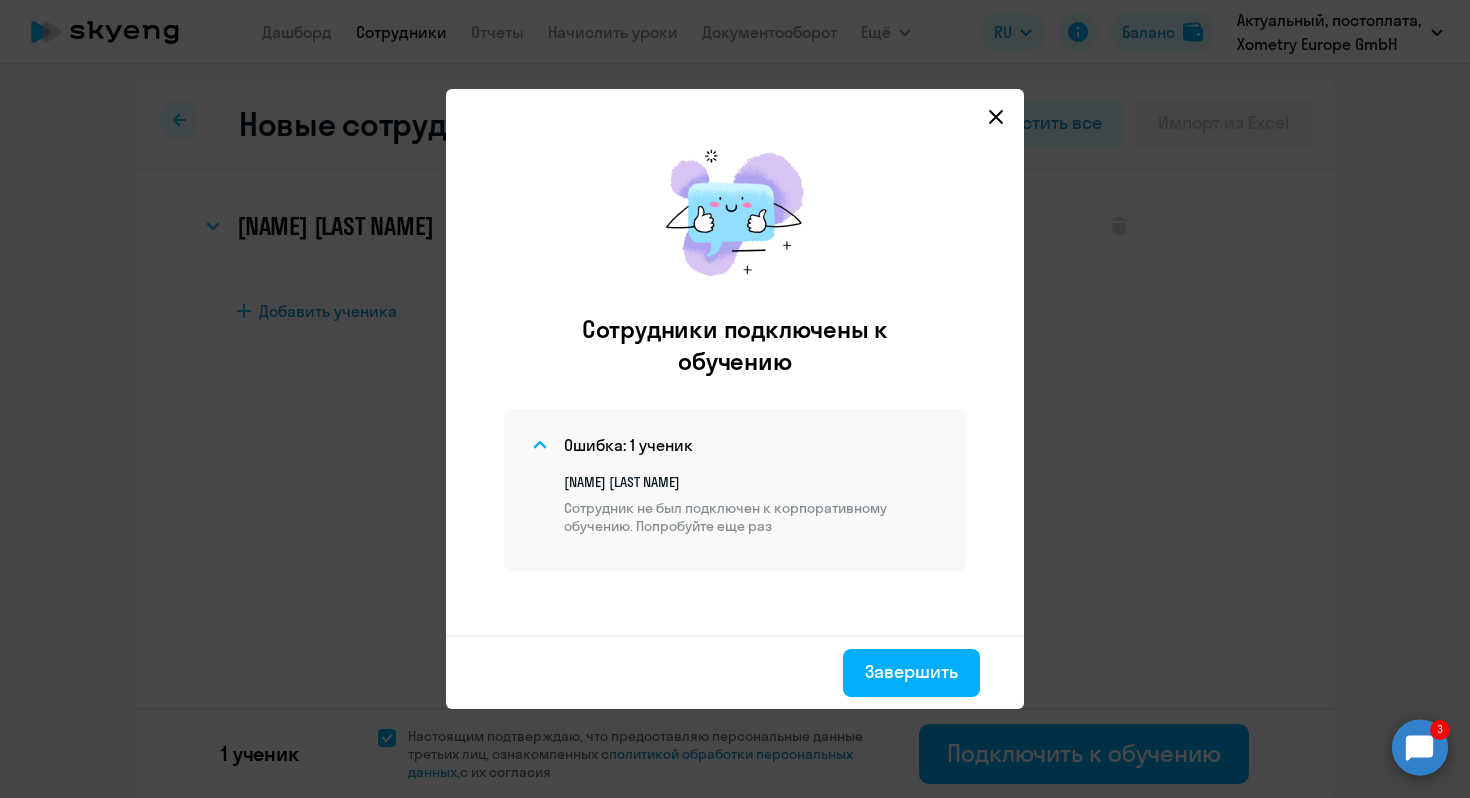 drag, startPoint x: 610, startPoint y: 512, endPoint x: 651, endPoint y: 546, distance: 53.263496 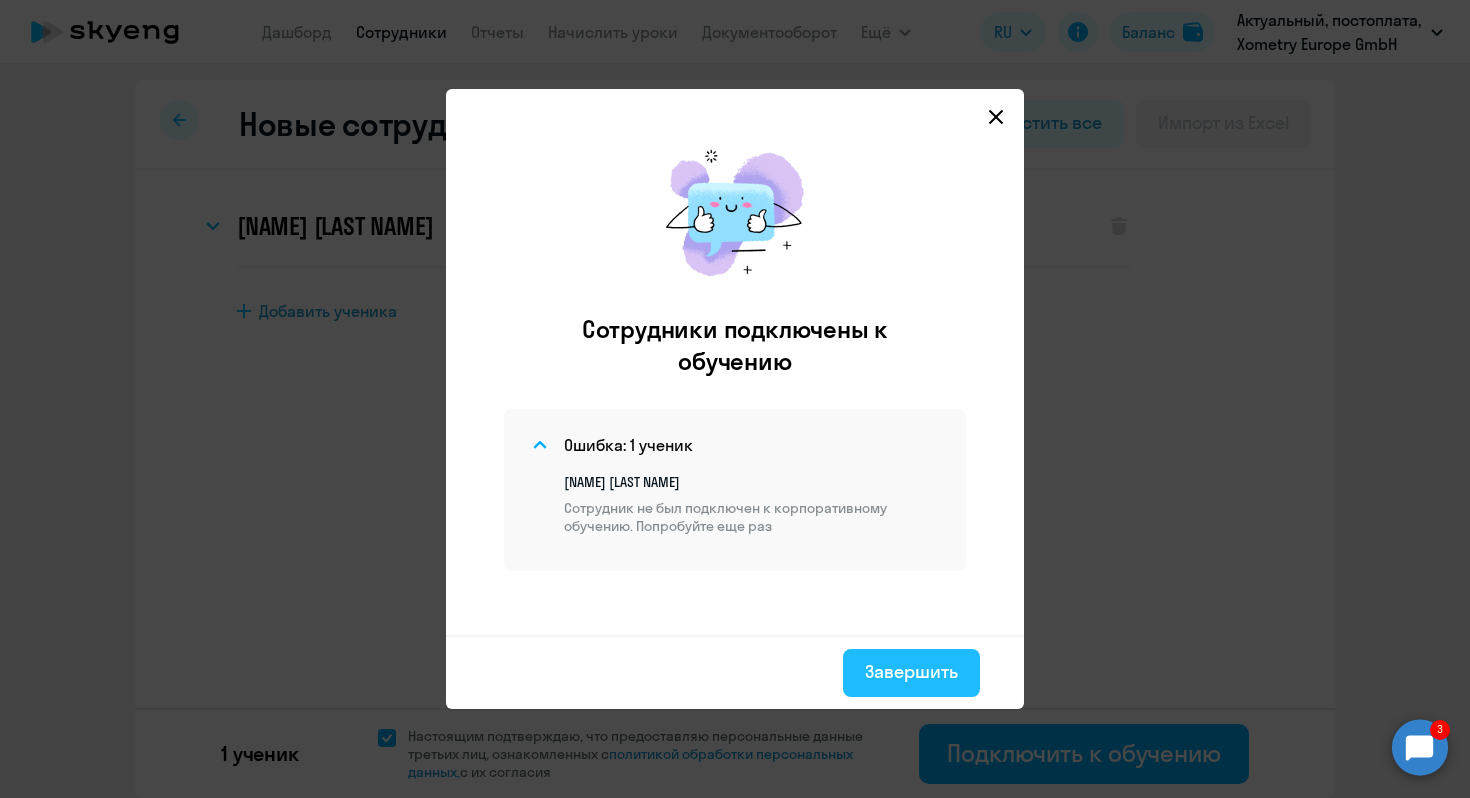 click on "Завершить" at bounding box center (911, 672) 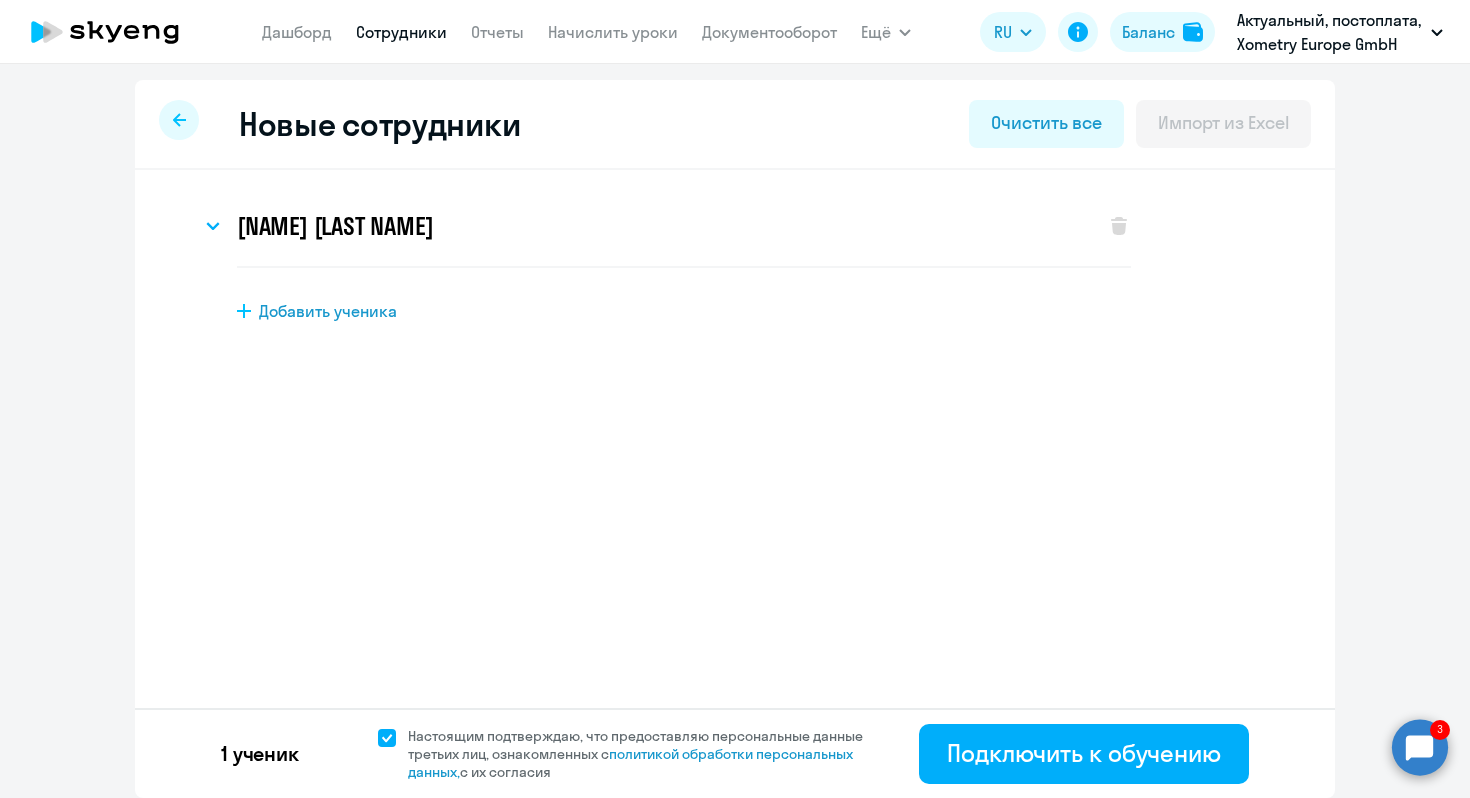 click 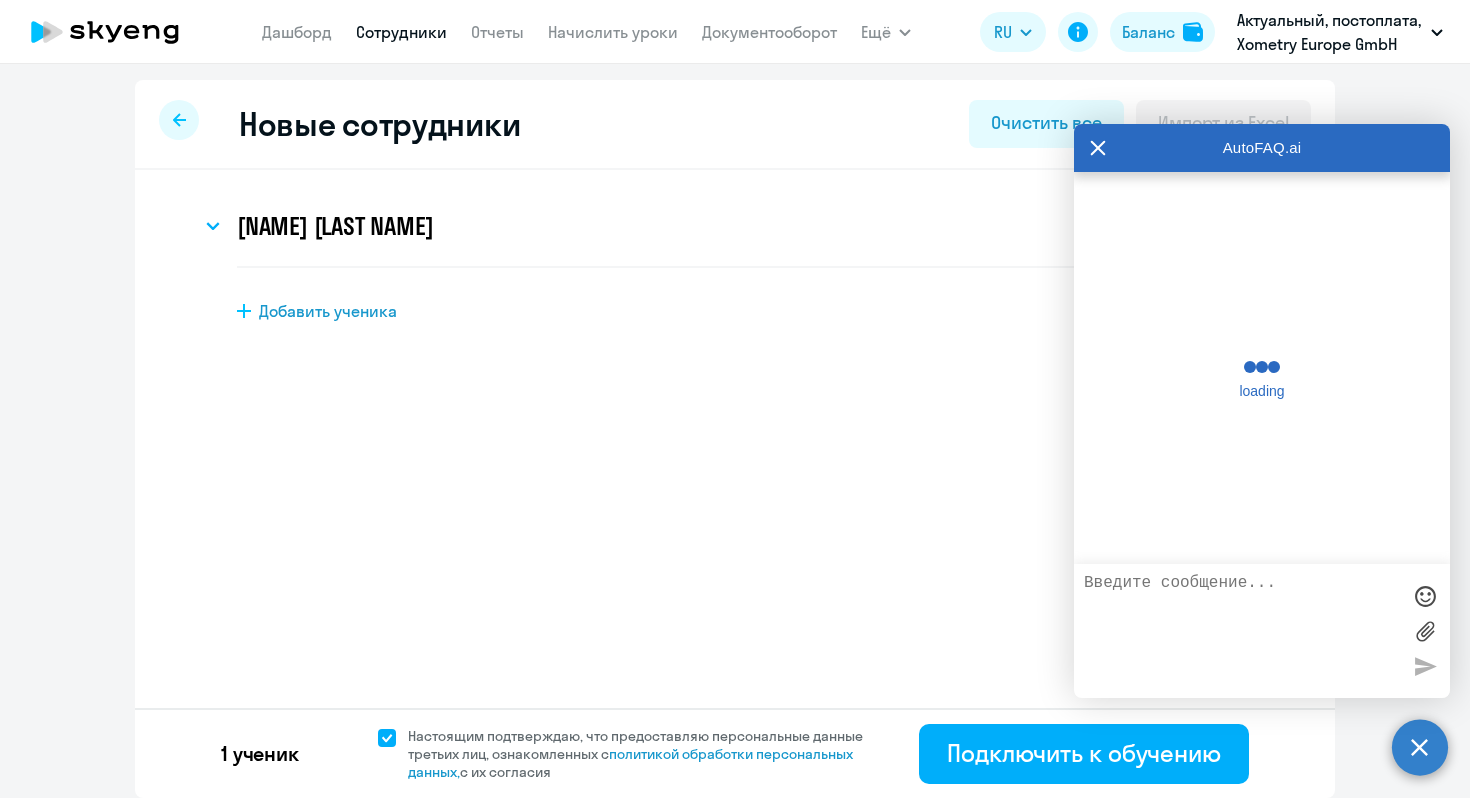 scroll, scrollTop: 391, scrollLeft: 0, axis: vertical 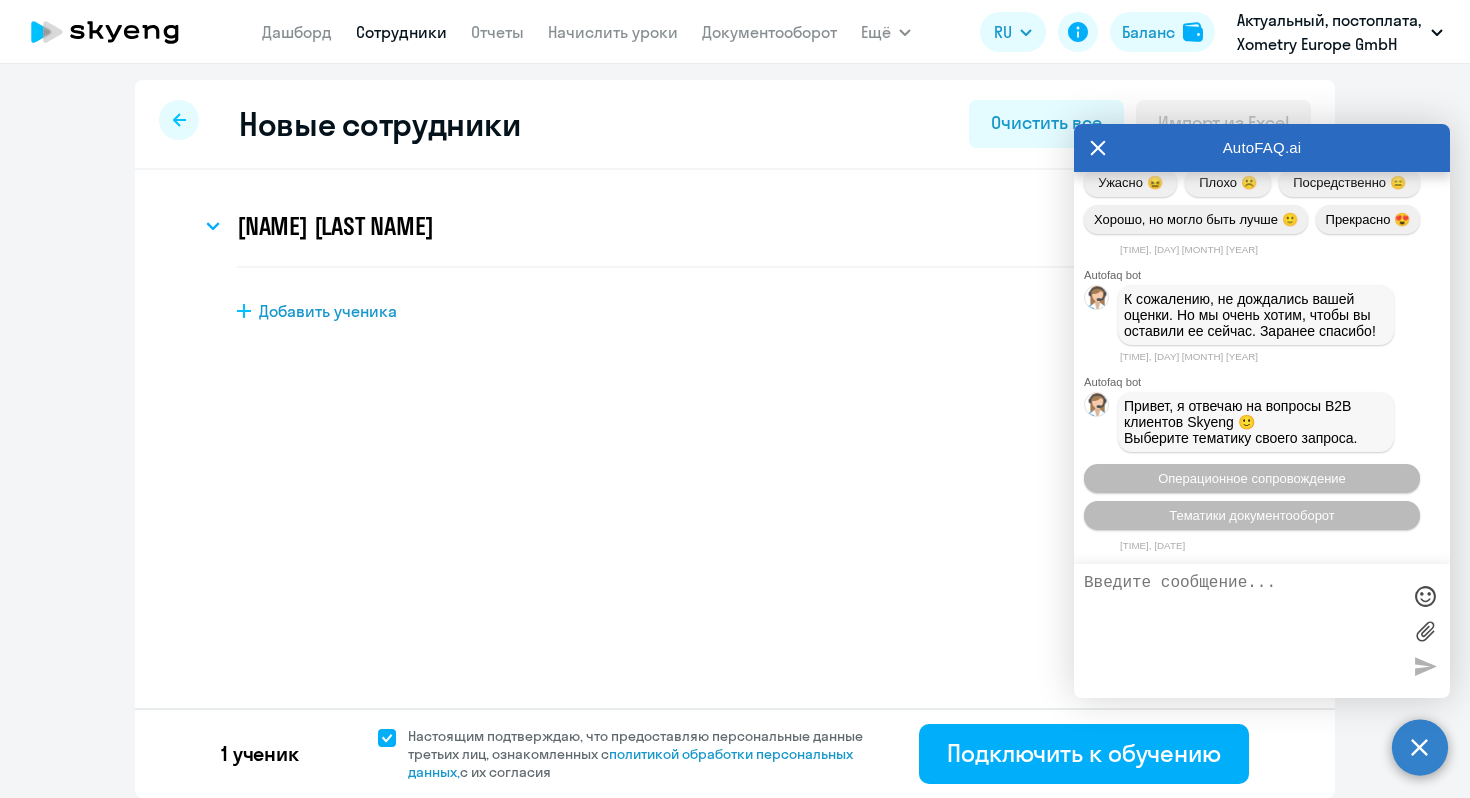 click at bounding box center [1242, 631] 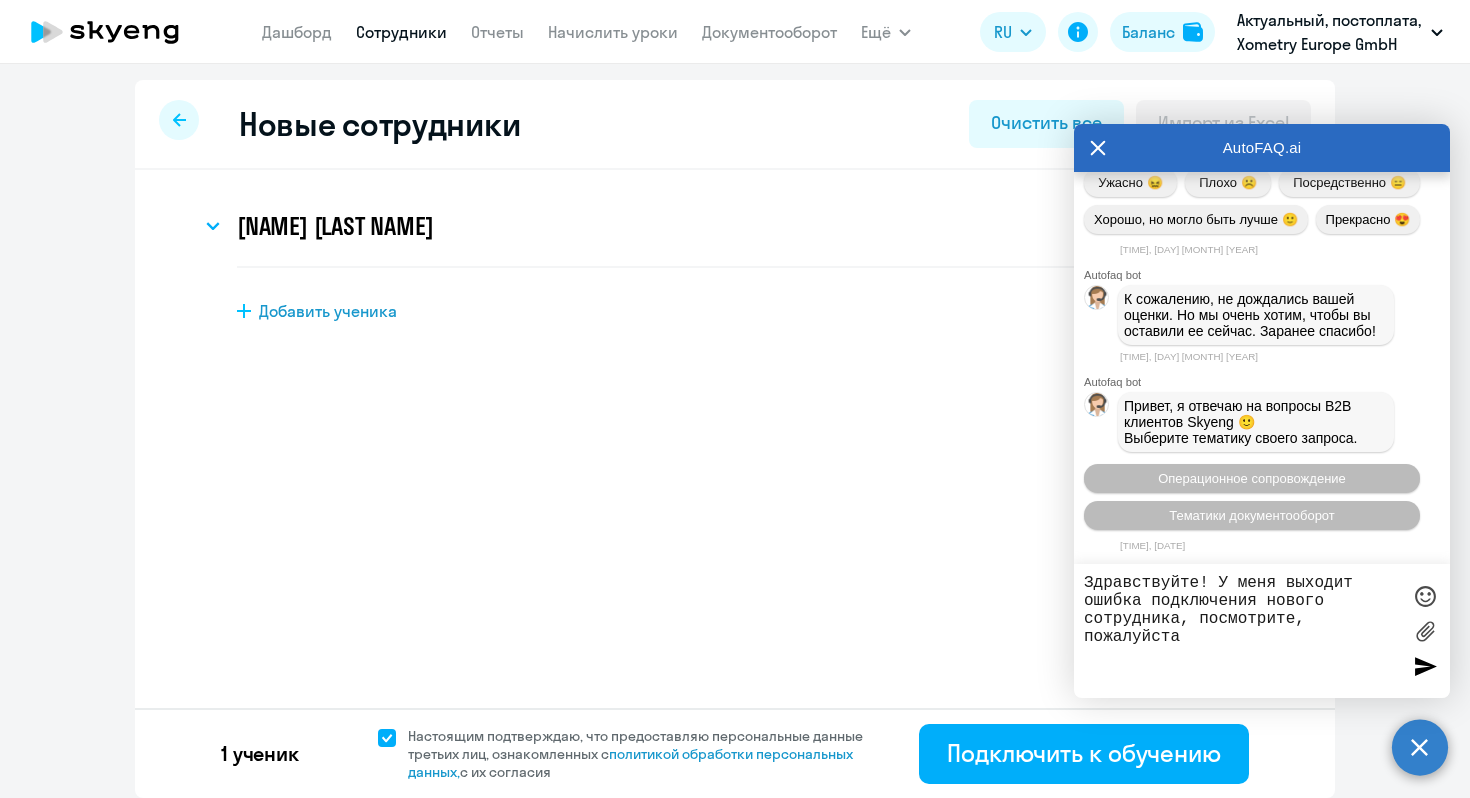 type on "Здравствуйте! У меня выходит ошибка подключения нового сотрудника, посмотрите, пожалуйста" 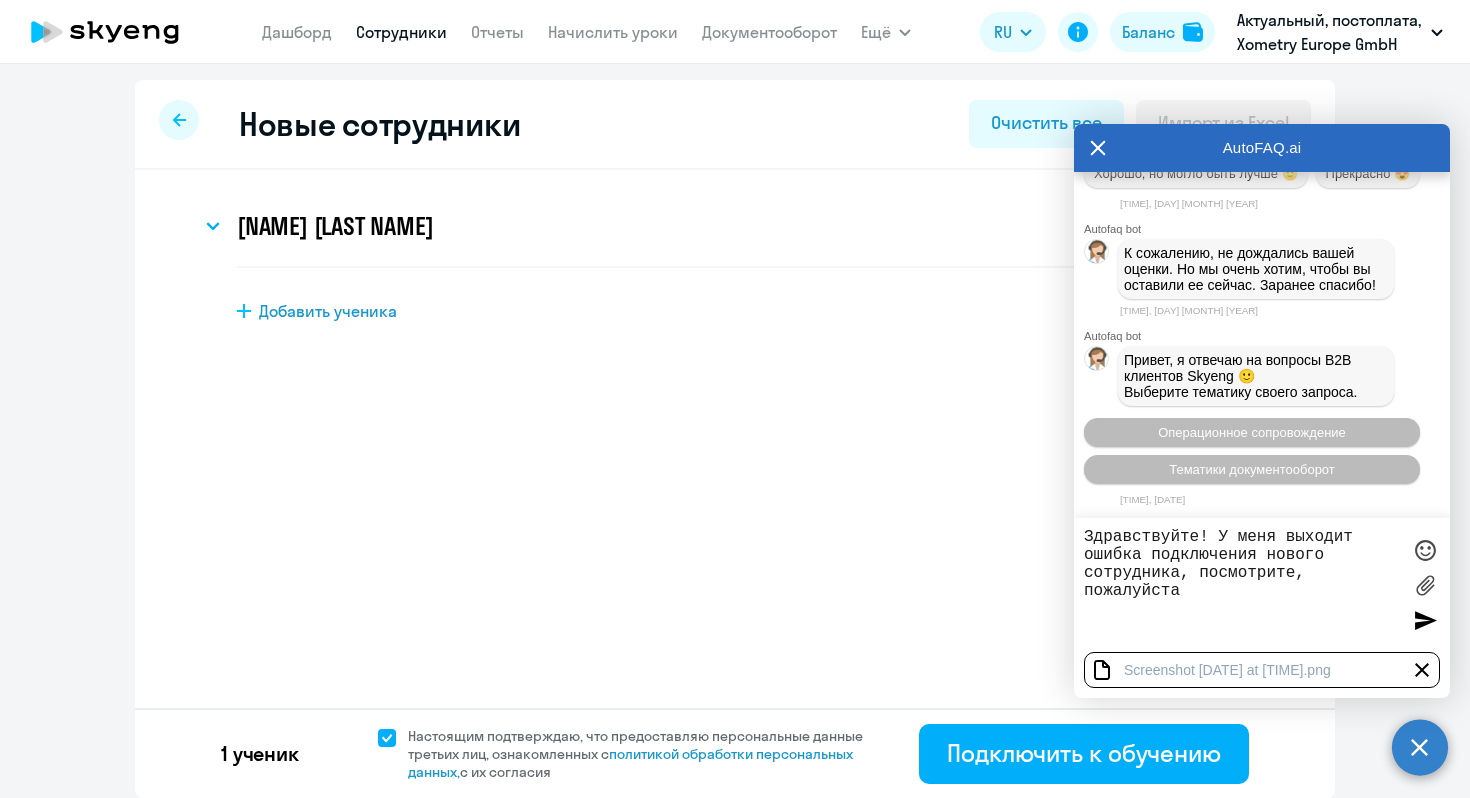 click at bounding box center (1425, 620) 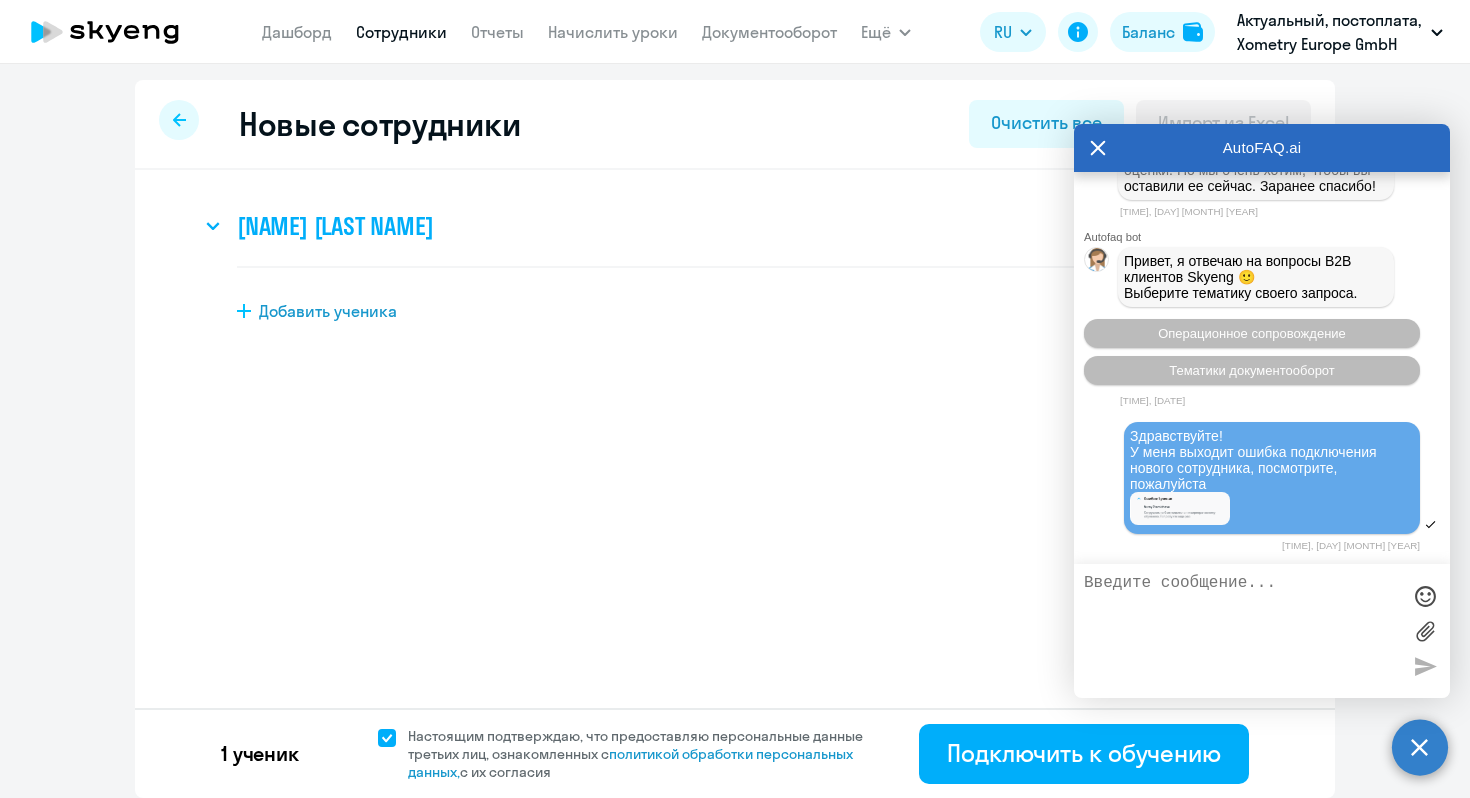scroll, scrollTop: 4199, scrollLeft: 0, axis: vertical 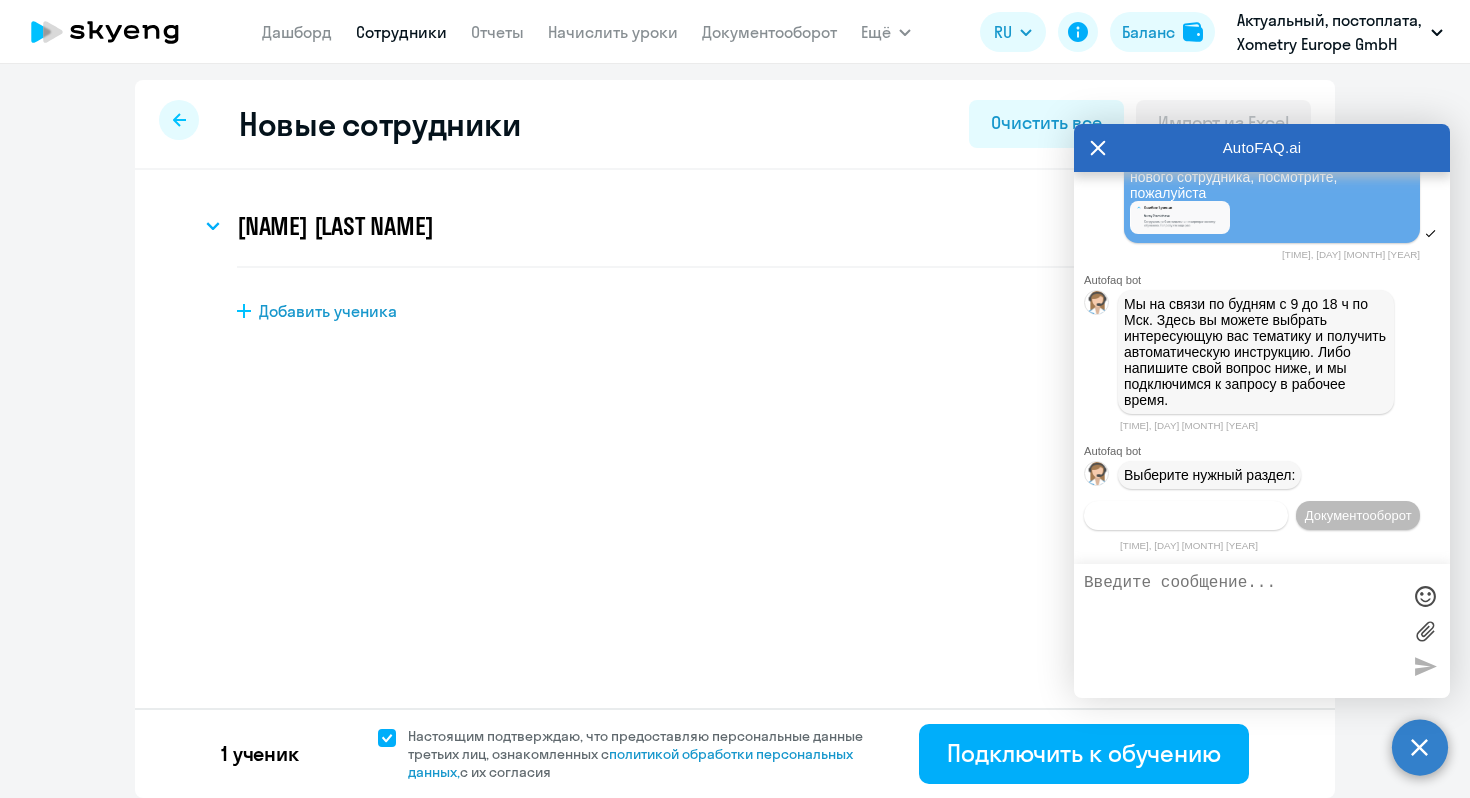 click on "Операционное сопровождение" at bounding box center (1186, 515) 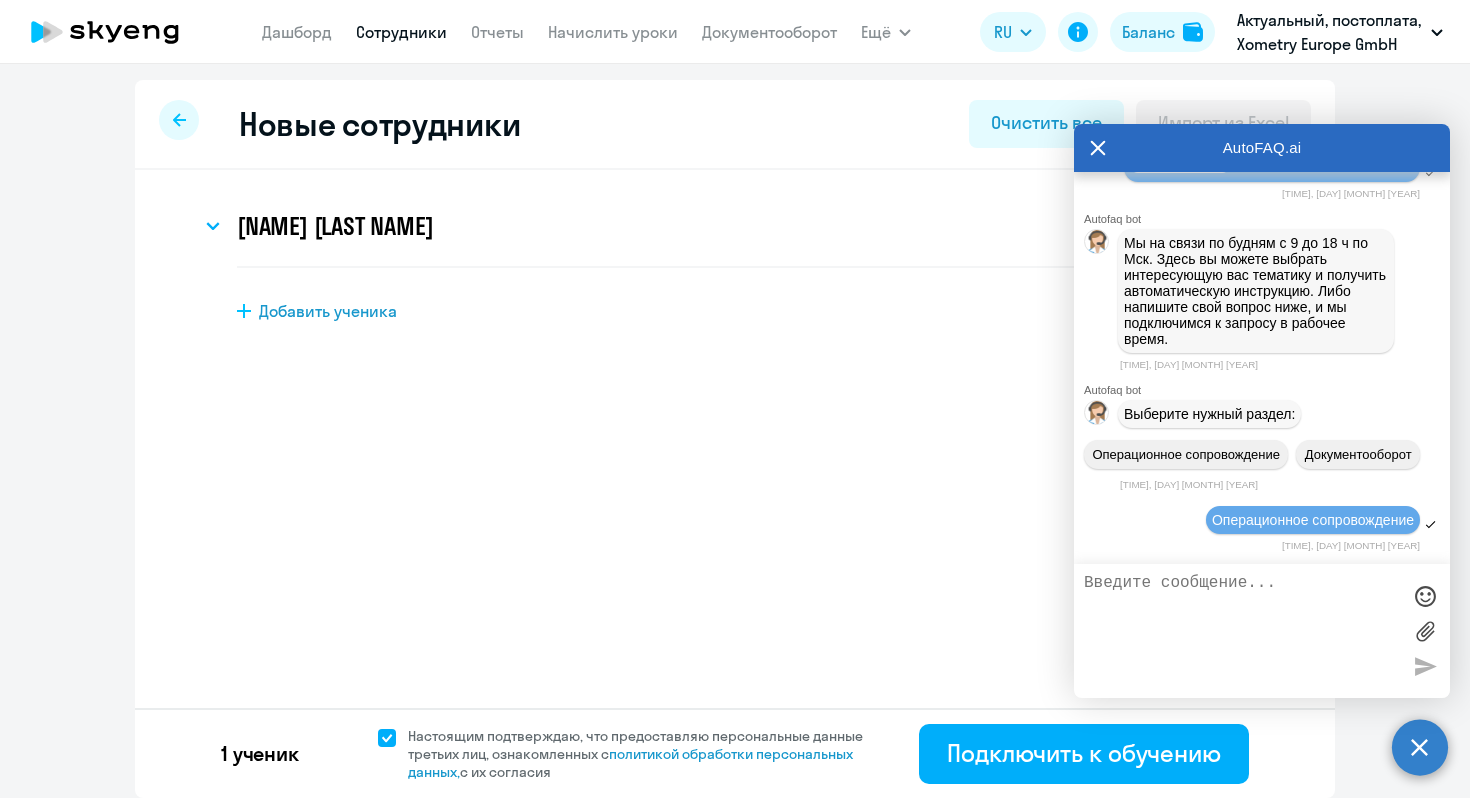 scroll, scrollTop: 4386, scrollLeft: 0, axis: vertical 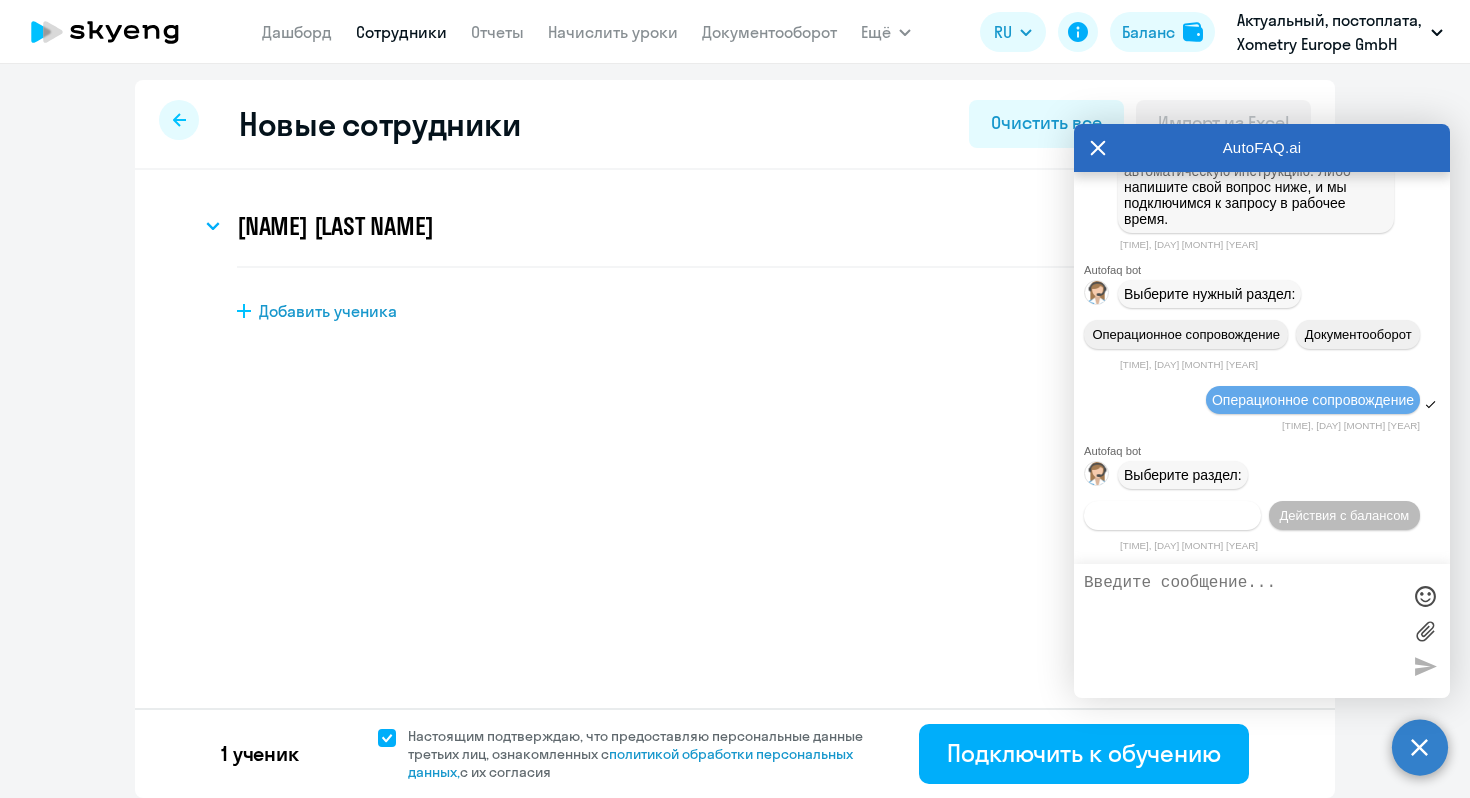click on "Действия по сотрудникам" at bounding box center [1172, 515] 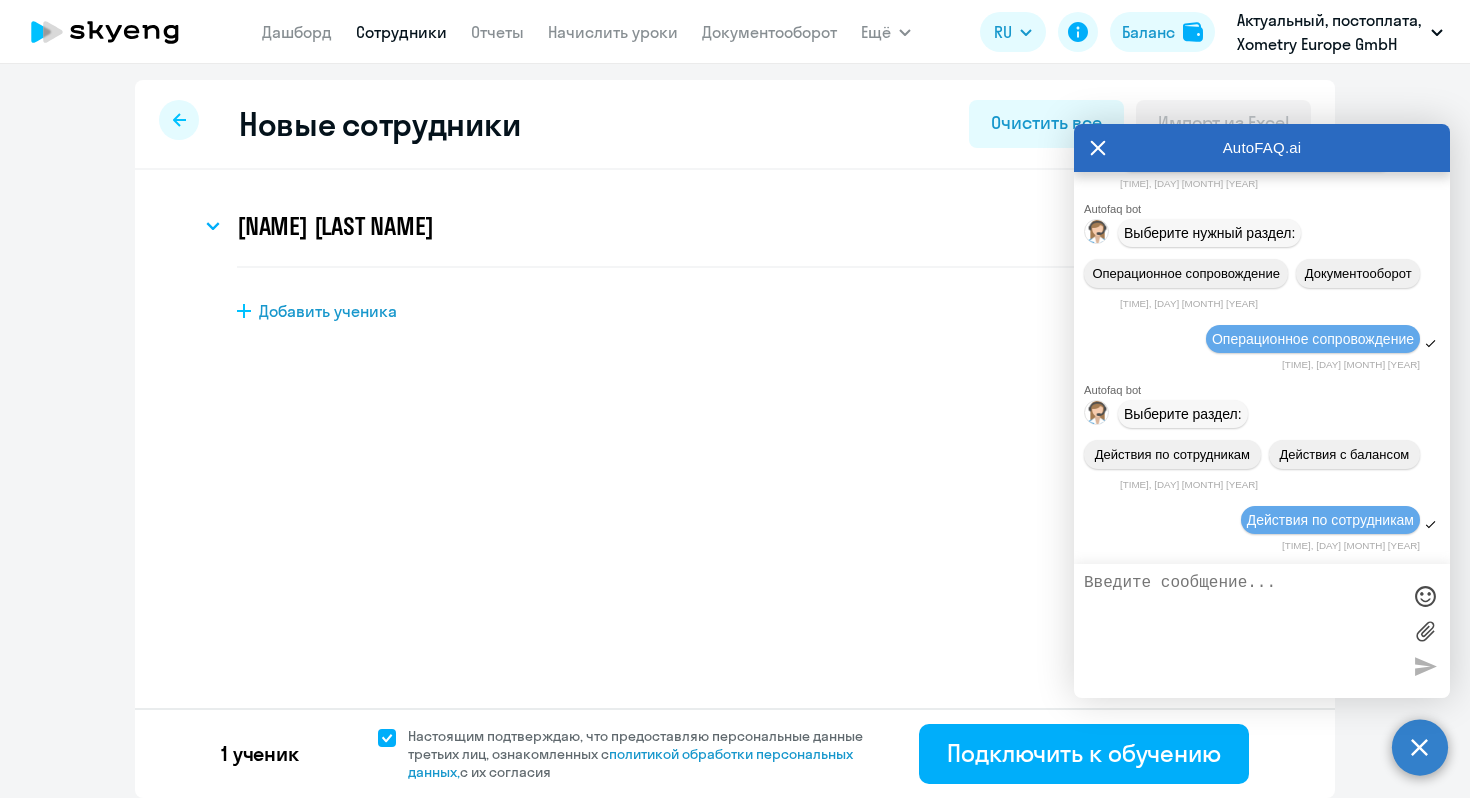 scroll, scrollTop: 4652, scrollLeft: 0, axis: vertical 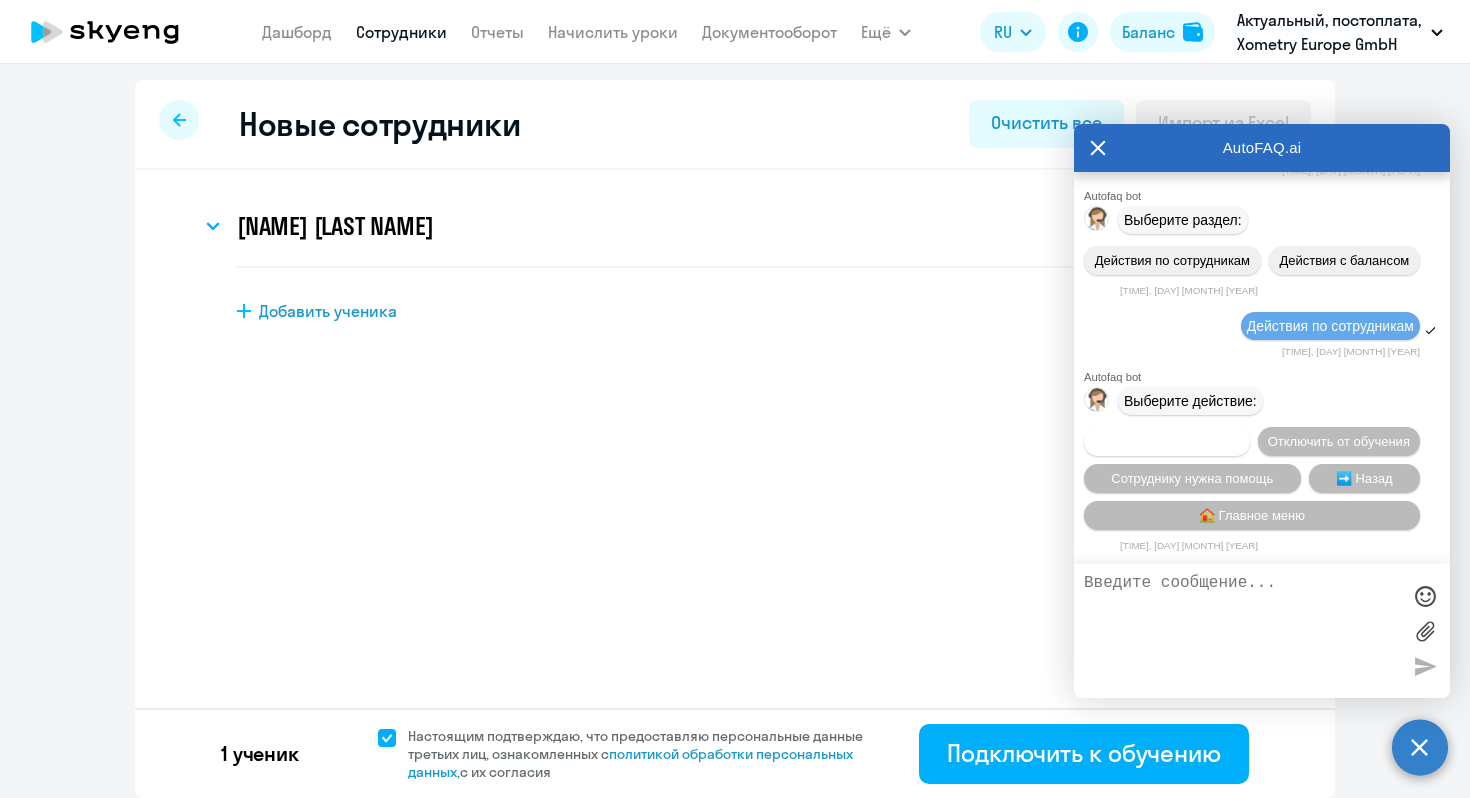 click on "Подключить к обучению" at bounding box center [1167, 441] 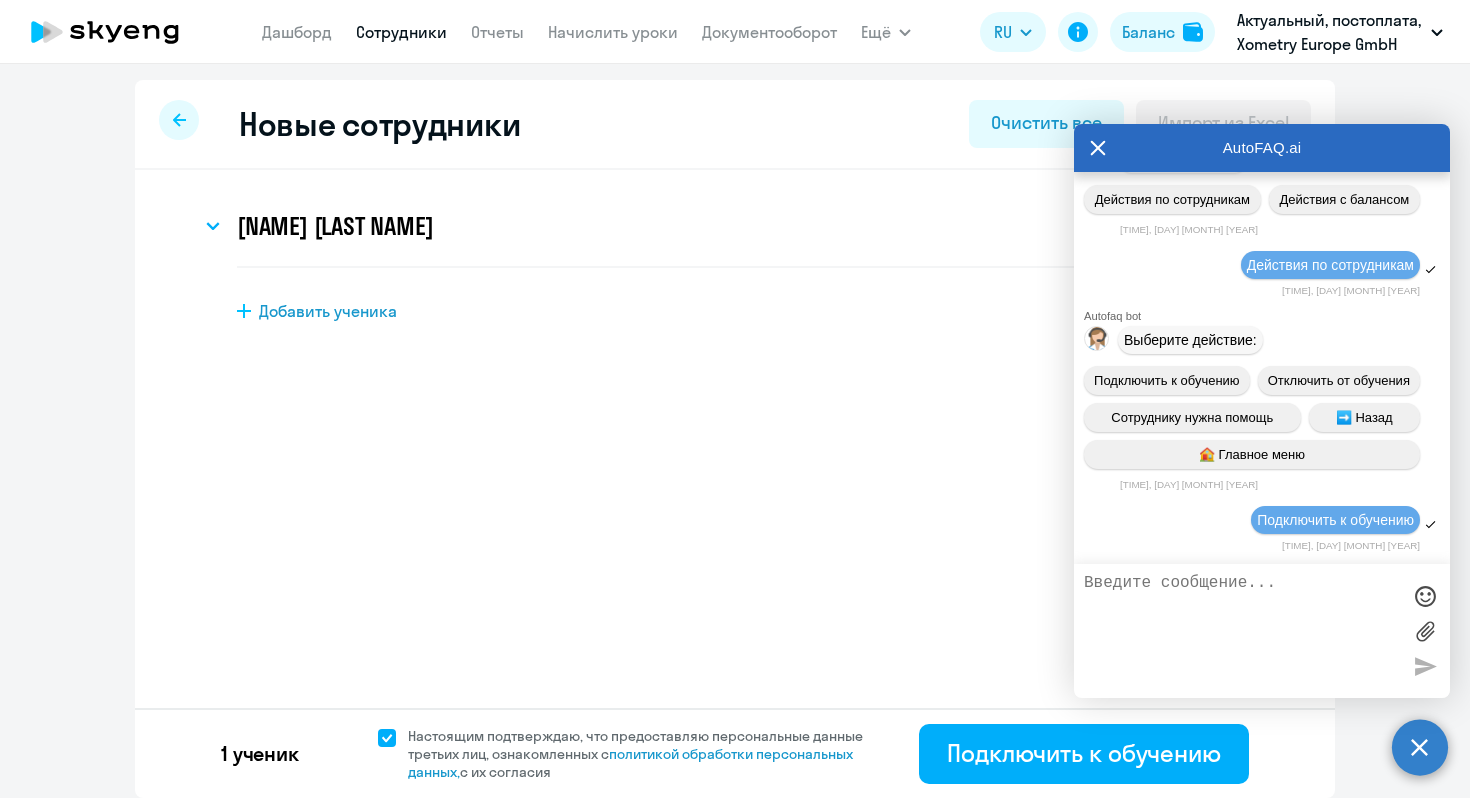 scroll, scrollTop: 4917, scrollLeft: 0, axis: vertical 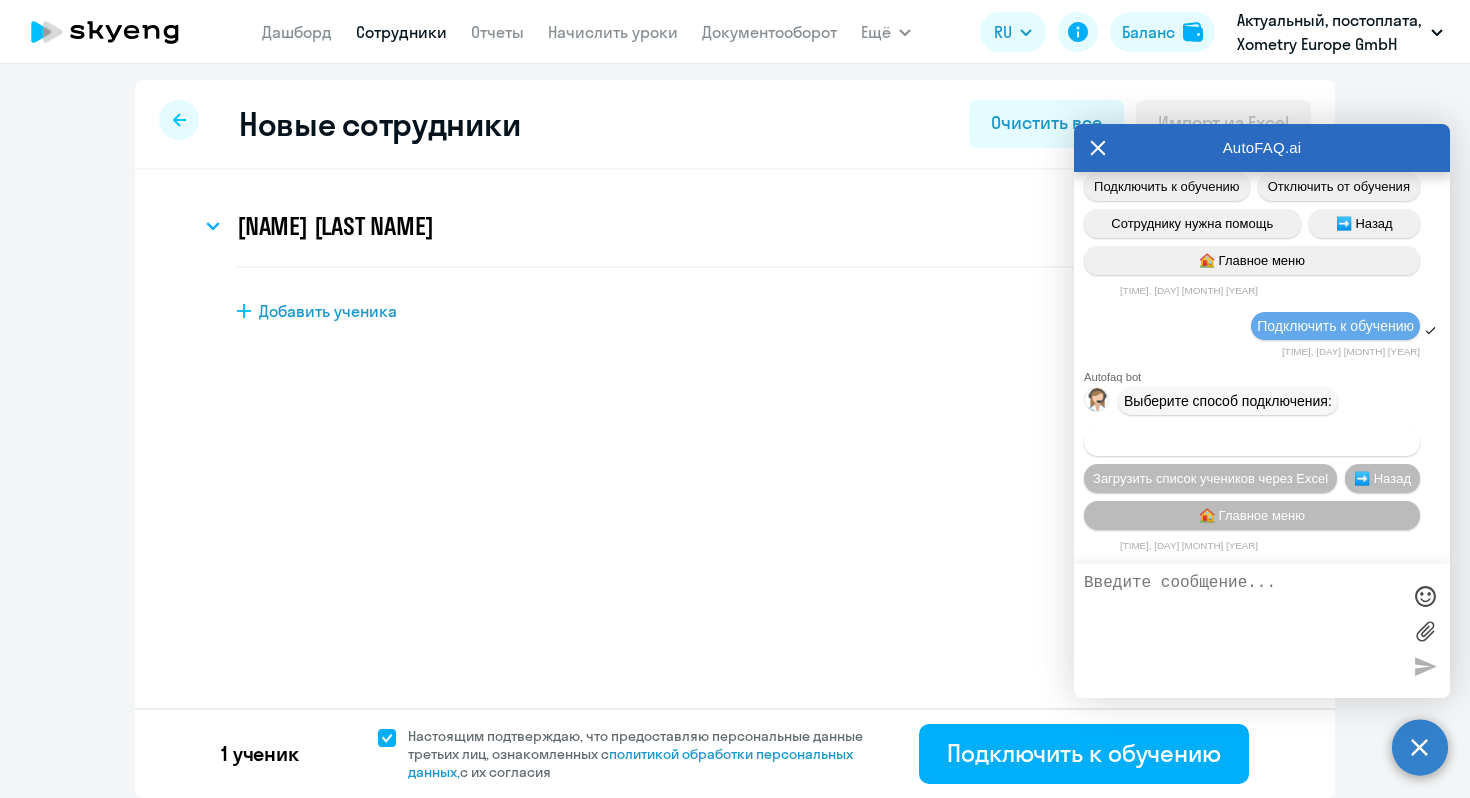 click on "Добавить учеников вручную" at bounding box center (1252, 441) 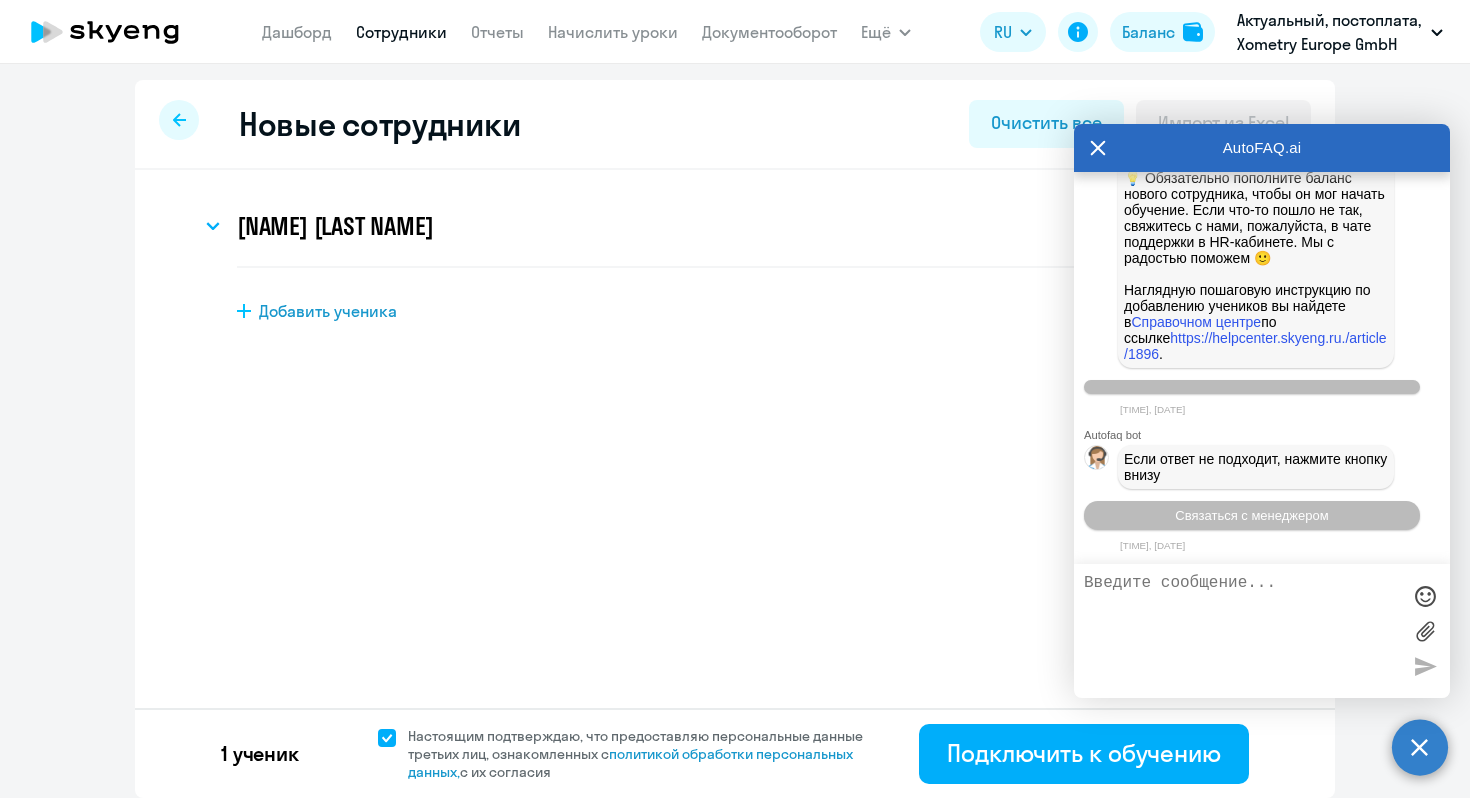 scroll, scrollTop: 5885, scrollLeft: 0, axis: vertical 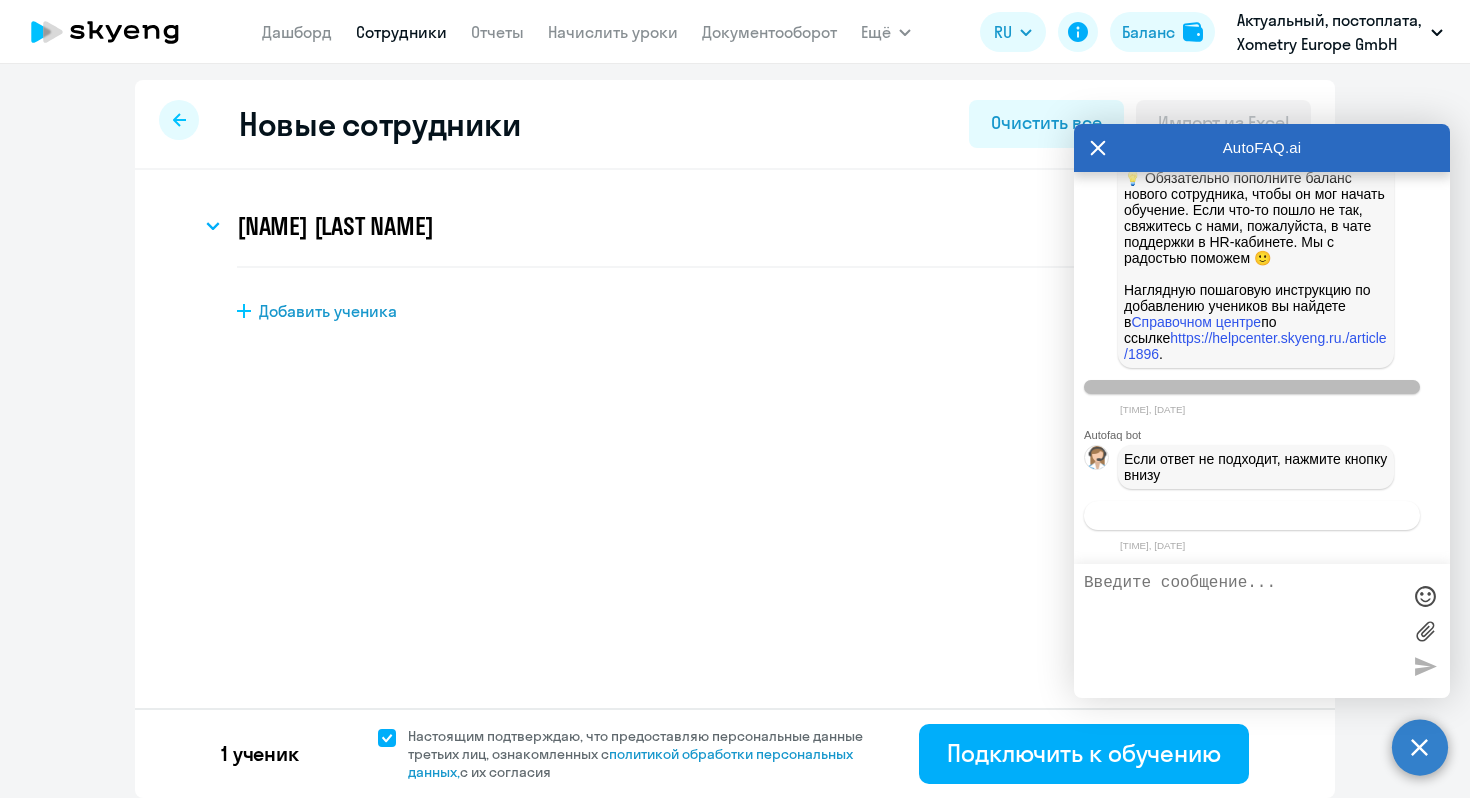 click on "Связаться с менеджером" at bounding box center [1251, 515] 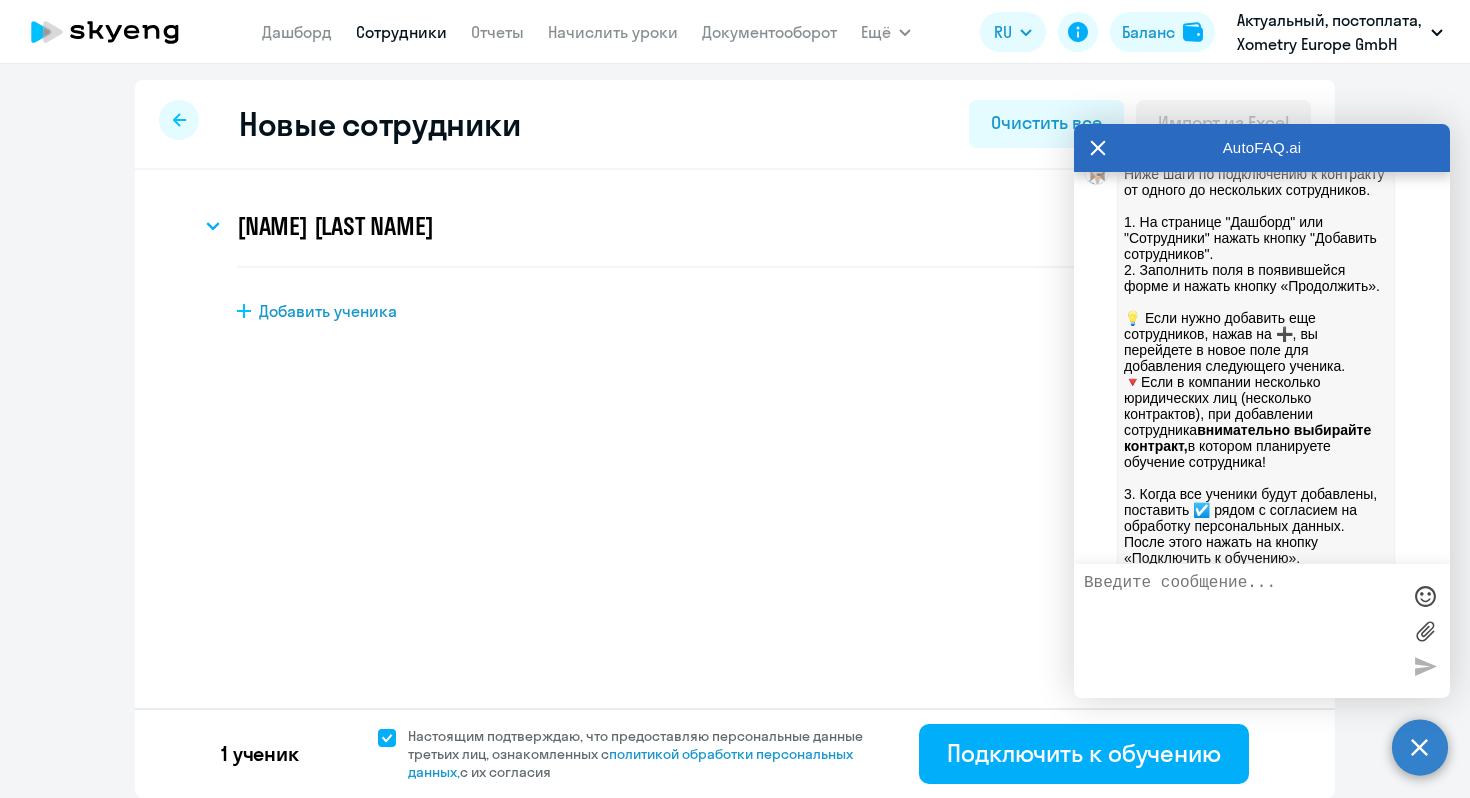 scroll, scrollTop: 5948, scrollLeft: 0, axis: vertical 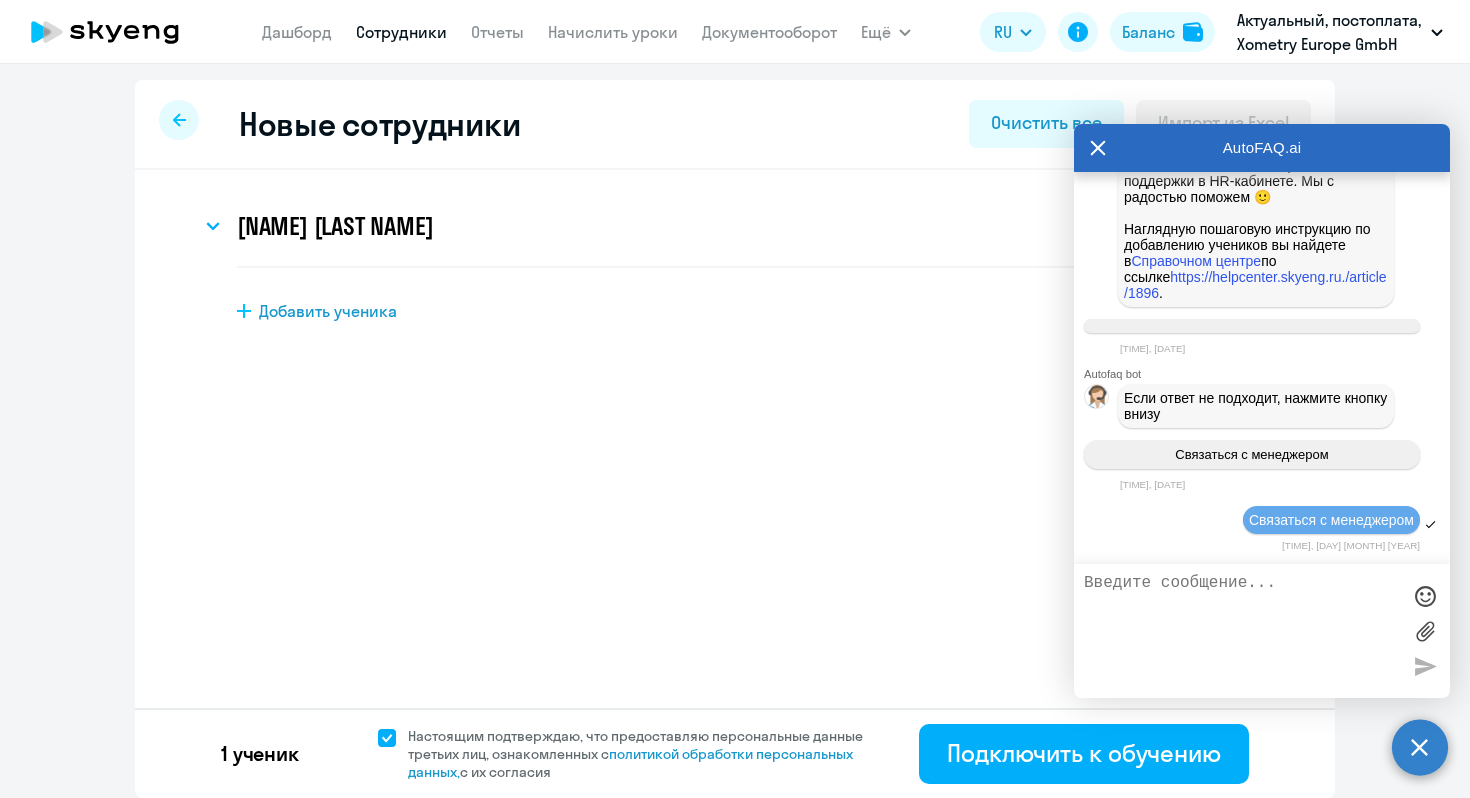 click at bounding box center (1425, 631) 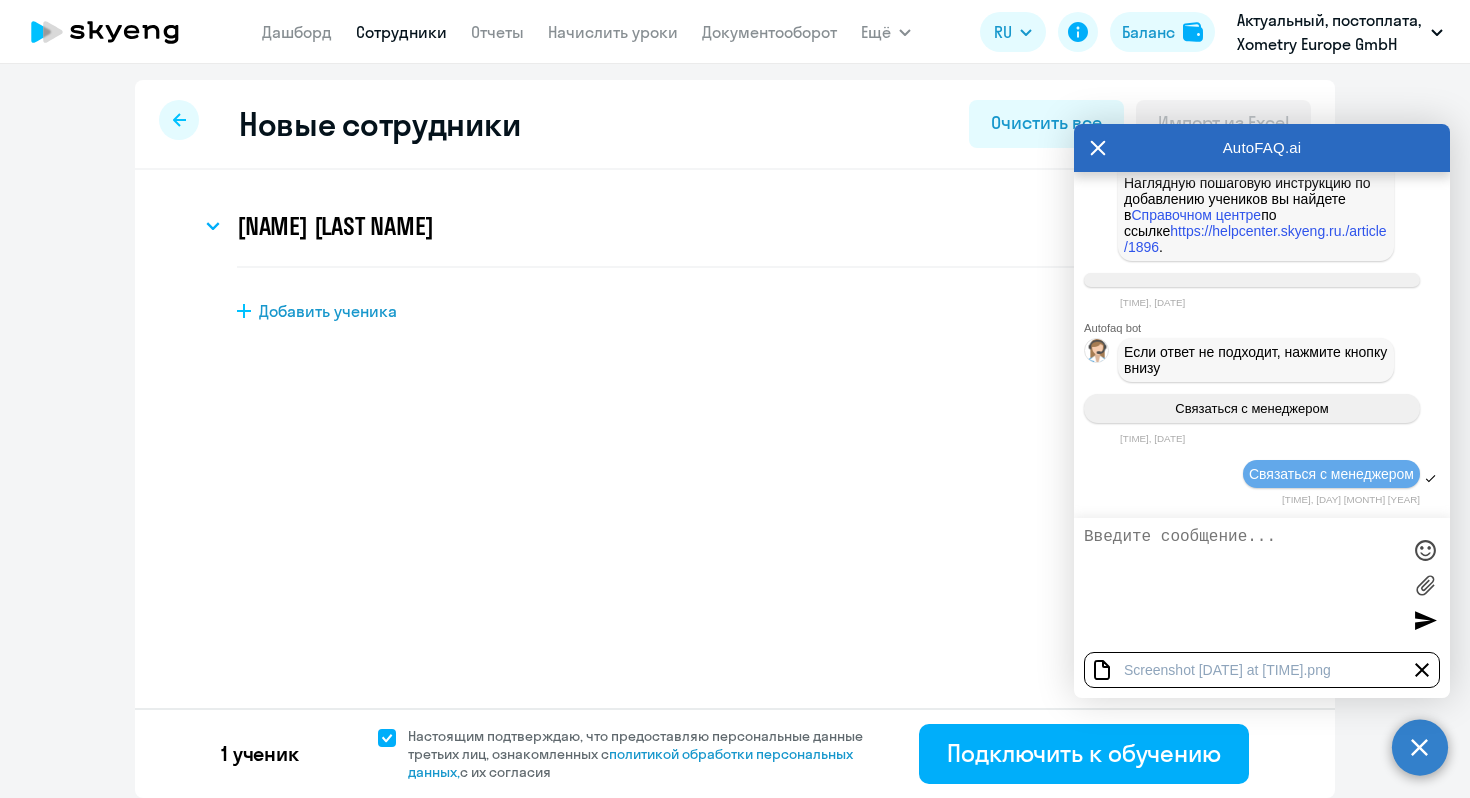 click at bounding box center [1242, 585] 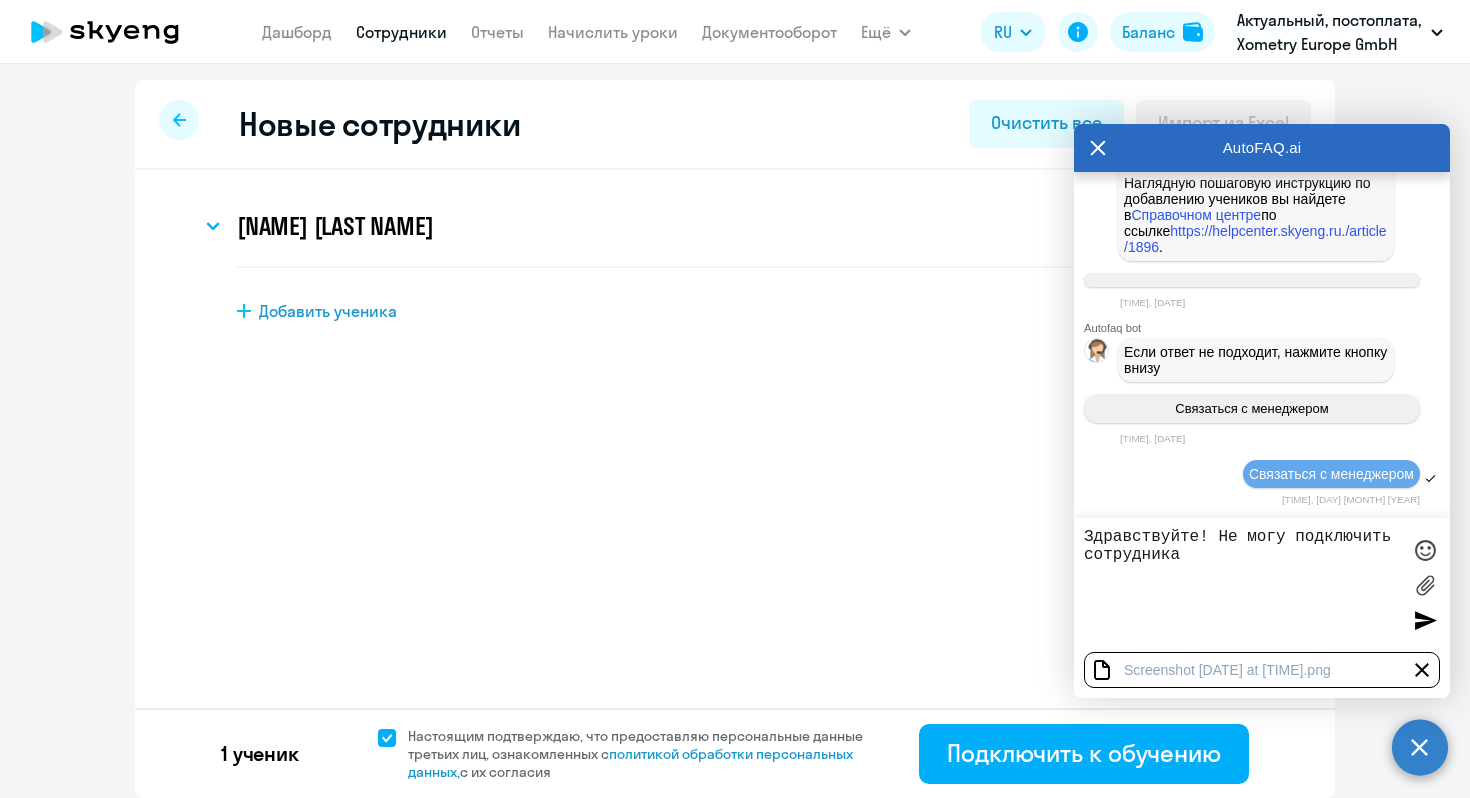click on "Здравствуйте! Не могу подключить сотрудника" at bounding box center (1242, 585) 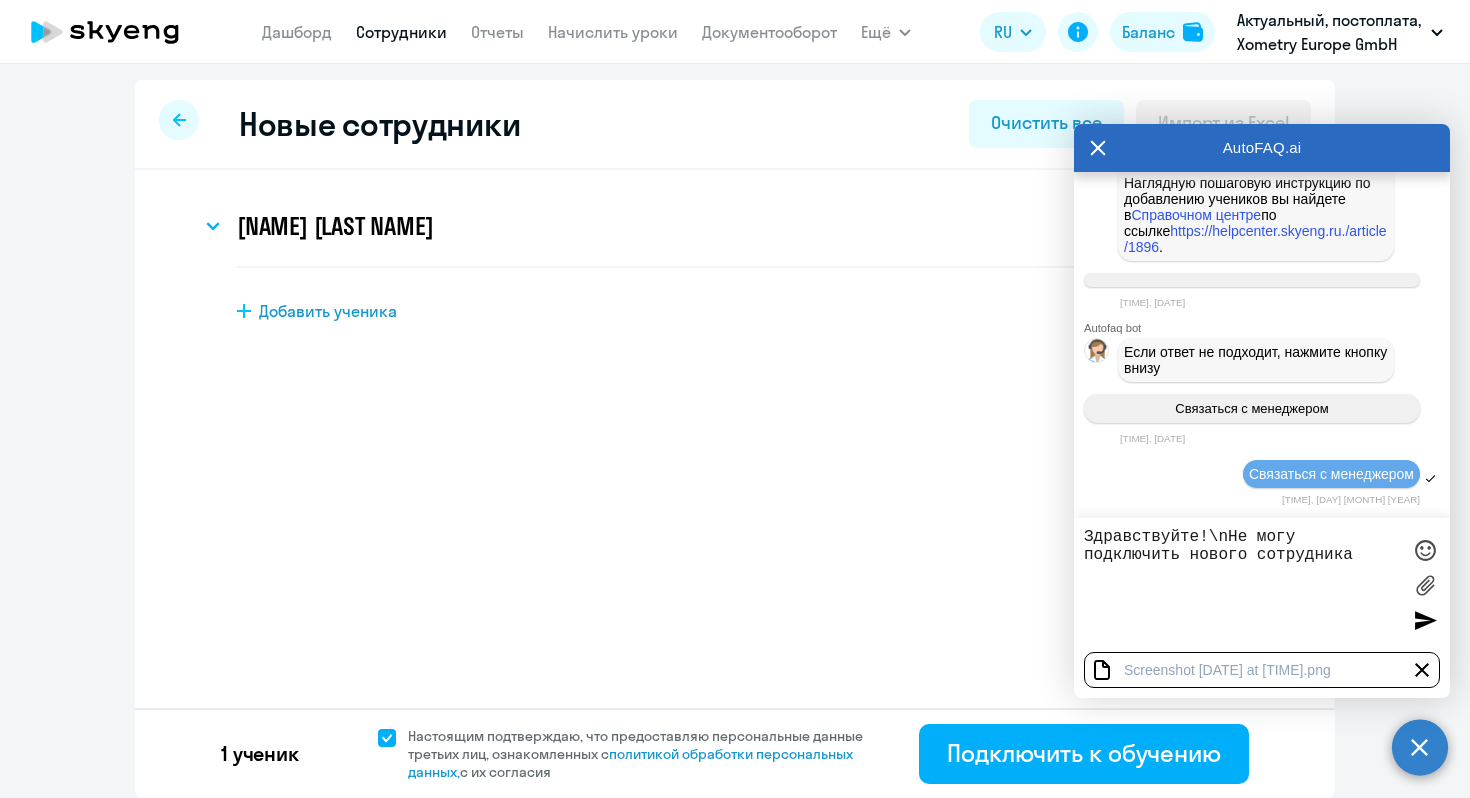 click on "Здравствуйте!\nНе могу подключить нового сотрудника" at bounding box center (1242, 585) 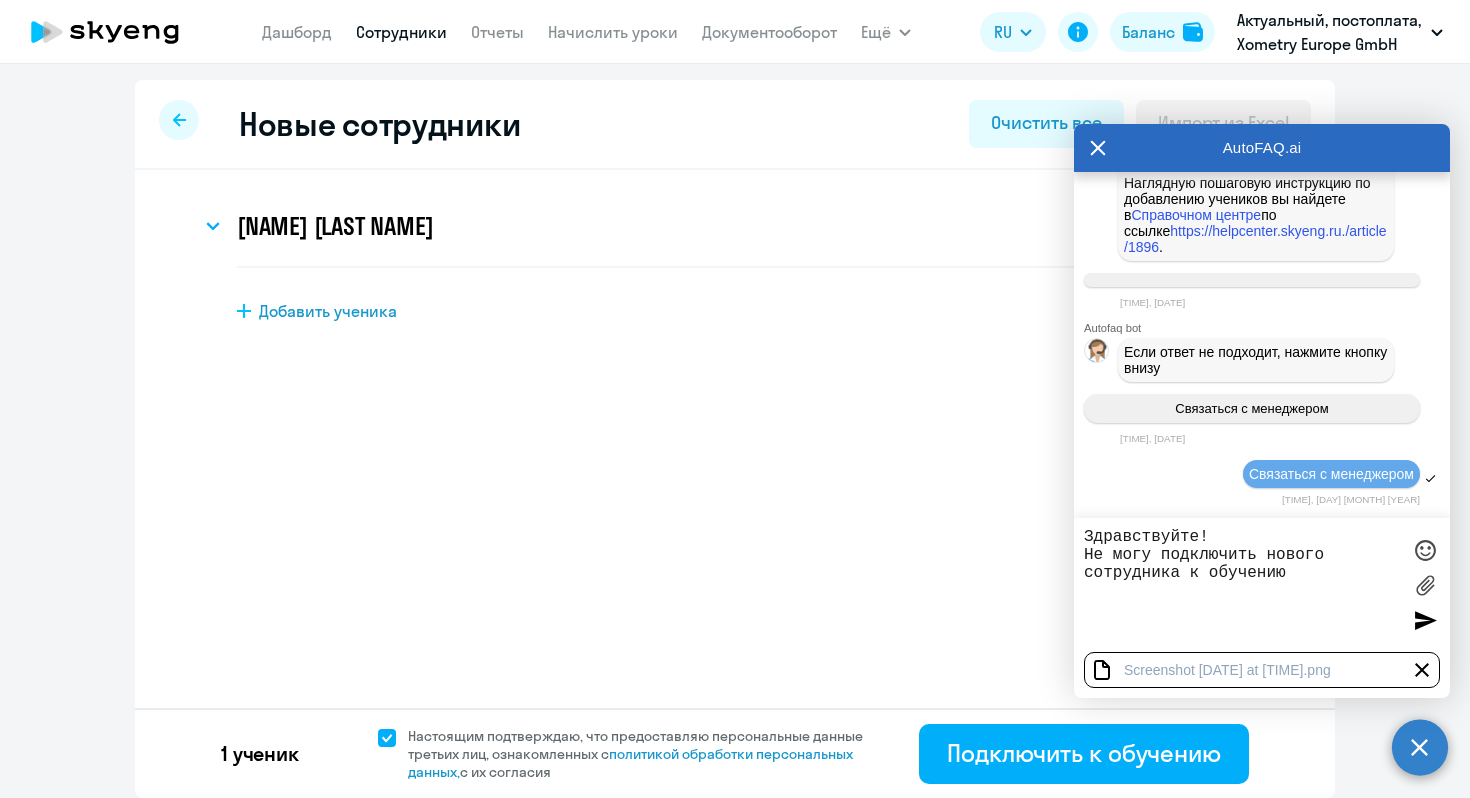 type on "Здравствуйте!
Не могу подключить нового сотрудника к обучению" 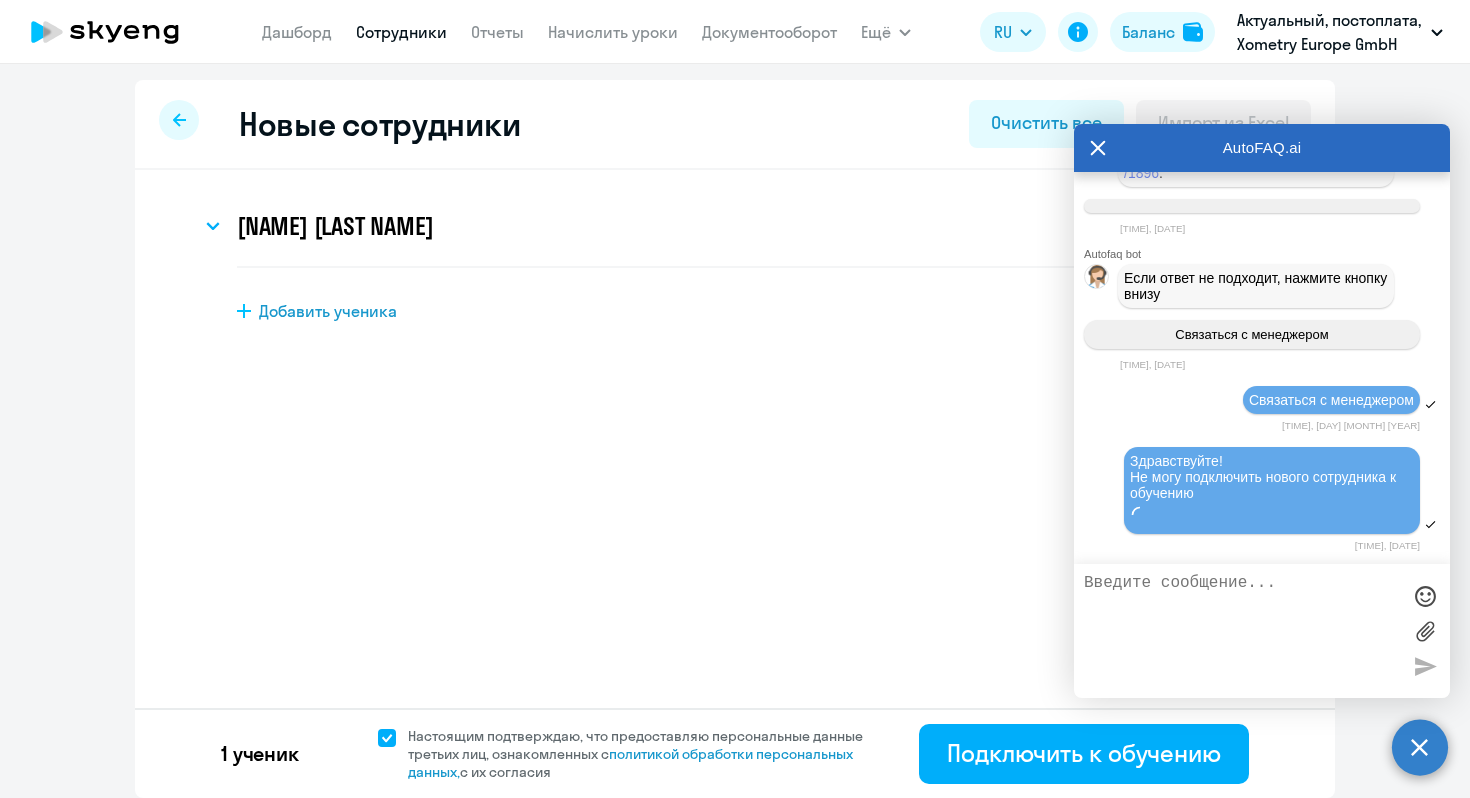 scroll, scrollTop: 6073, scrollLeft: 0, axis: vertical 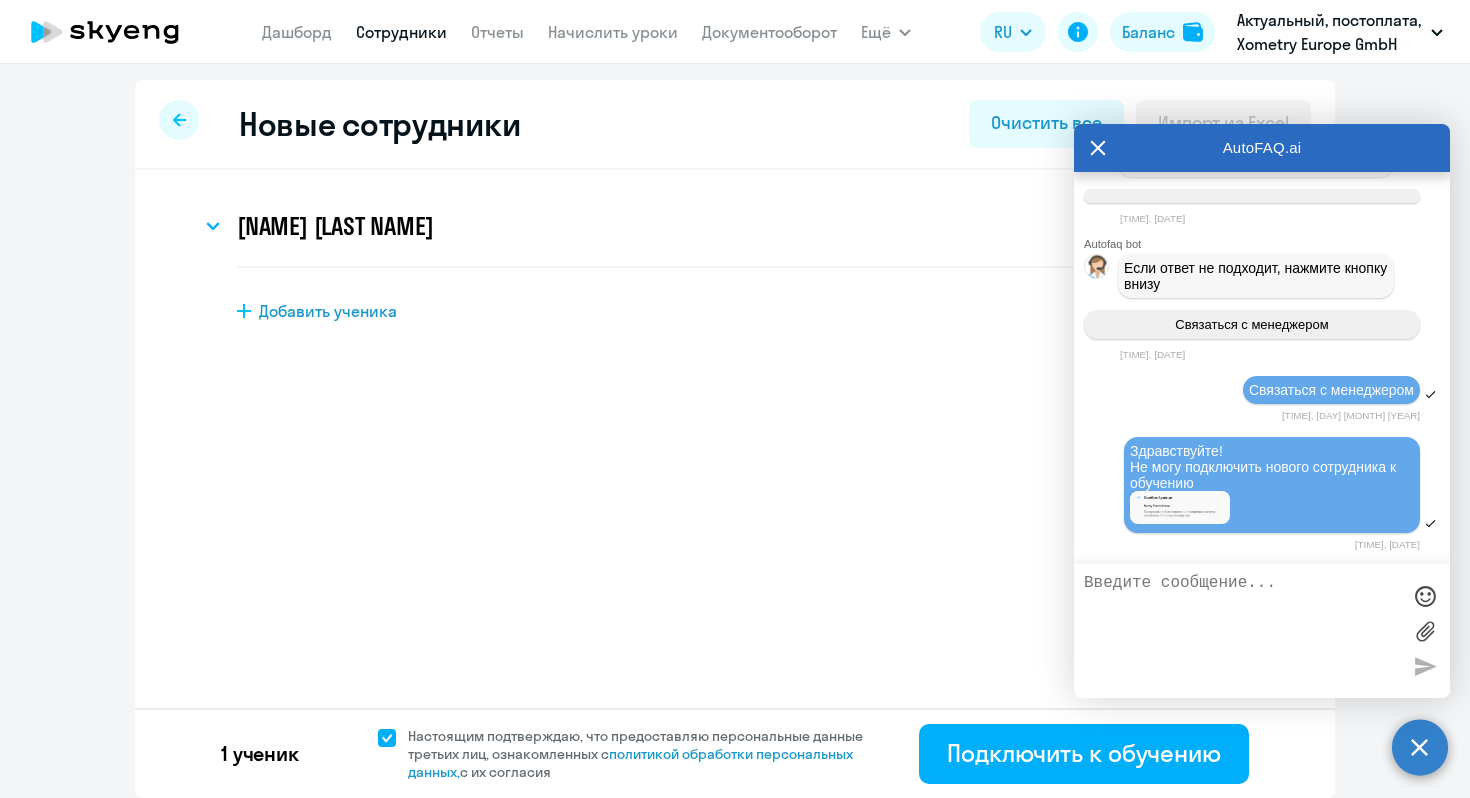 click on "Сотрудники" at bounding box center (401, 32) 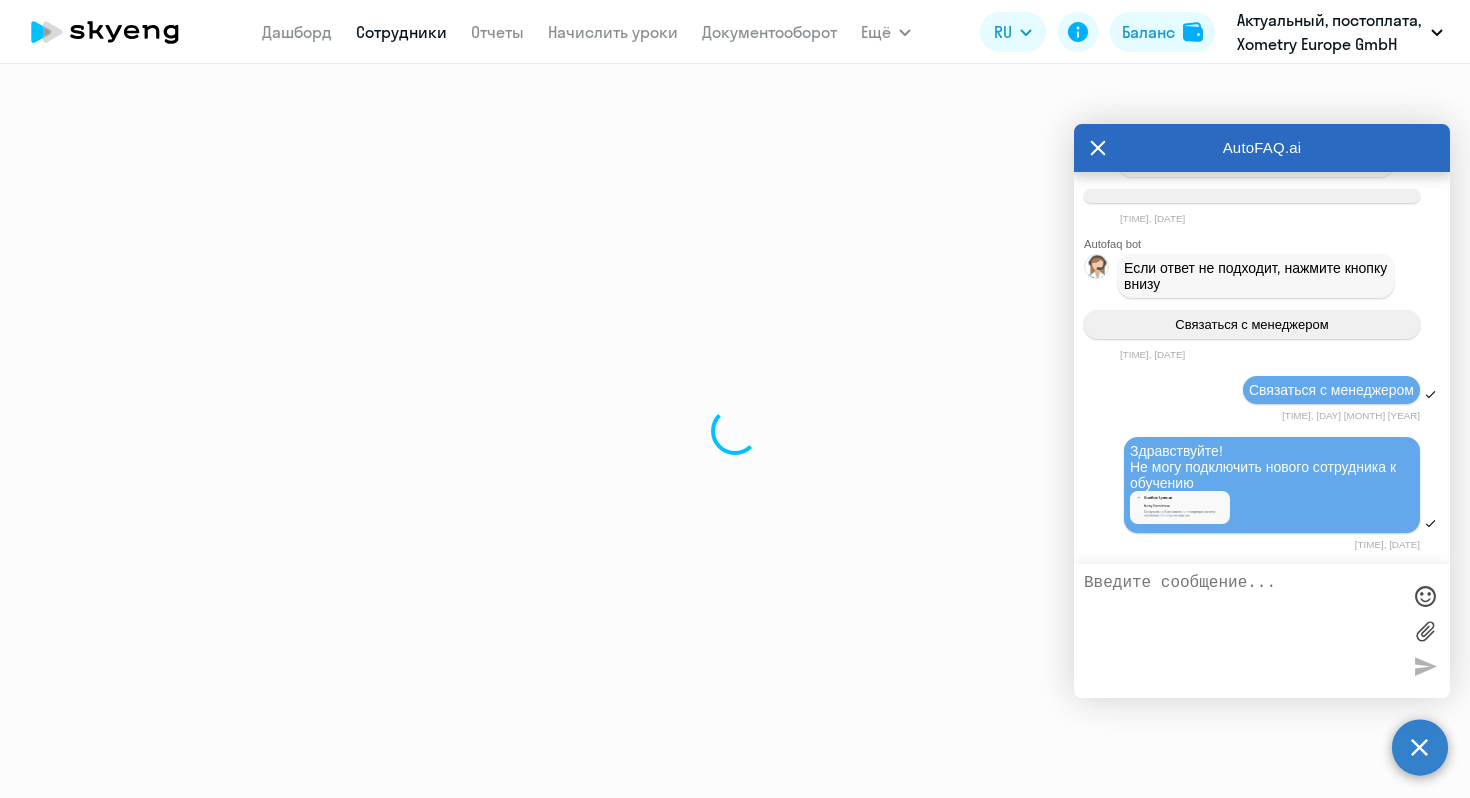 select on "30" 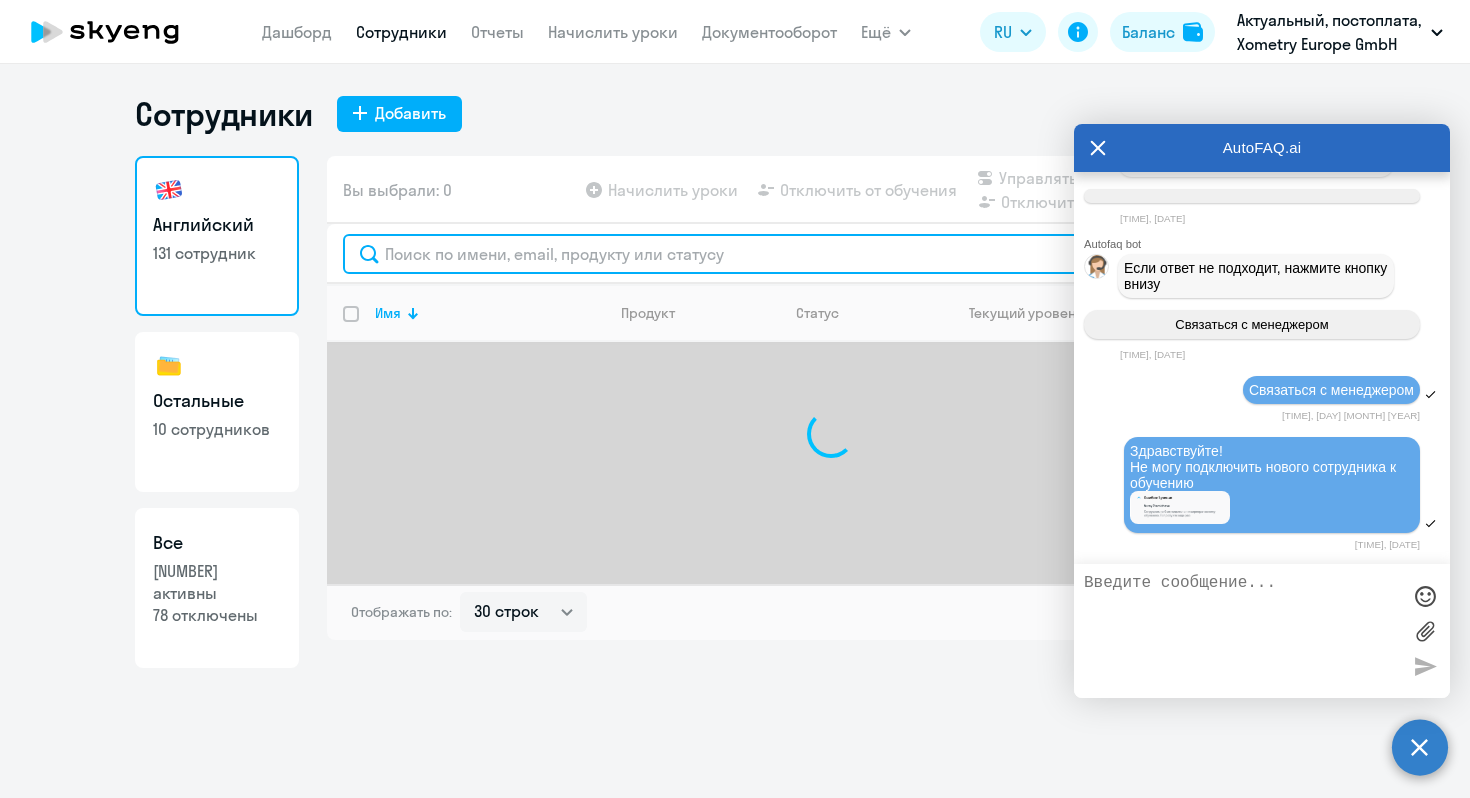 click 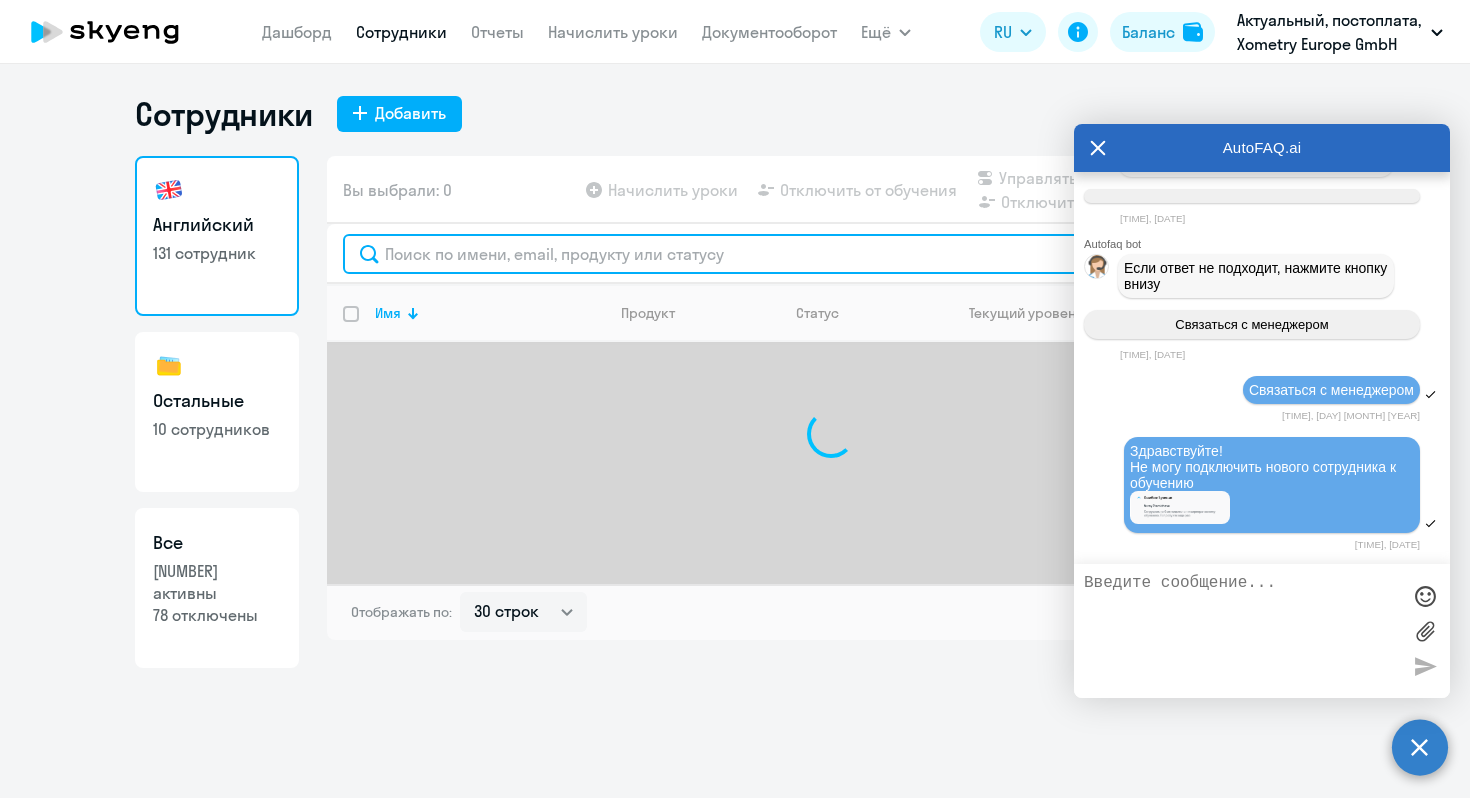 paste on "[LAST NAME]" 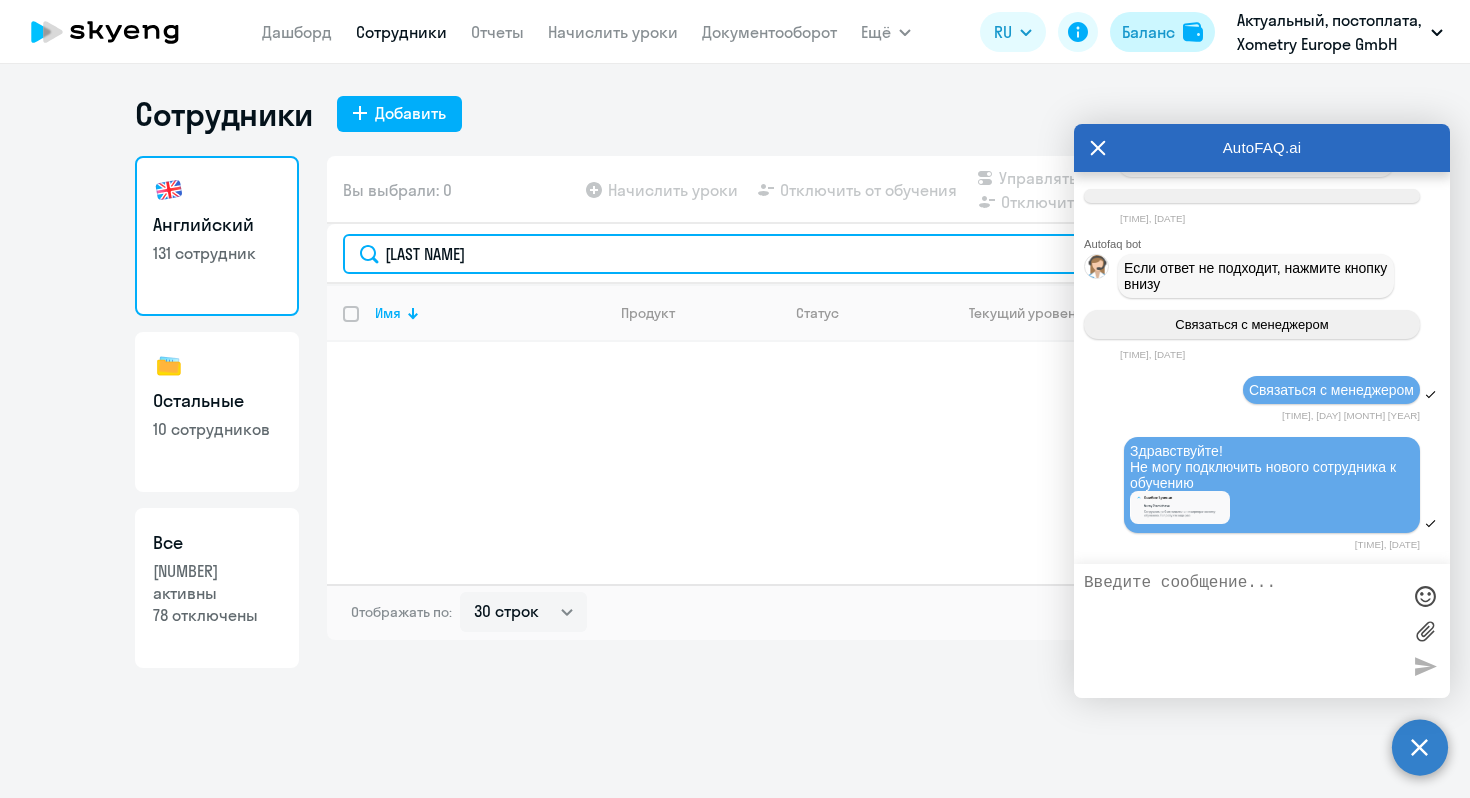 type on "[LAST NAME]" 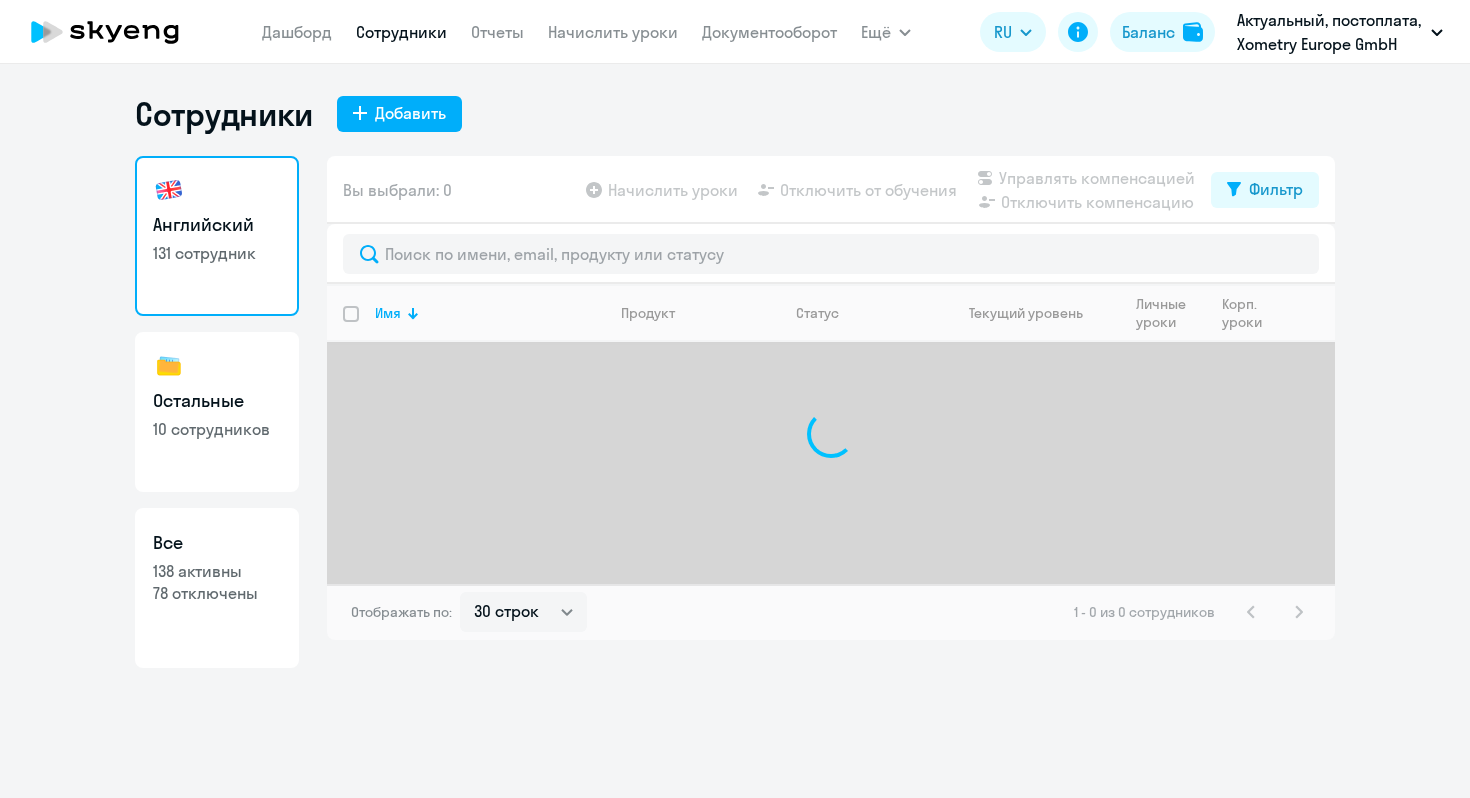 select on "30" 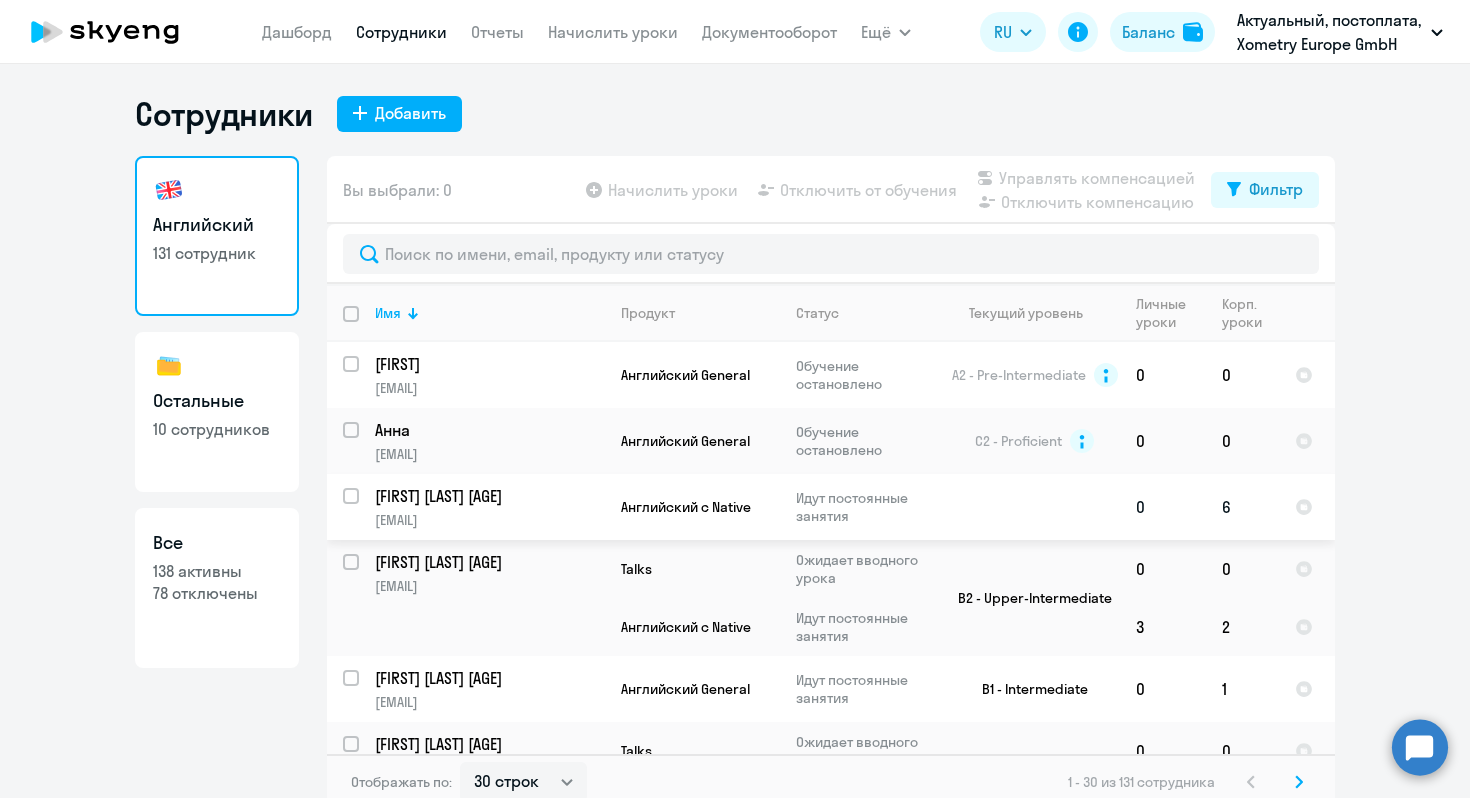 click on "[EMAIL]" 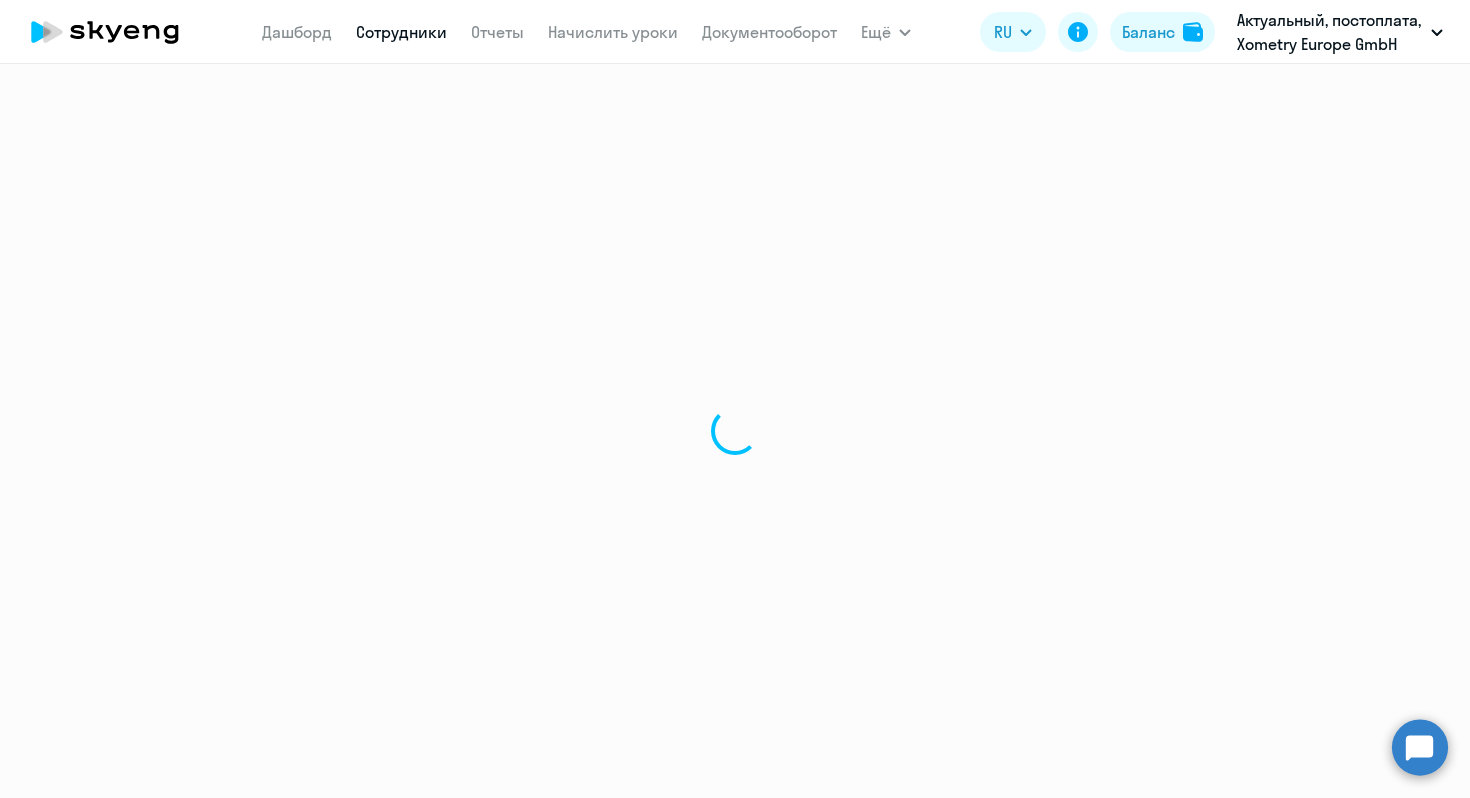 select on "english" 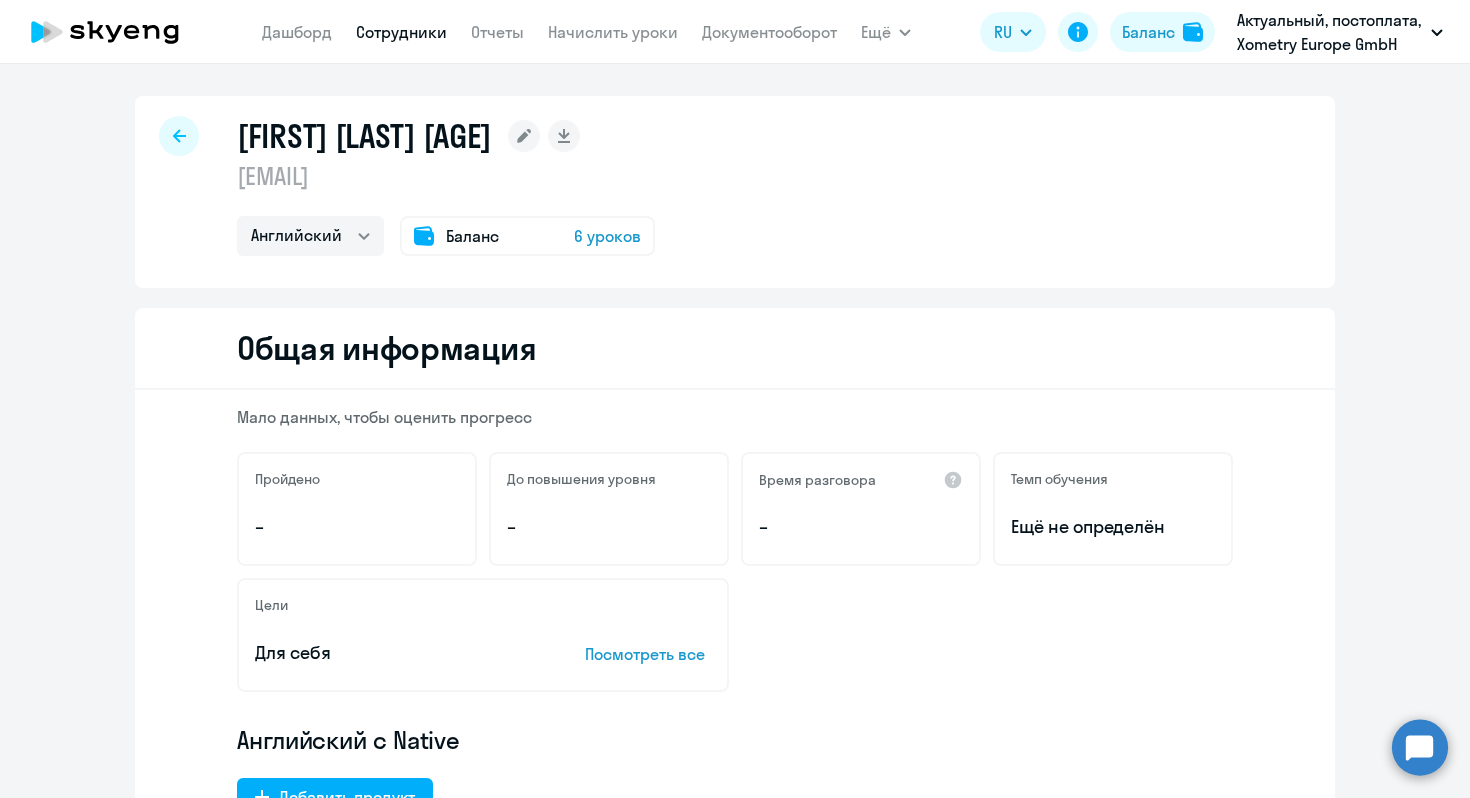 click 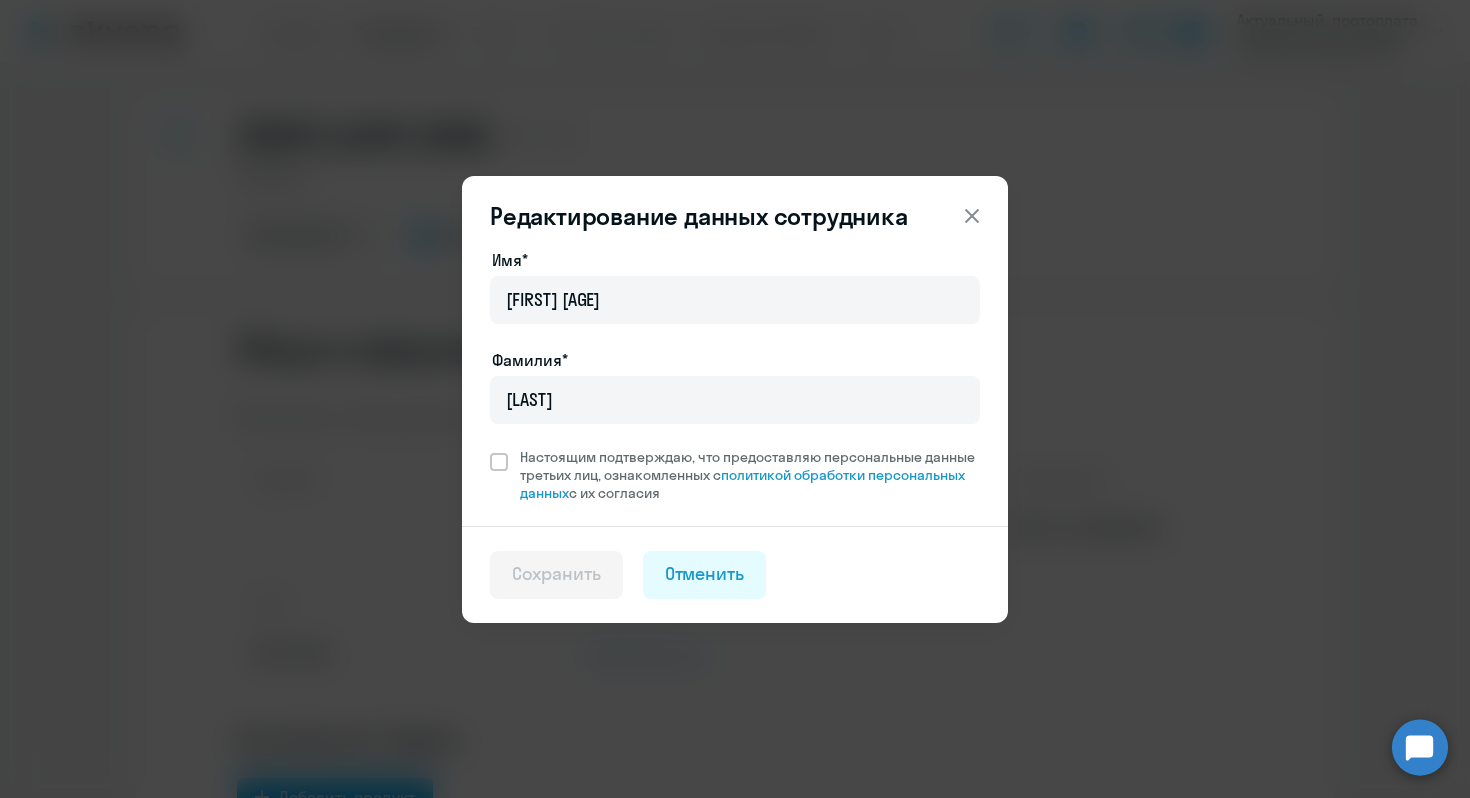 click 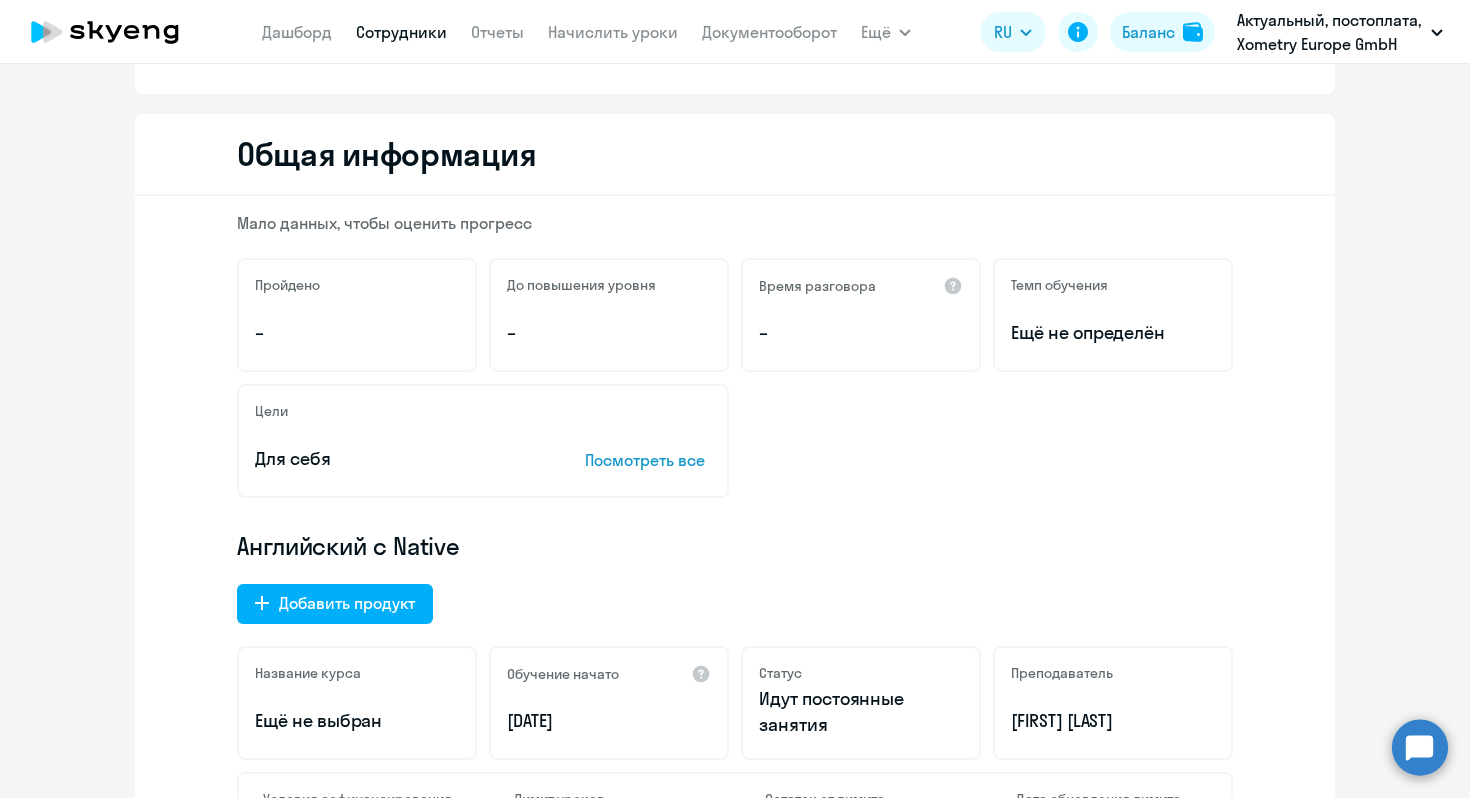 scroll, scrollTop: 0, scrollLeft: 0, axis: both 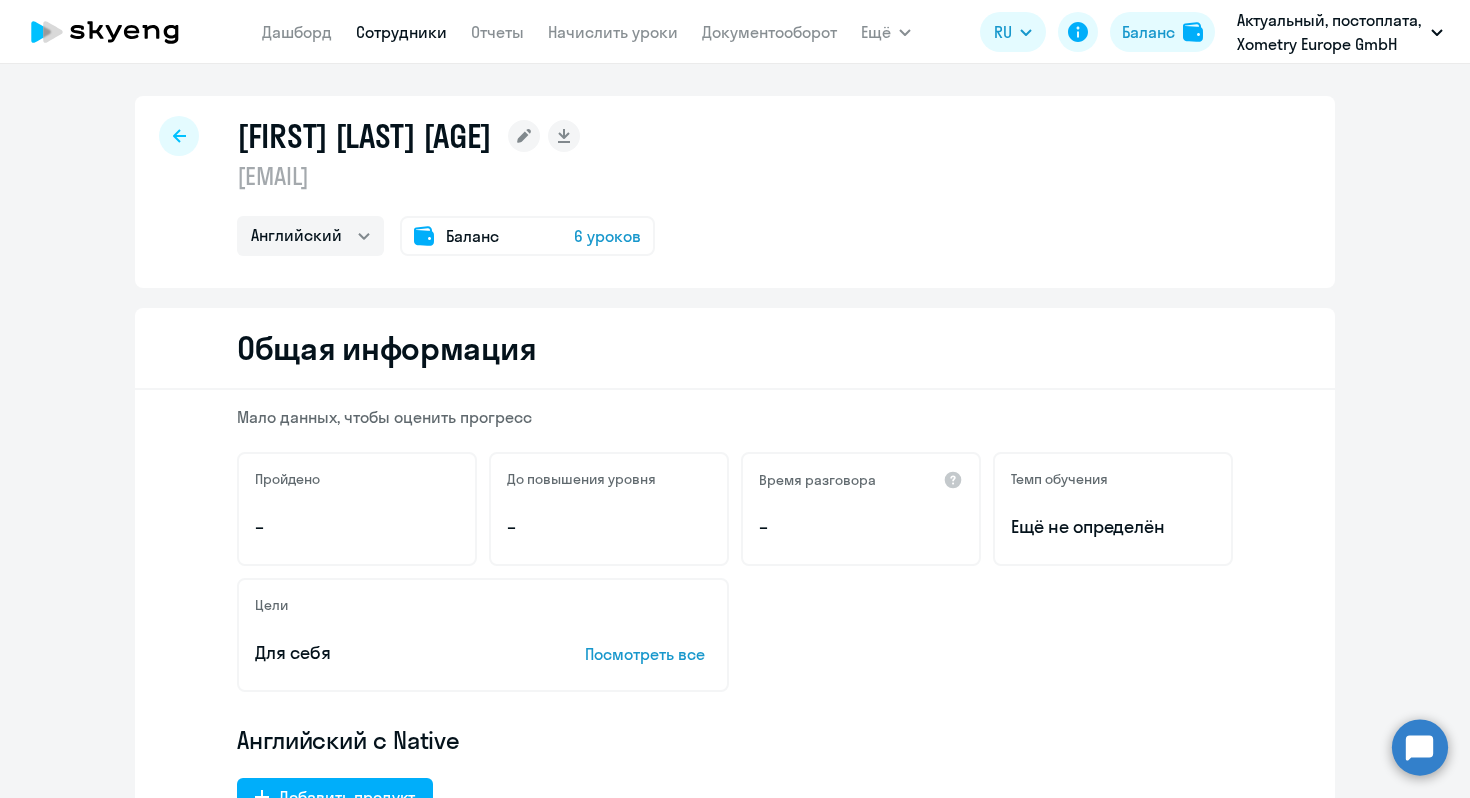 click 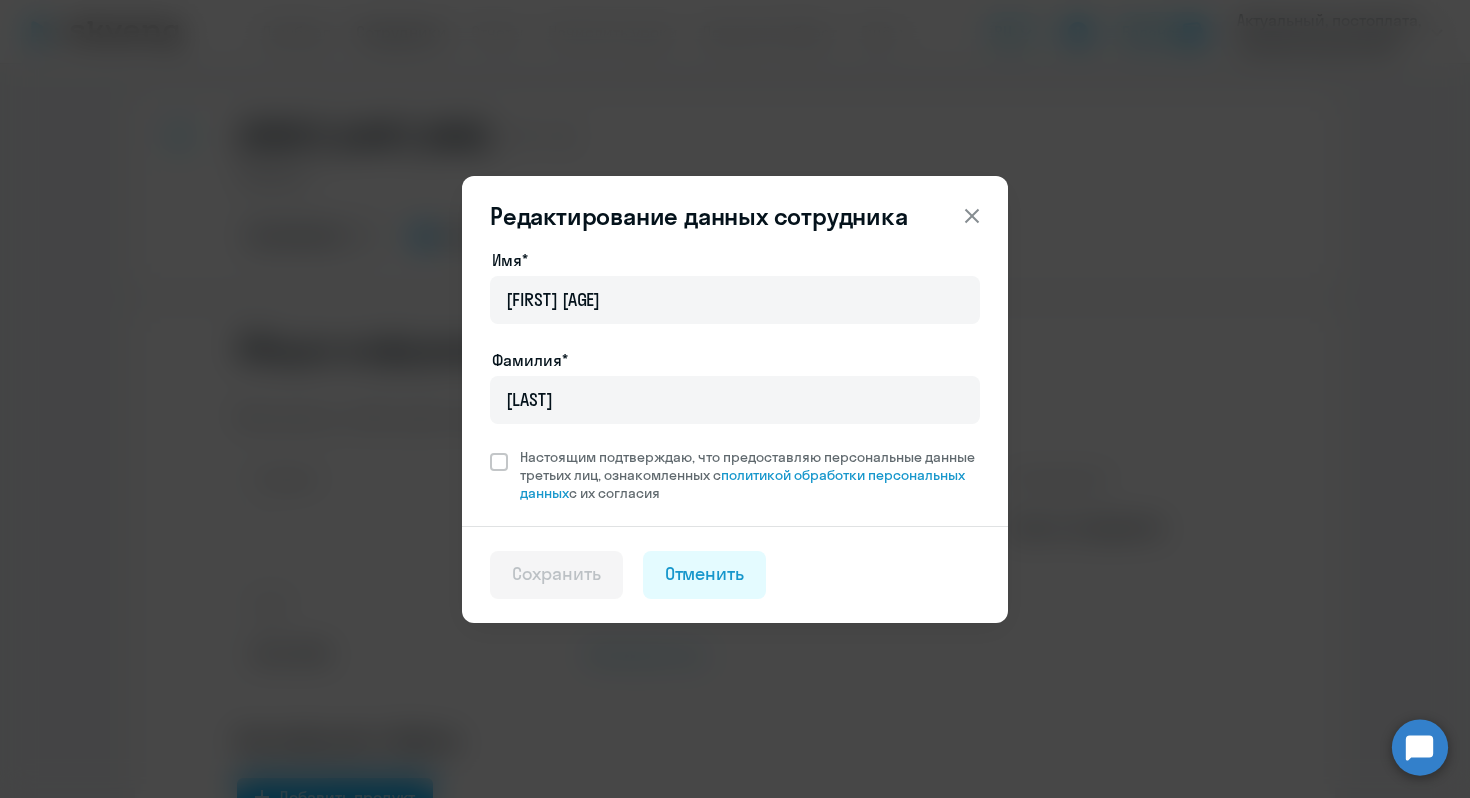 click 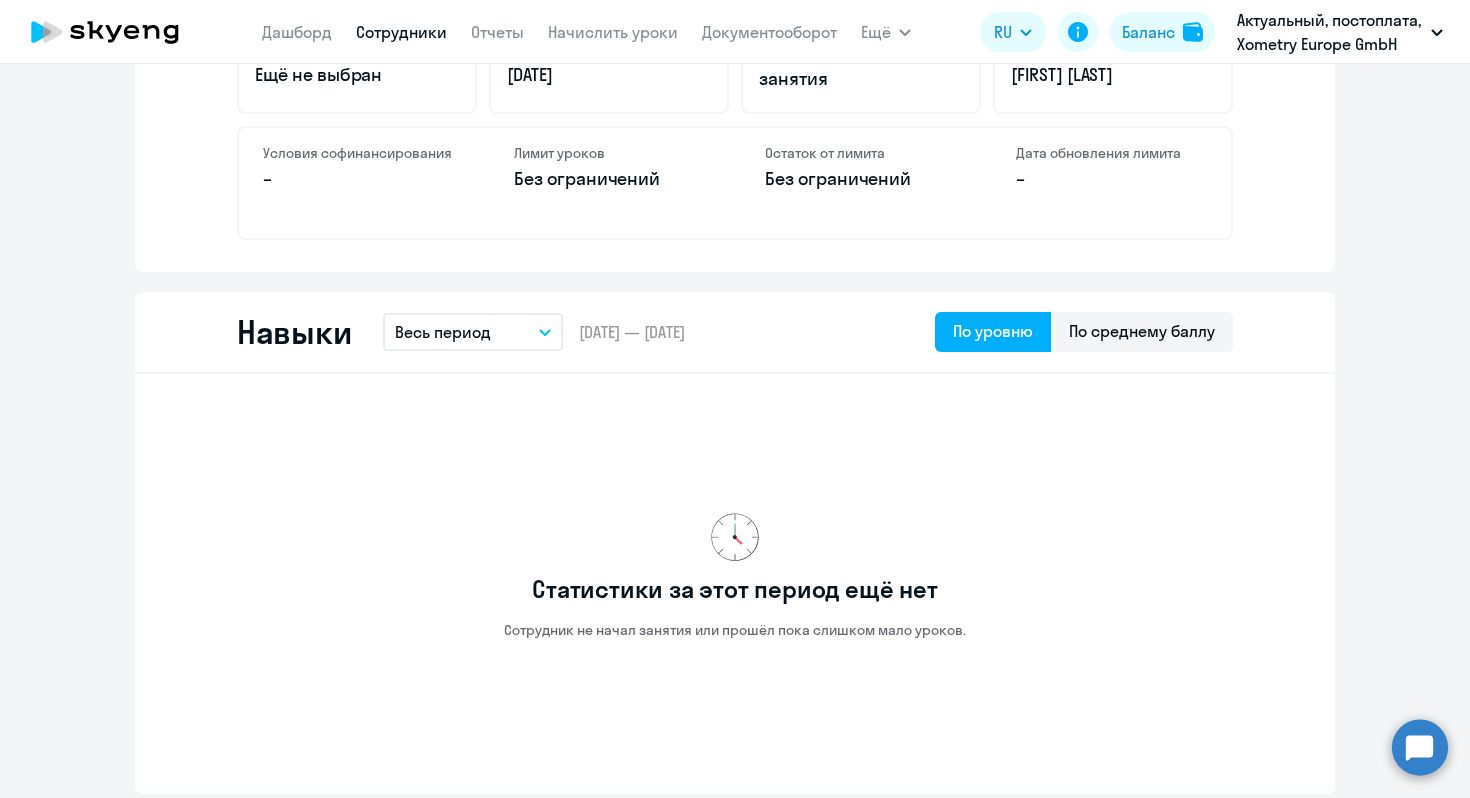 scroll, scrollTop: 0, scrollLeft: 0, axis: both 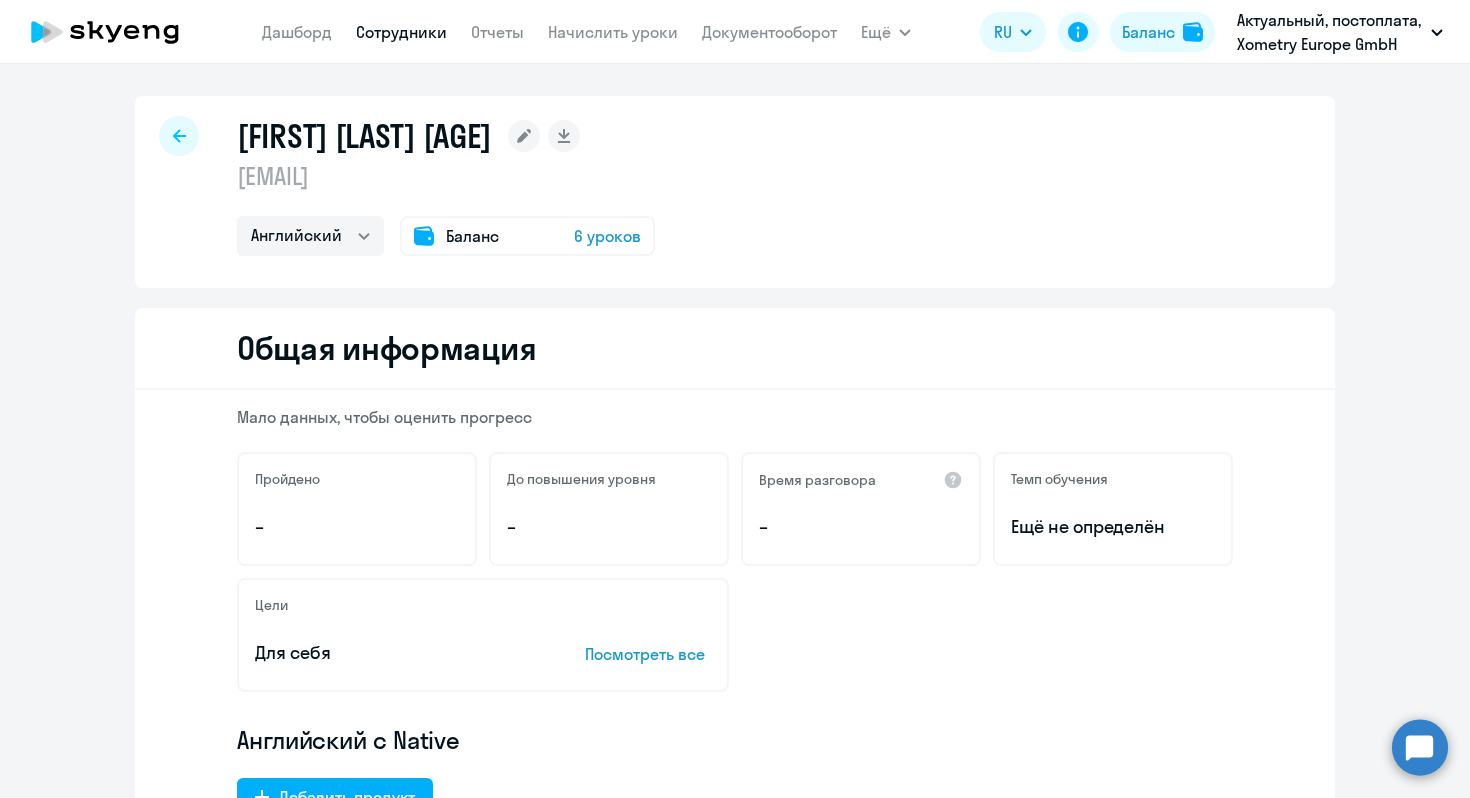 click on "Дашборд
Сотрудники
Отчеты
Начислить уроки
Документооборот" 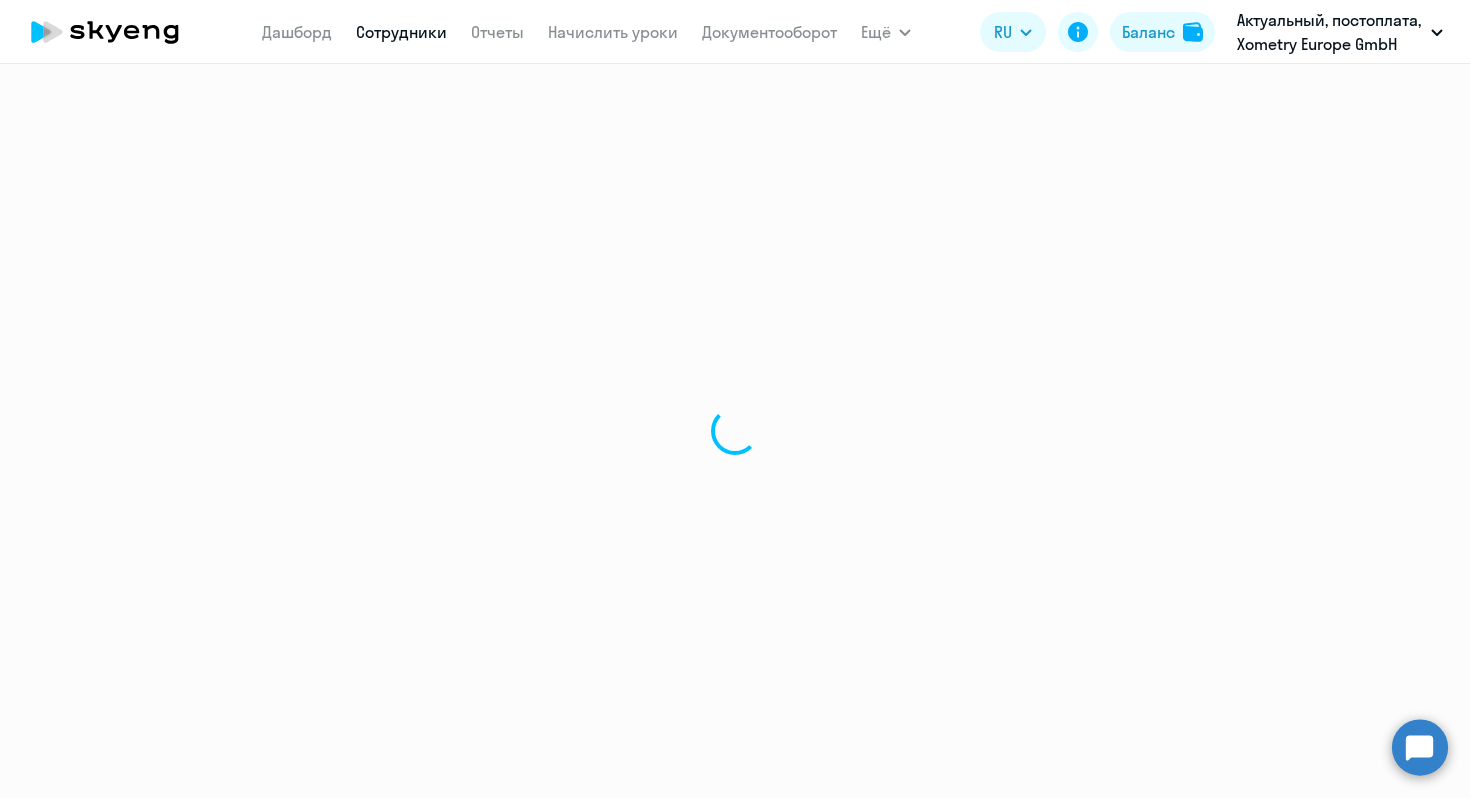 select on "30" 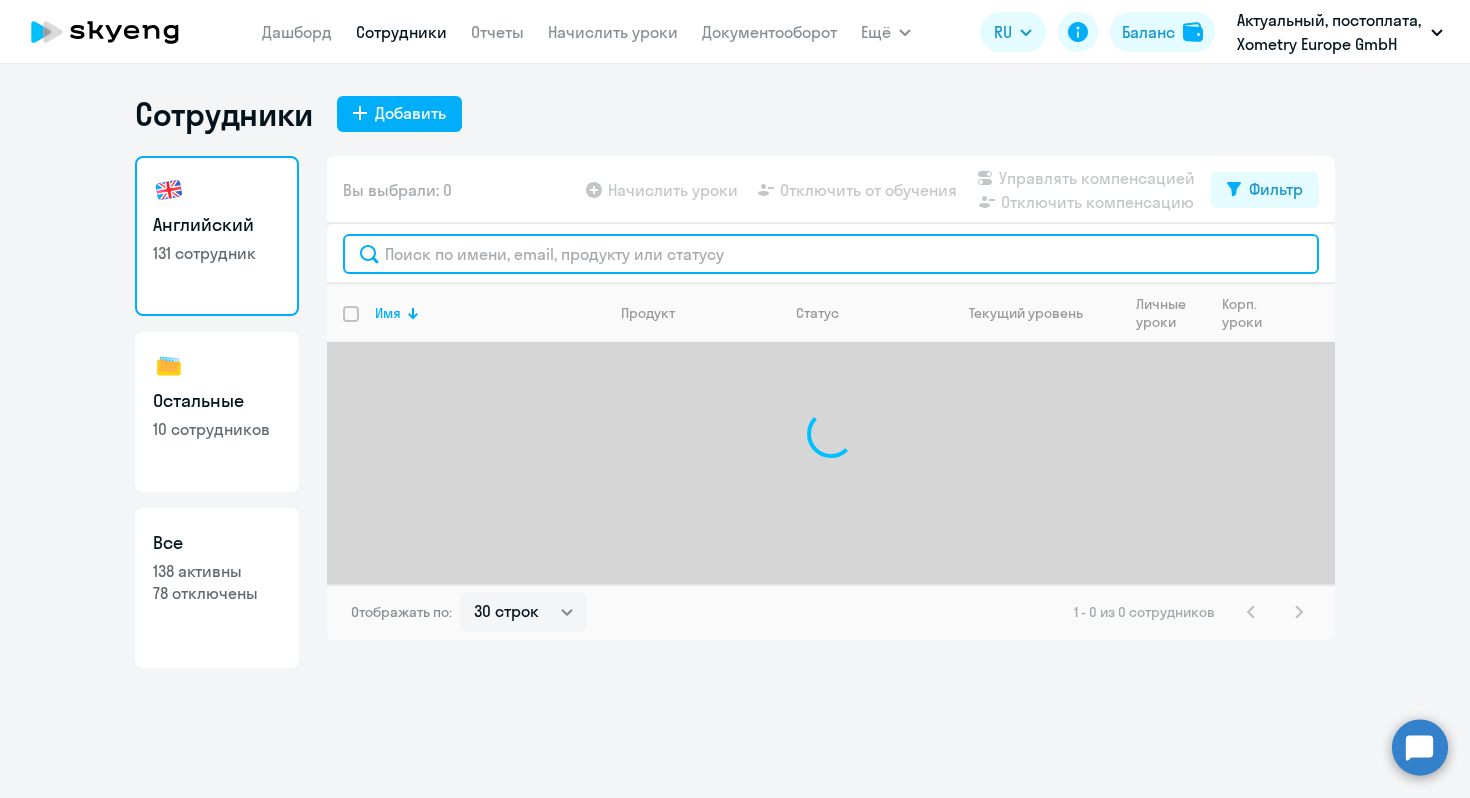 click 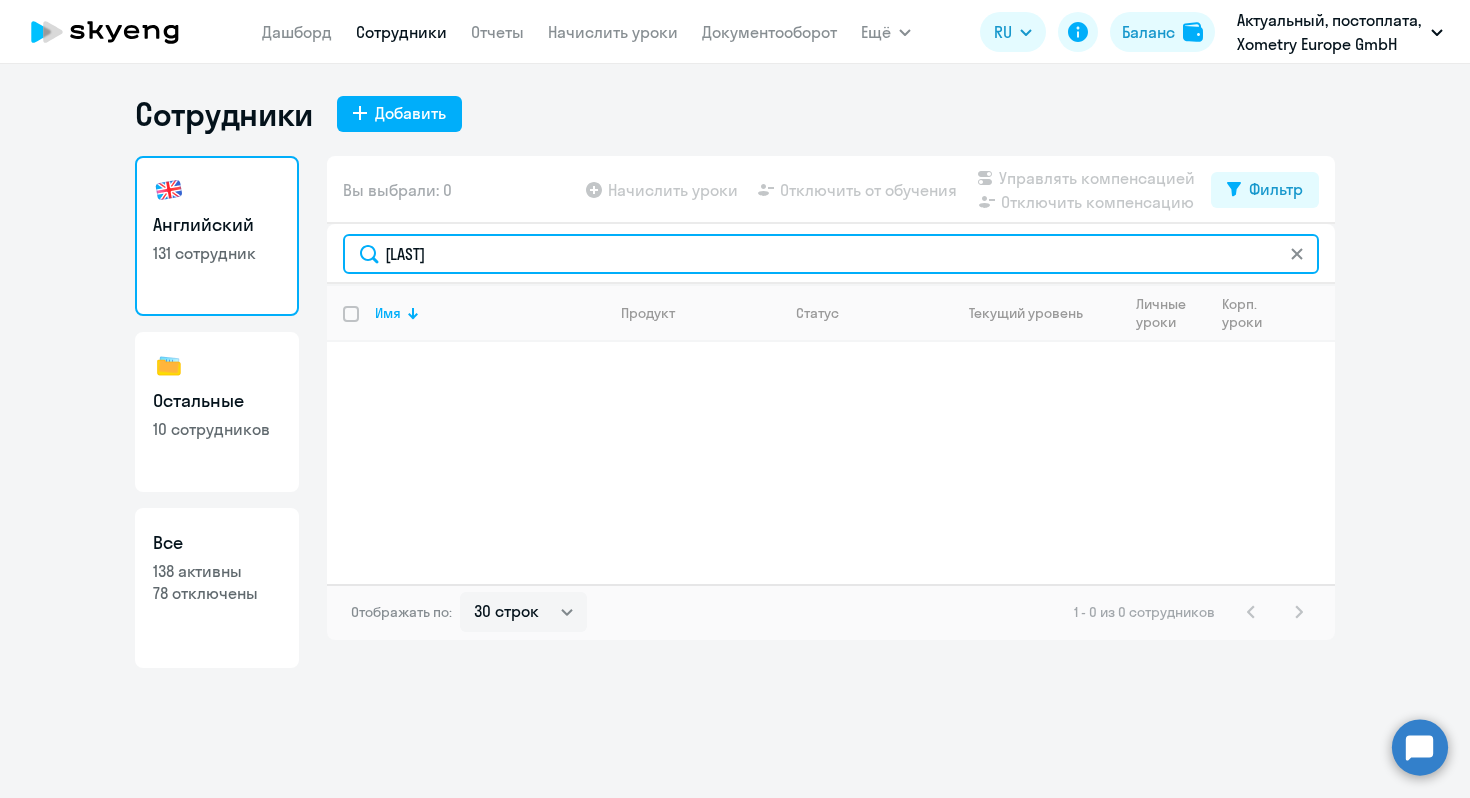 type on "[LAST NAME]" 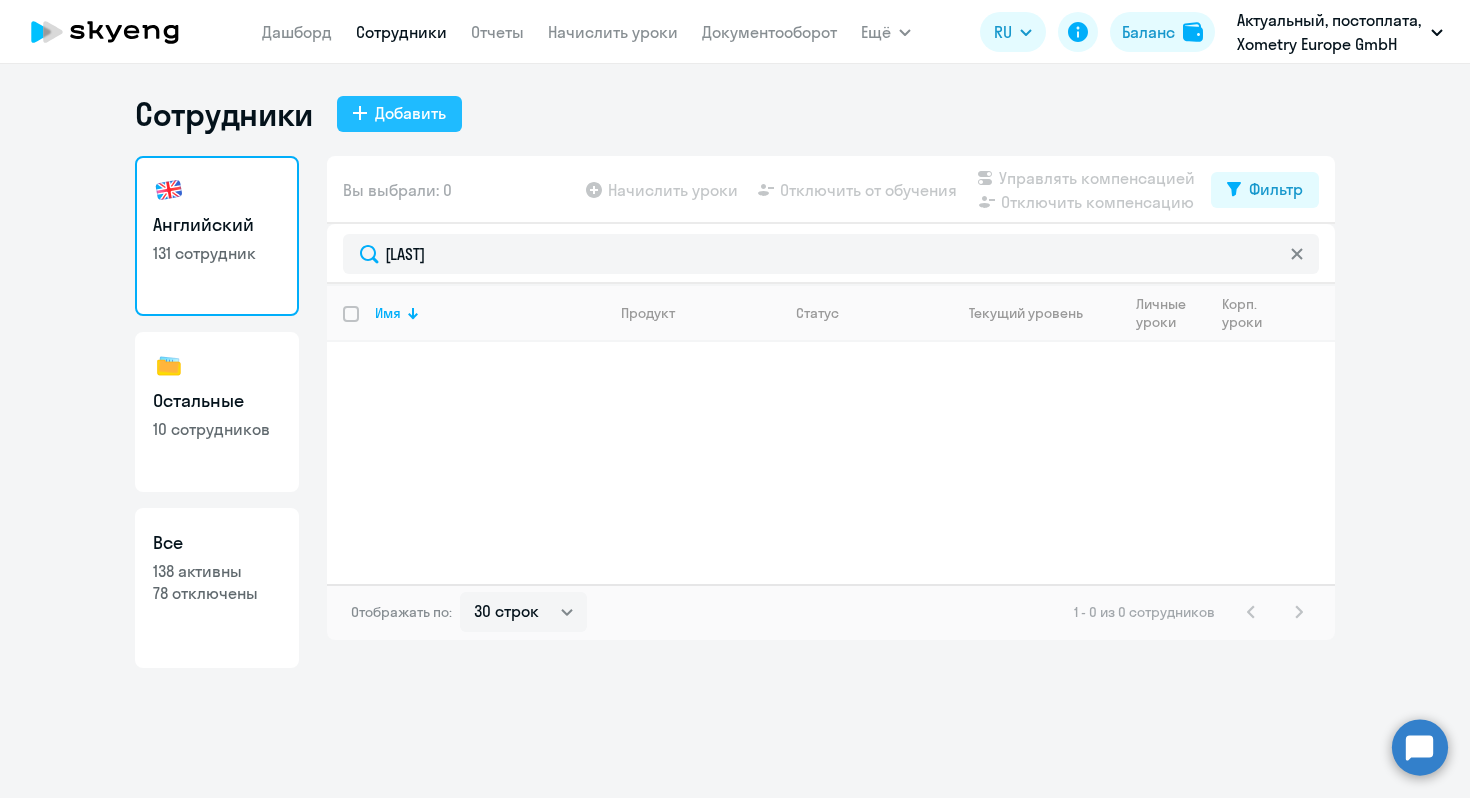 click on "Добавить" 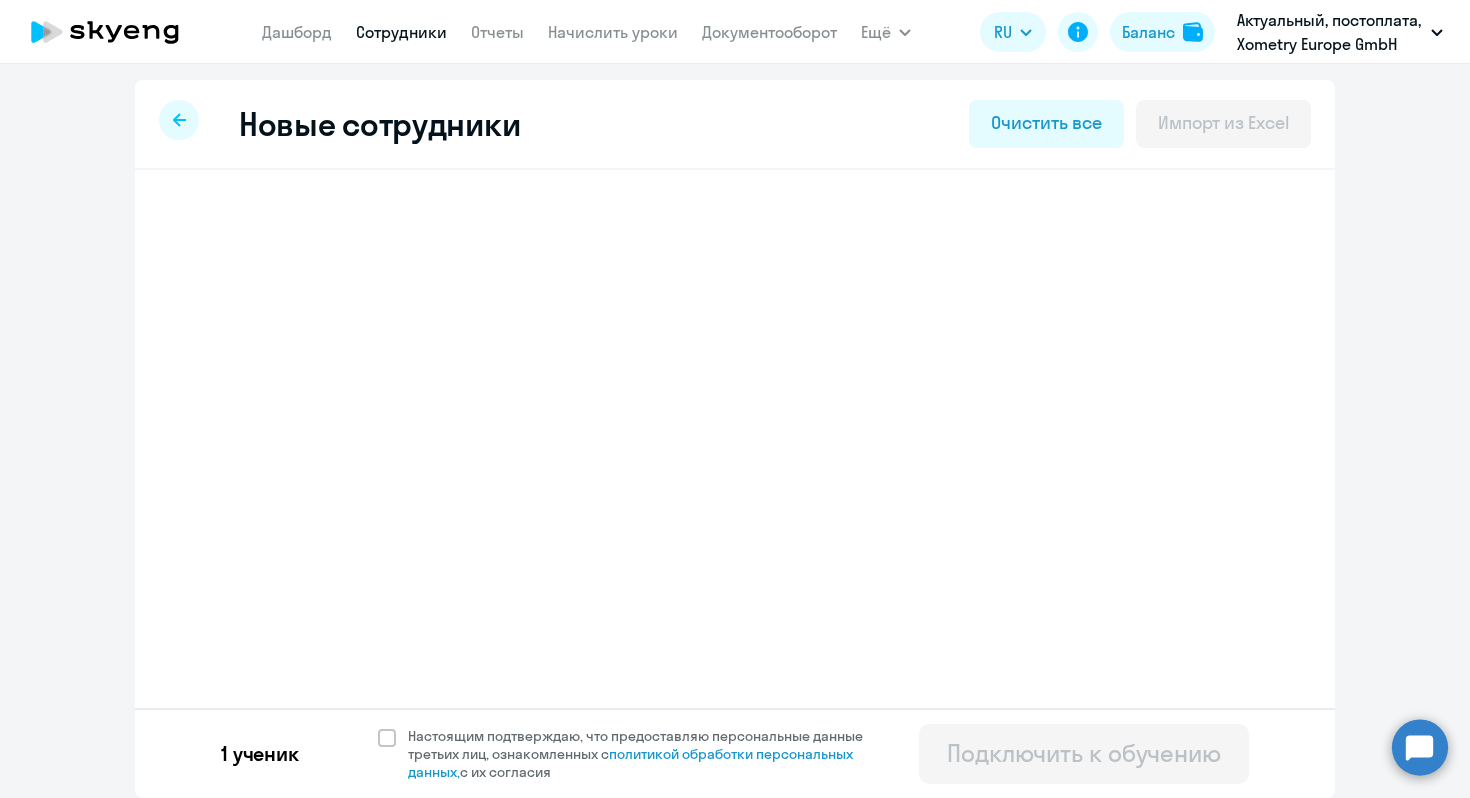 select on "english_adult_not_native_speaker" 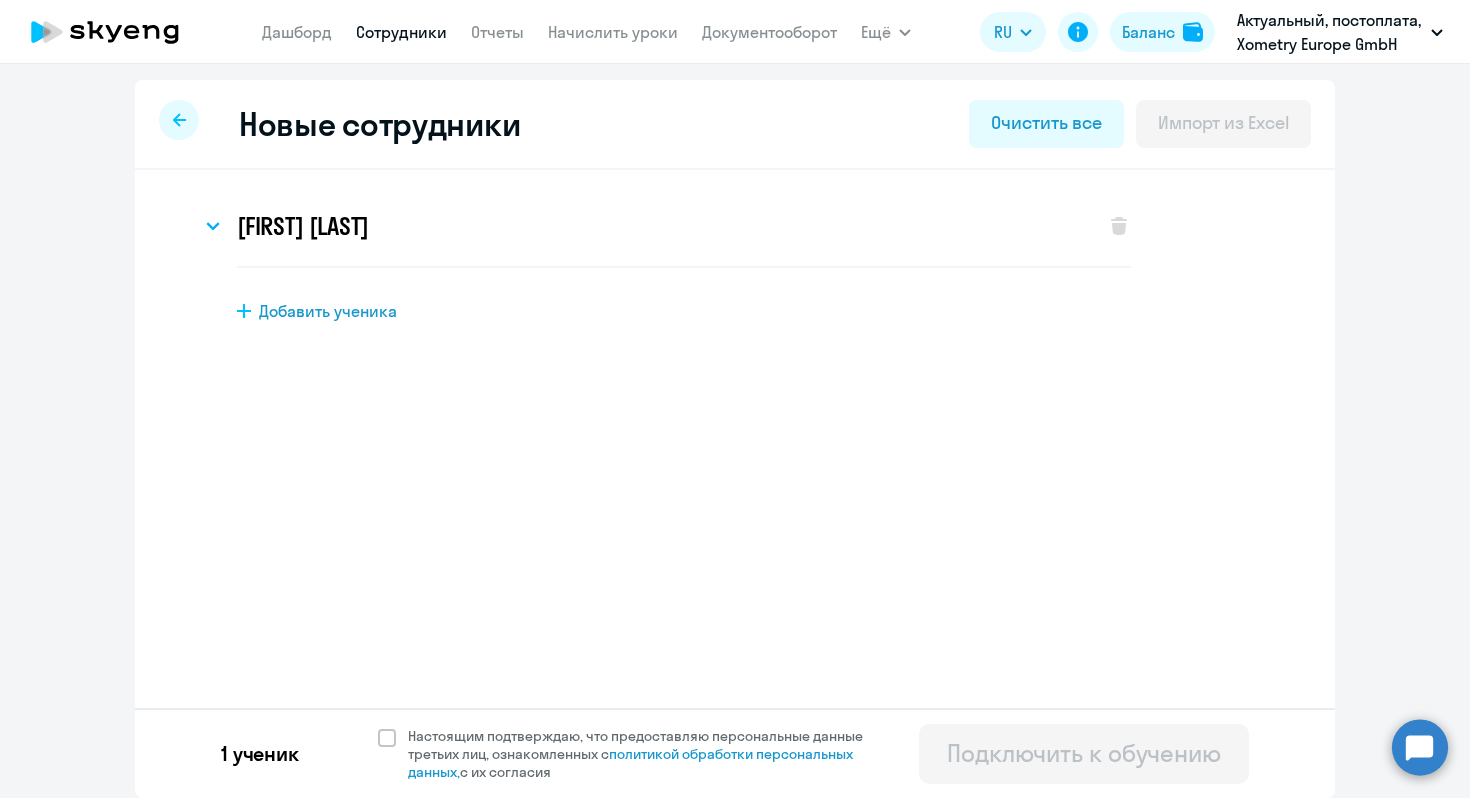 click on "Добавить ученика" 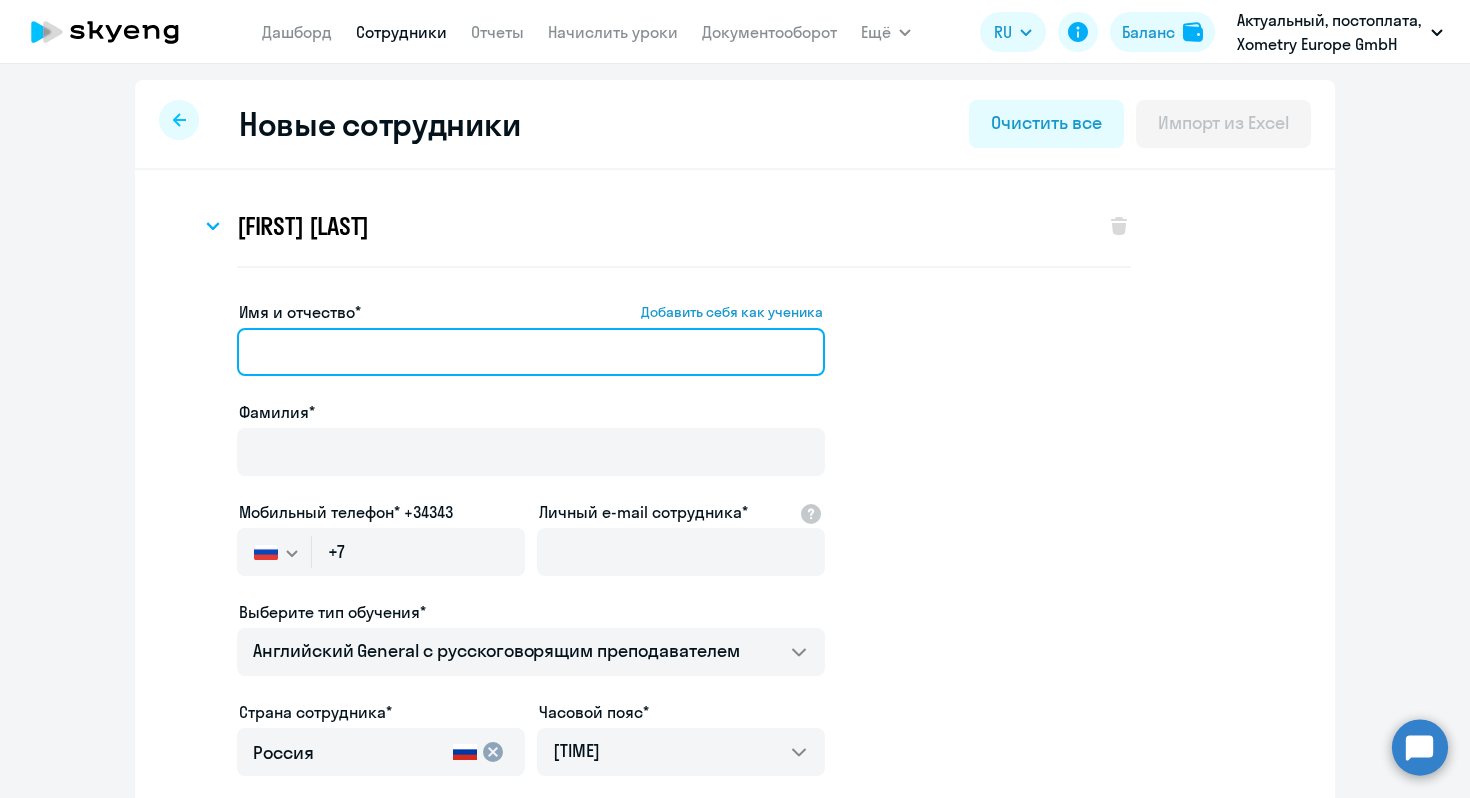 click on "Имя и отчество*  Добавить себя как ученика" at bounding box center (531, 352) 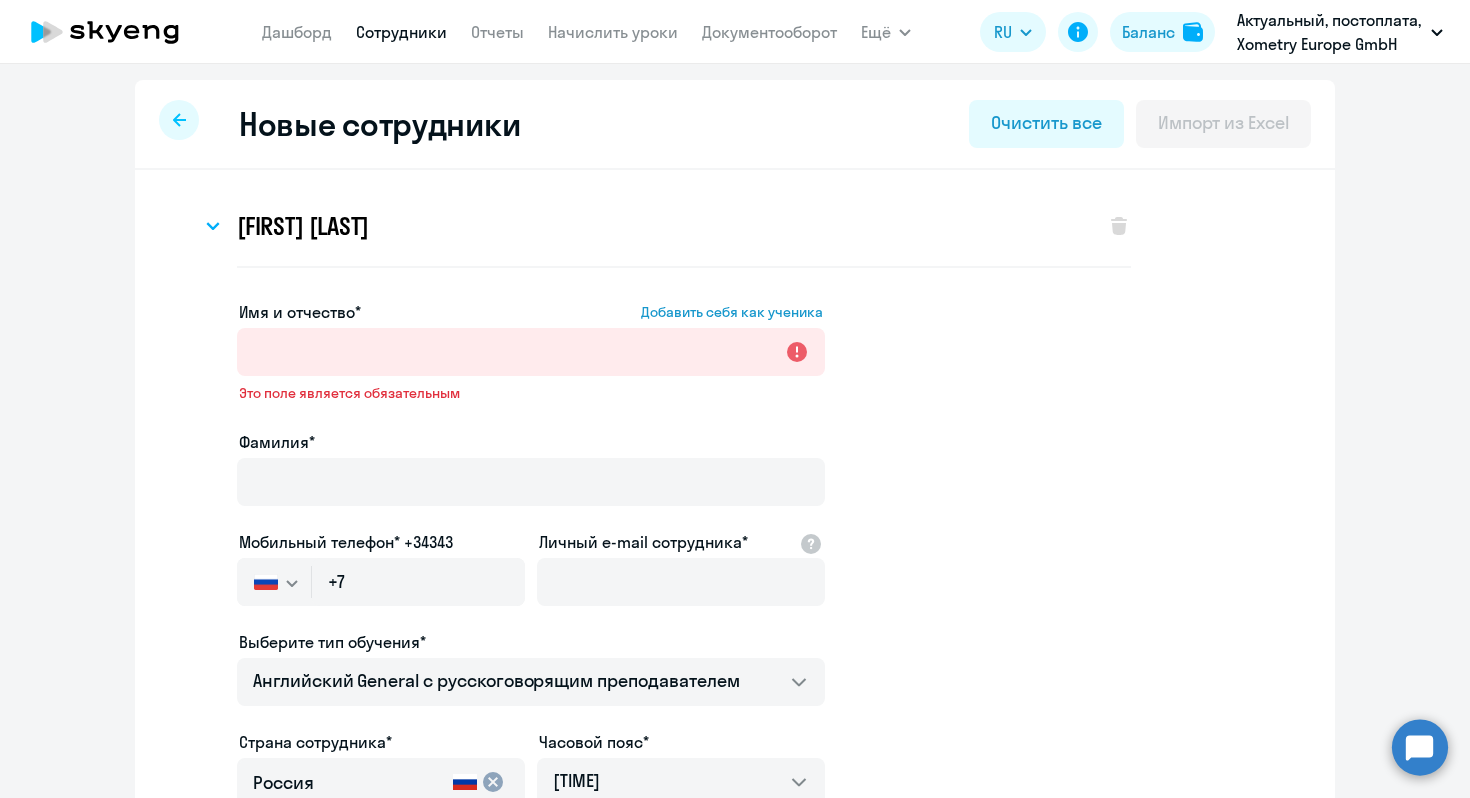 click on "Имя и отчество*  Добавить себя как ученика   Это поле является обязательным" 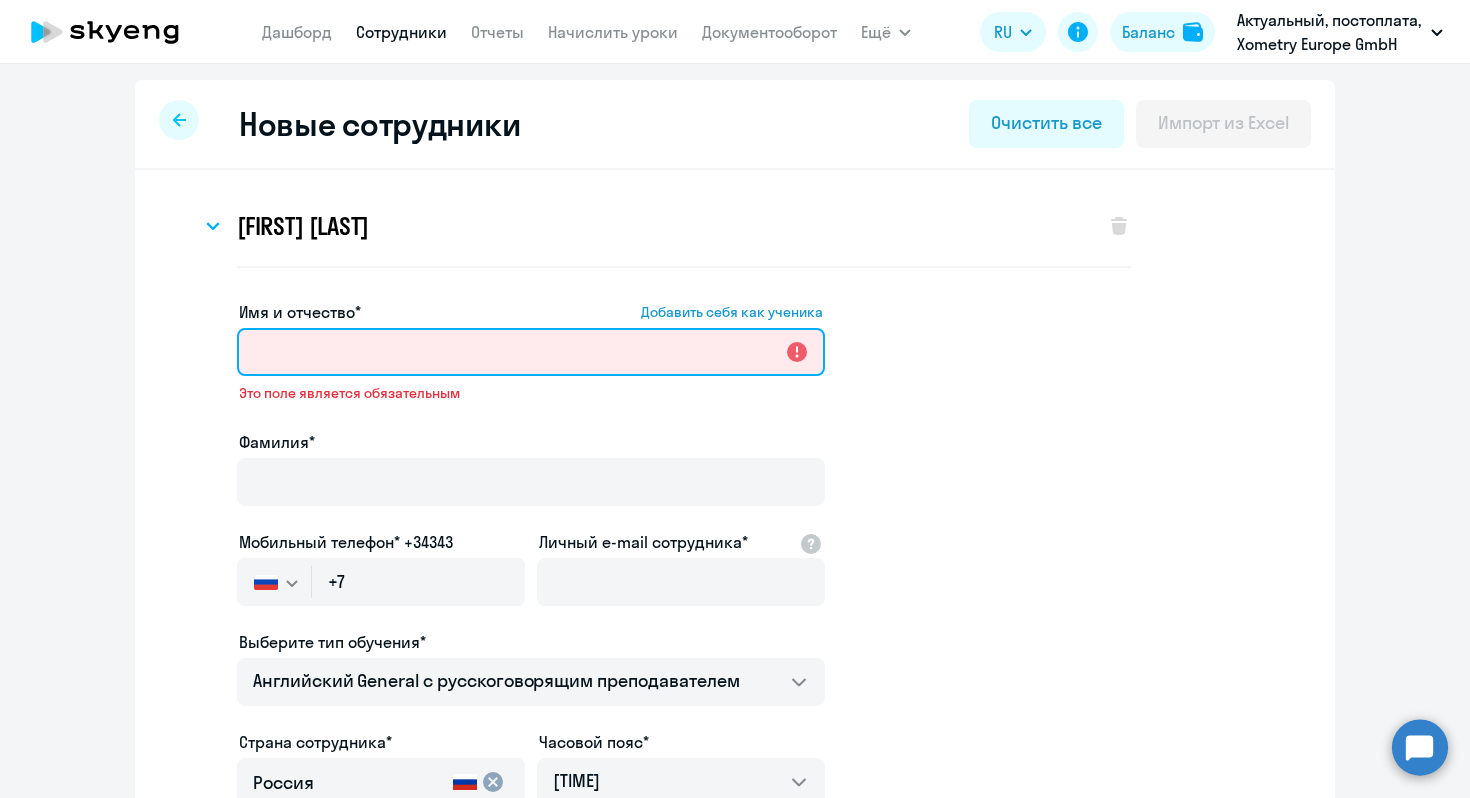 click on "Имя и отчество*  Добавить себя как ученика" at bounding box center (531, 352) 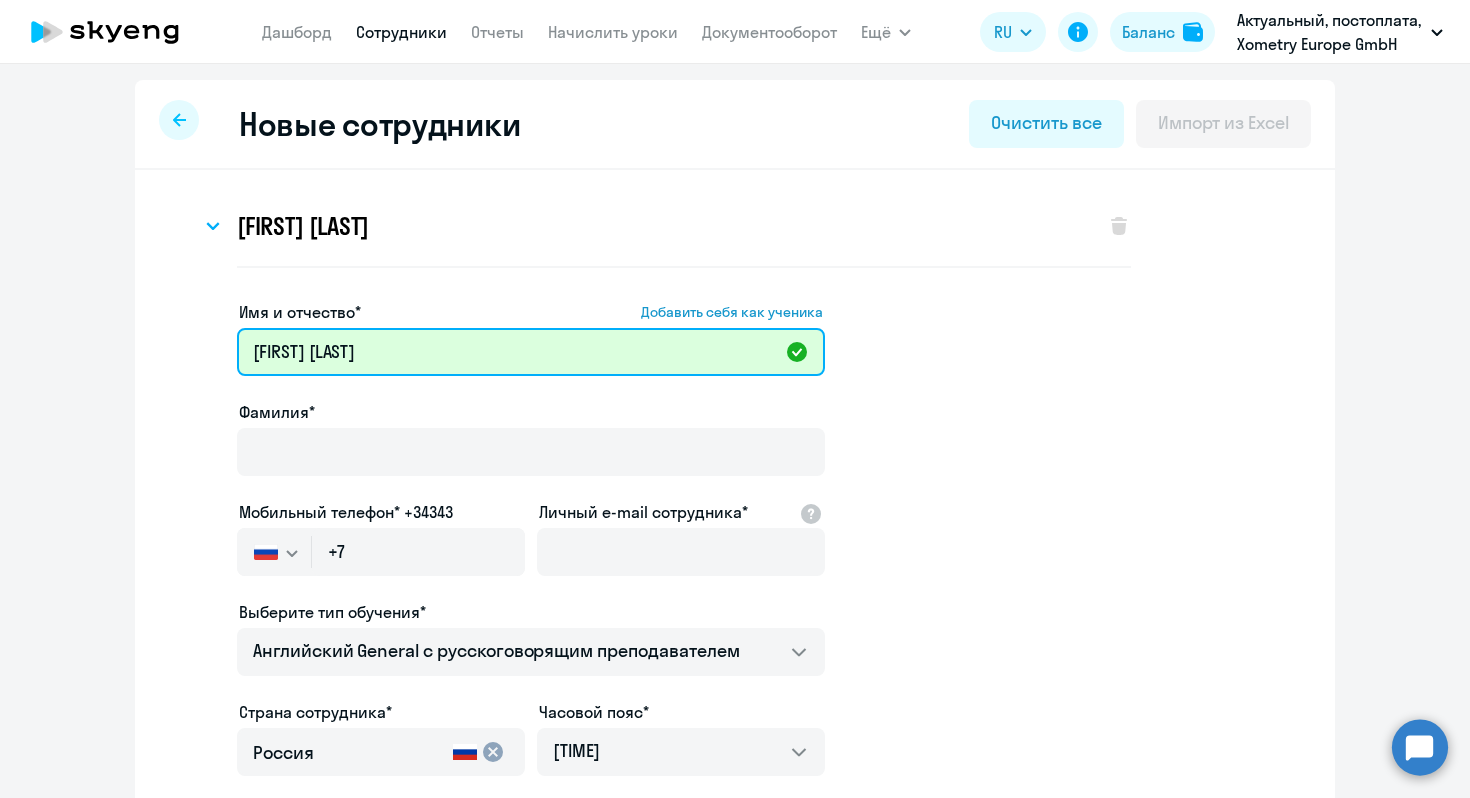 drag, startPoint x: 390, startPoint y: 355, endPoint x: 309, endPoint y: 353, distance: 81.02469 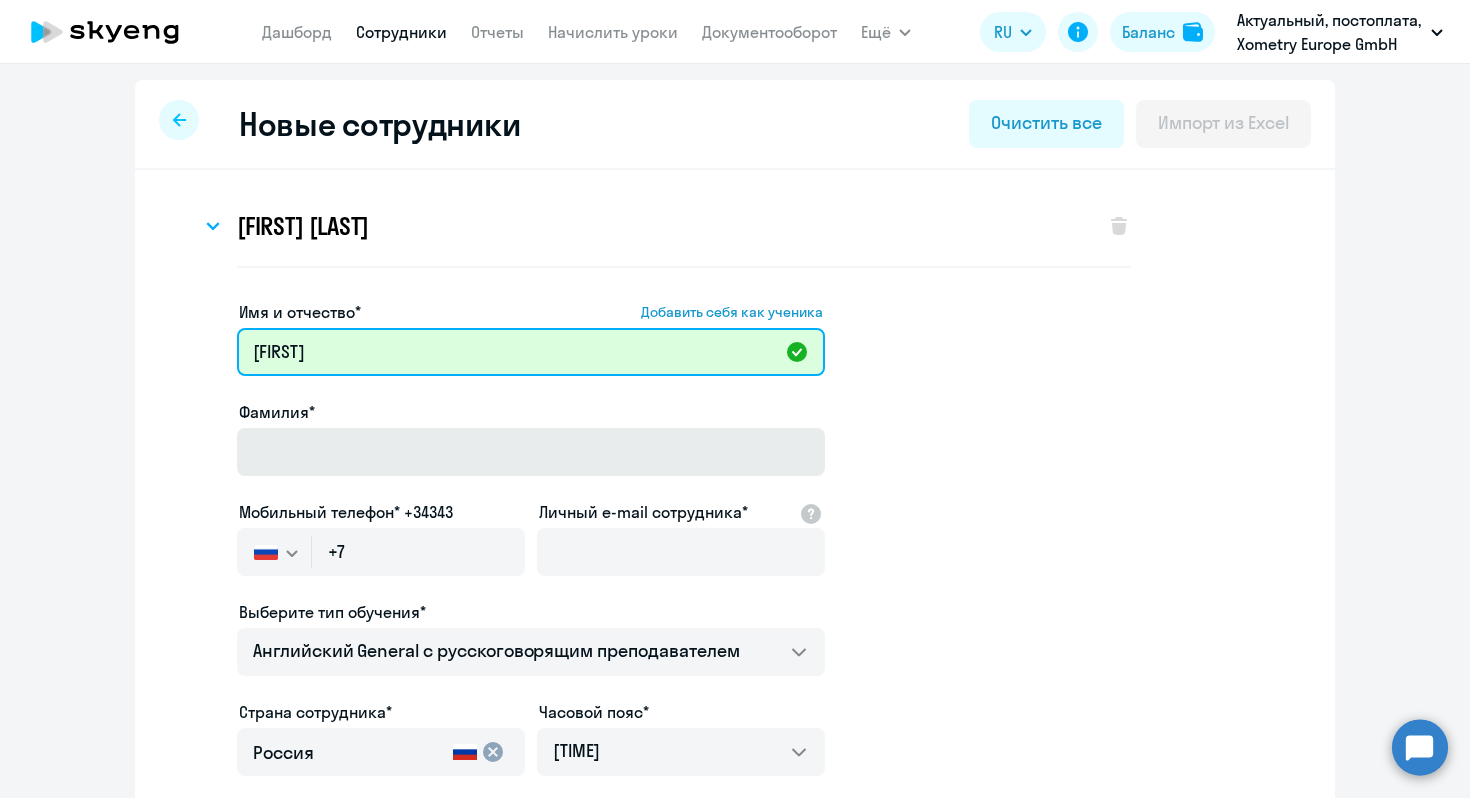 type on "Andrii" 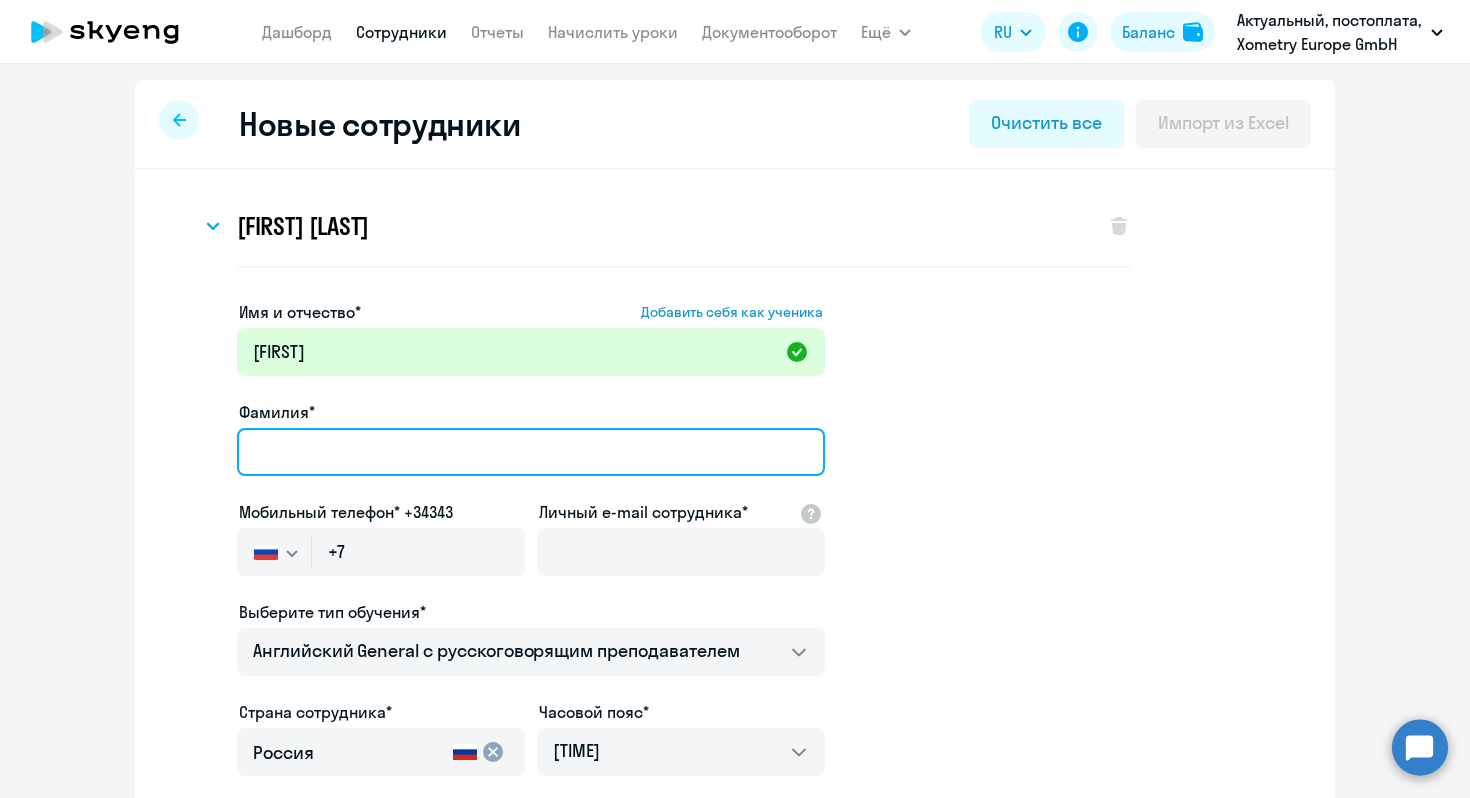click on "Фамилия*" at bounding box center [531, 452] 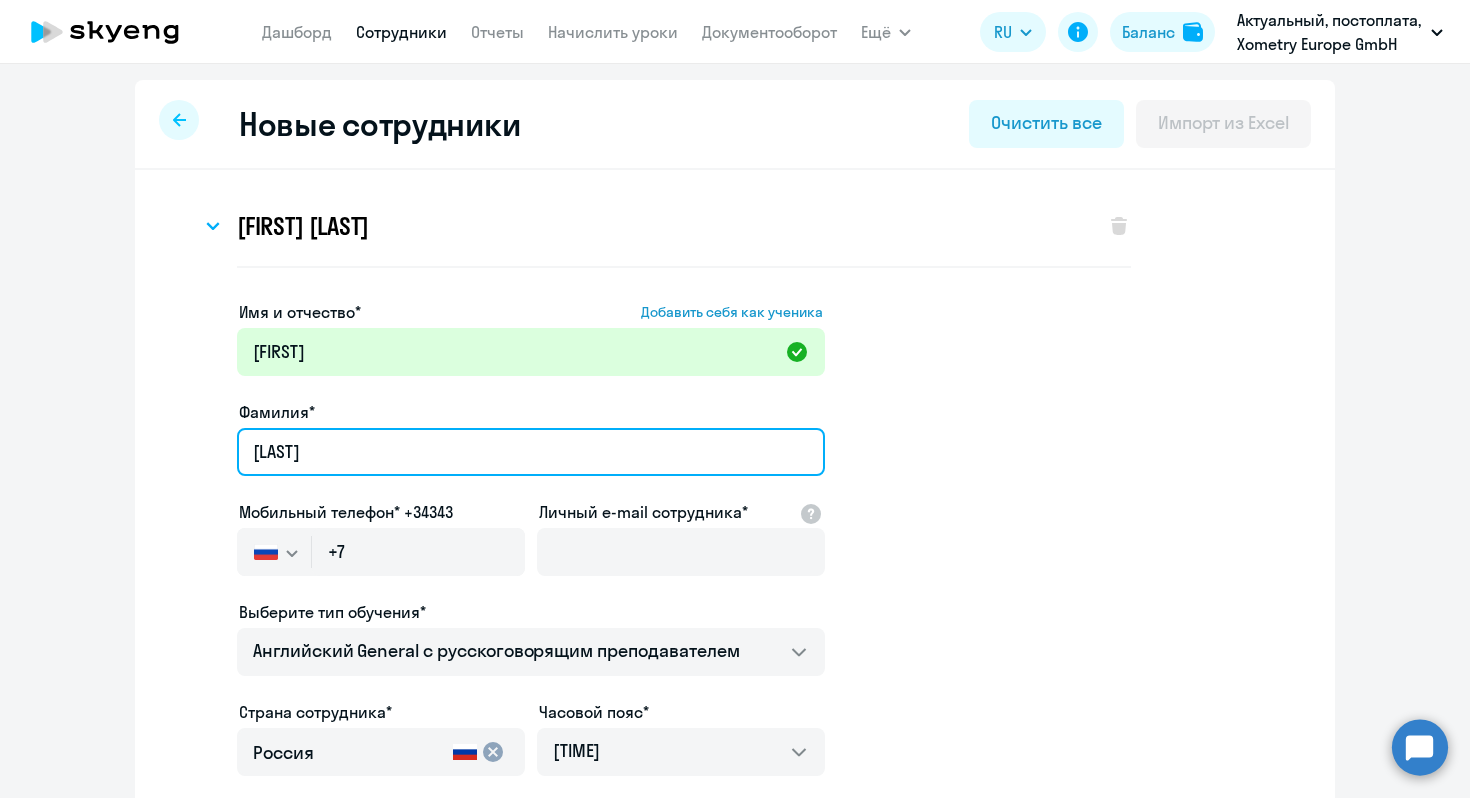 type on "Rozgon" 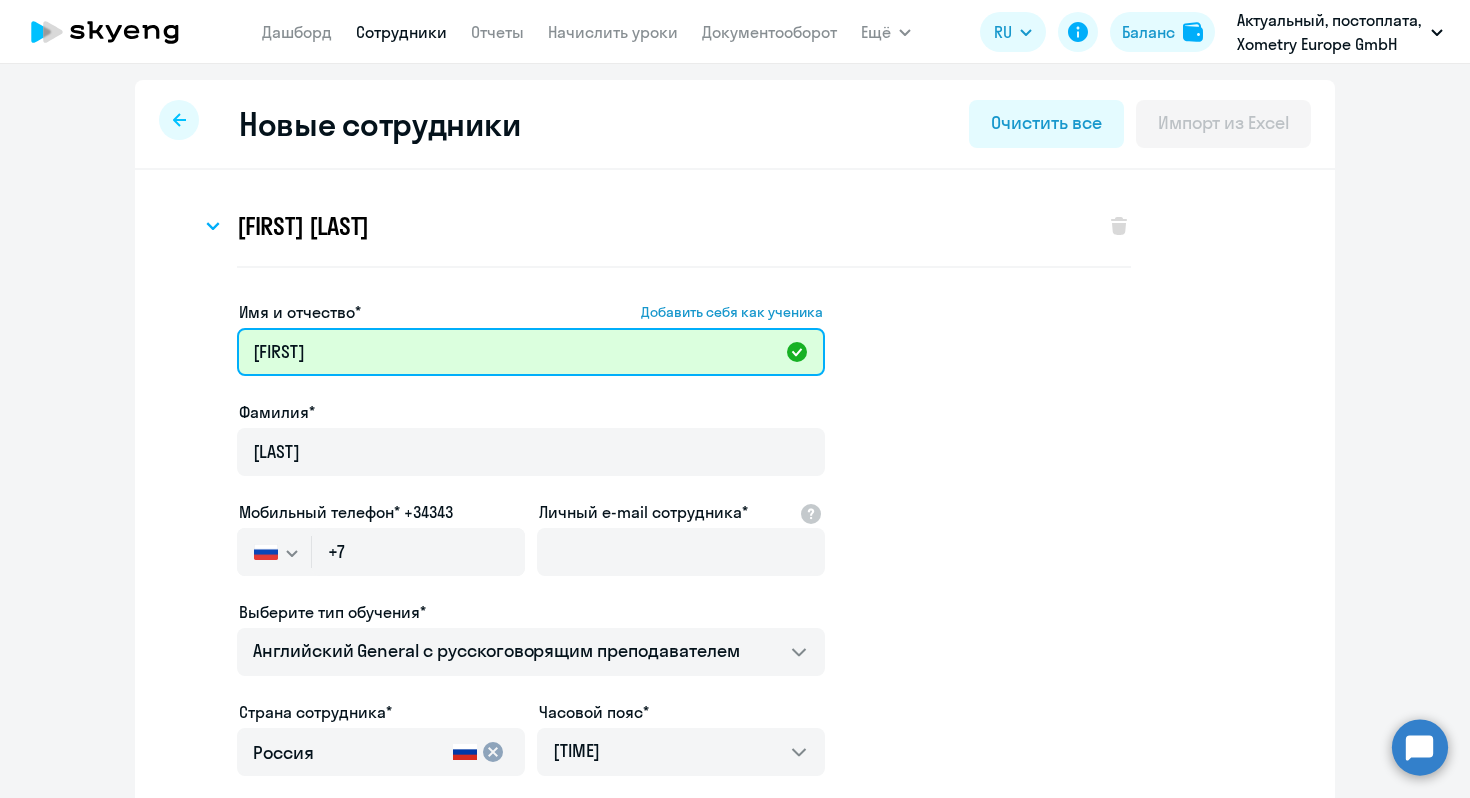 click on "Andrii" at bounding box center (531, 352) 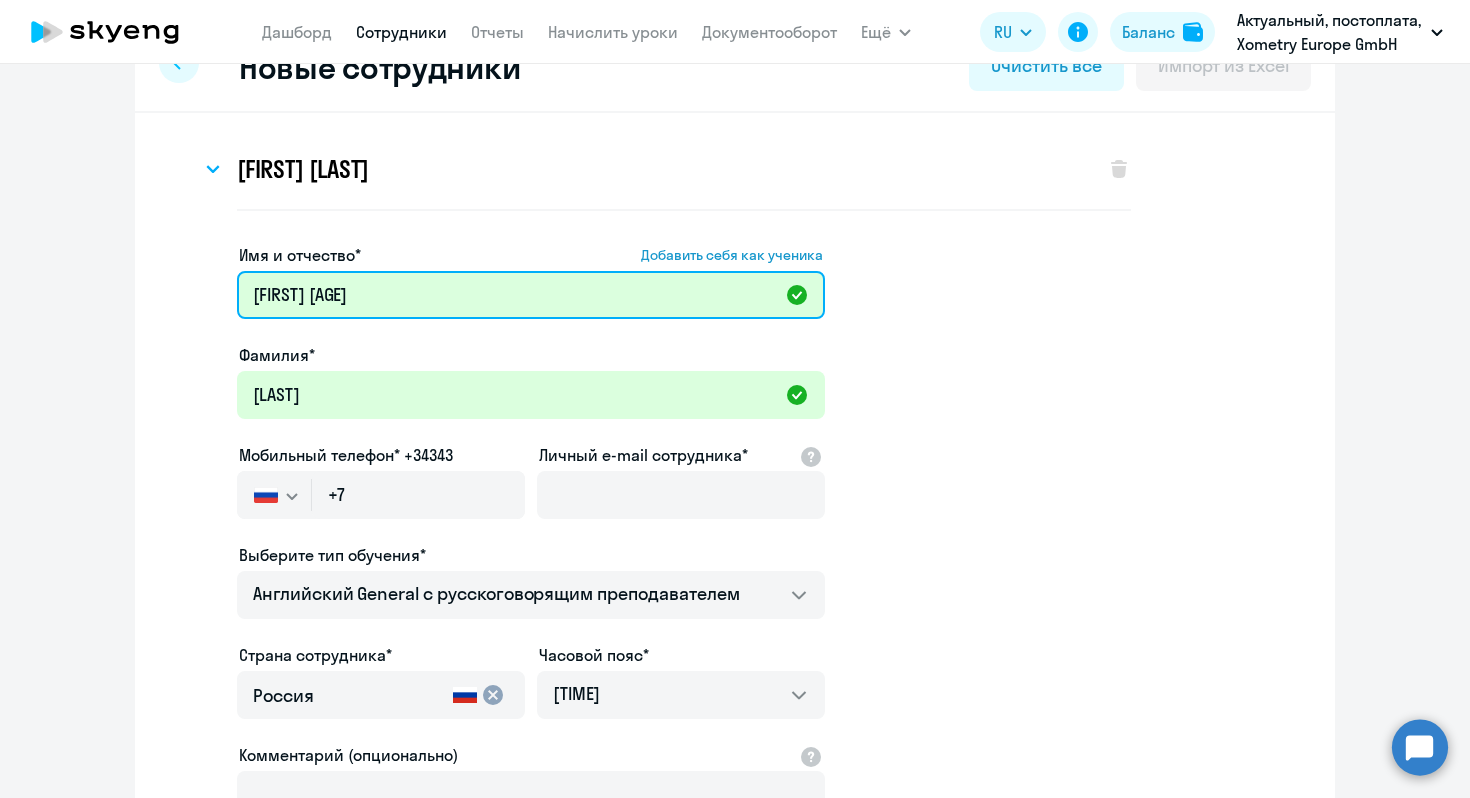 scroll, scrollTop: 77, scrollLeft: 0, axis: vertical 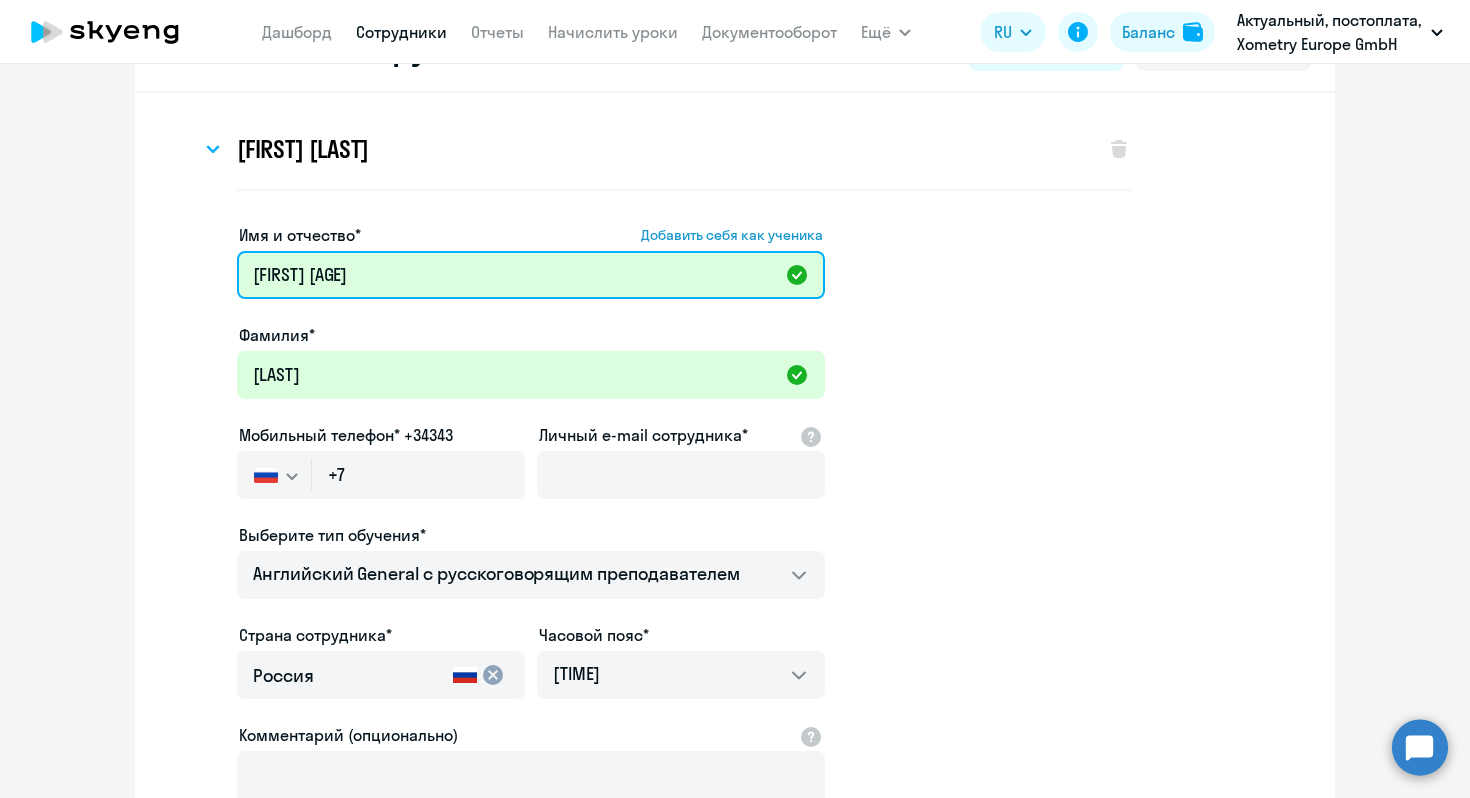 type on "Andrii 40" 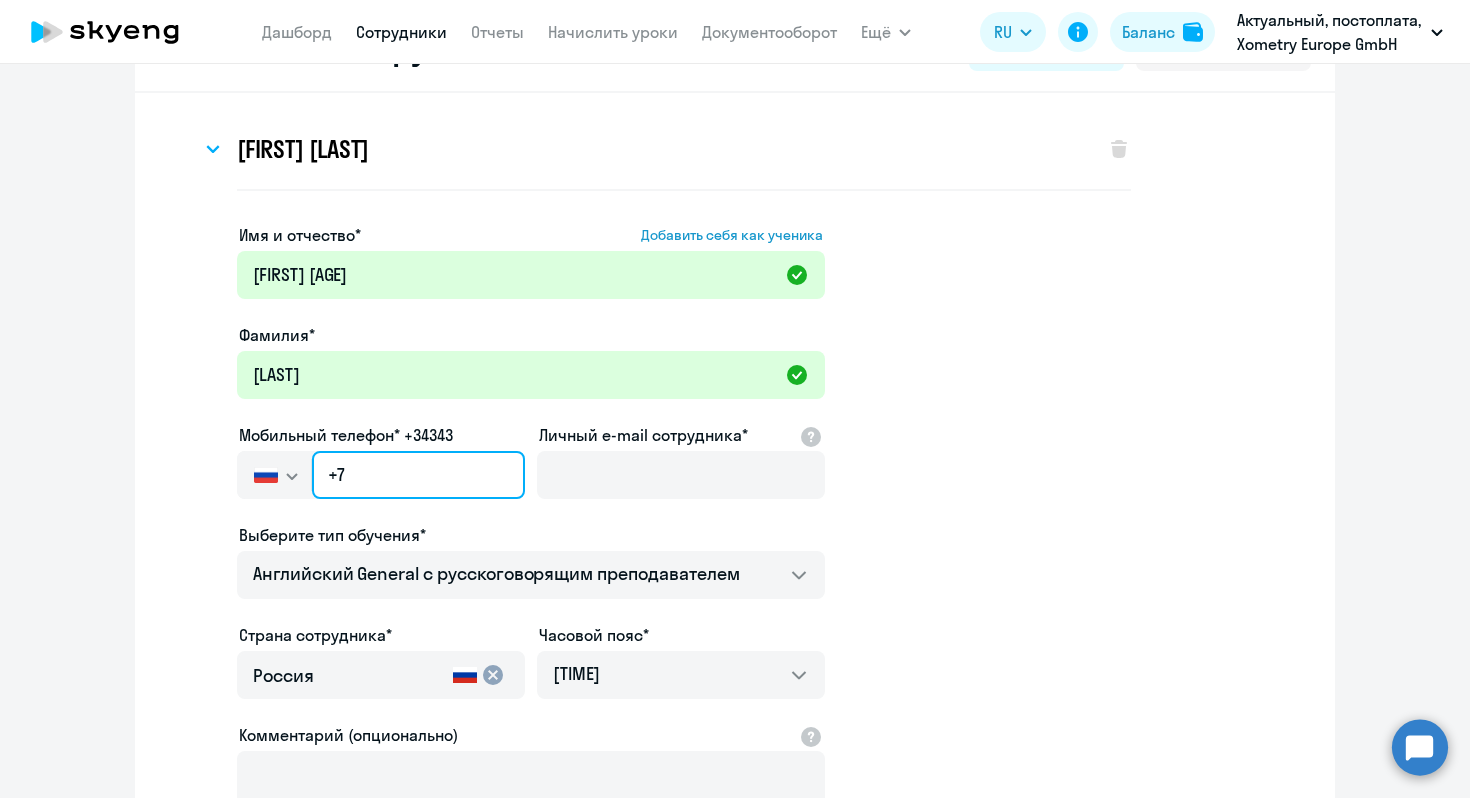 click on "+7" 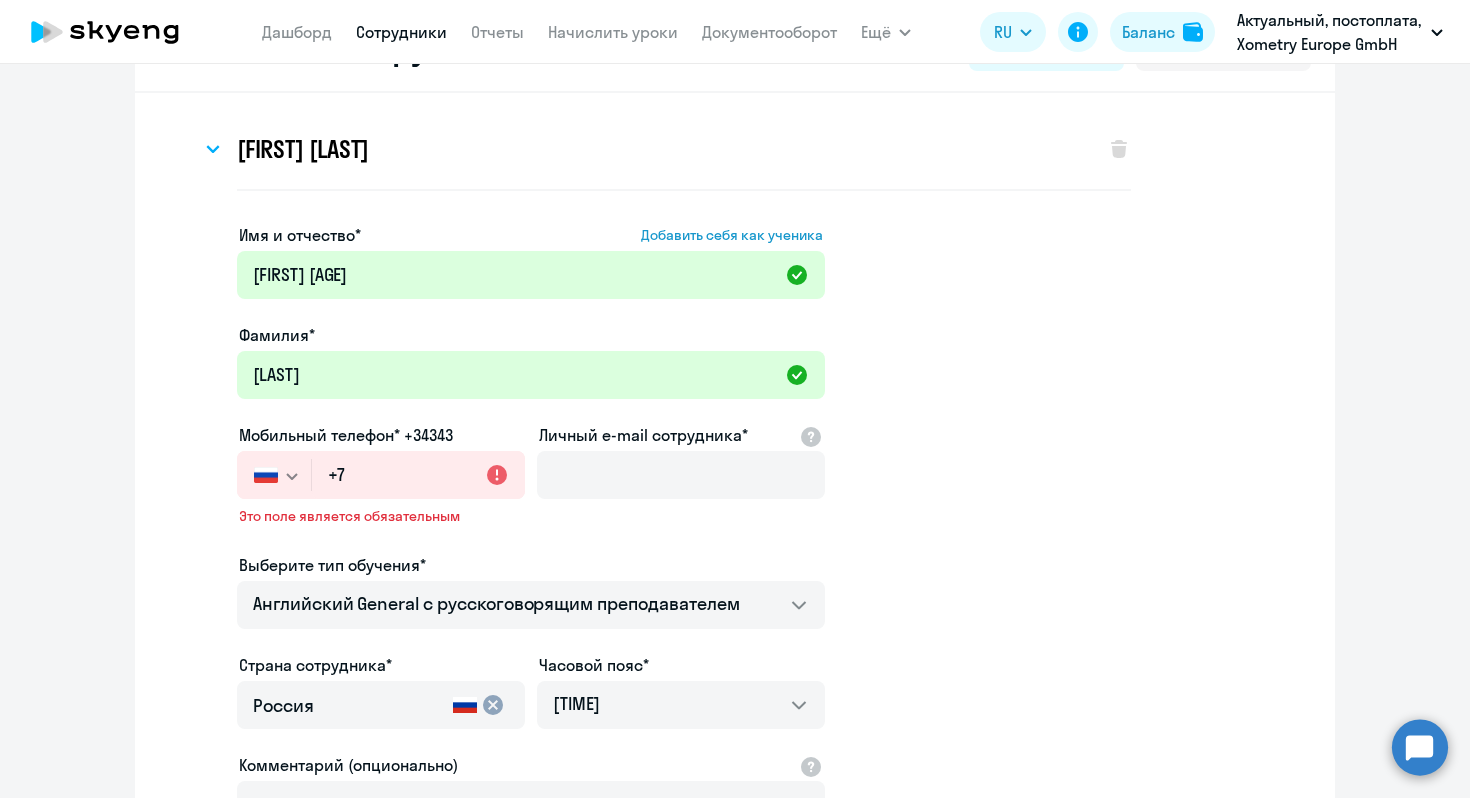 click 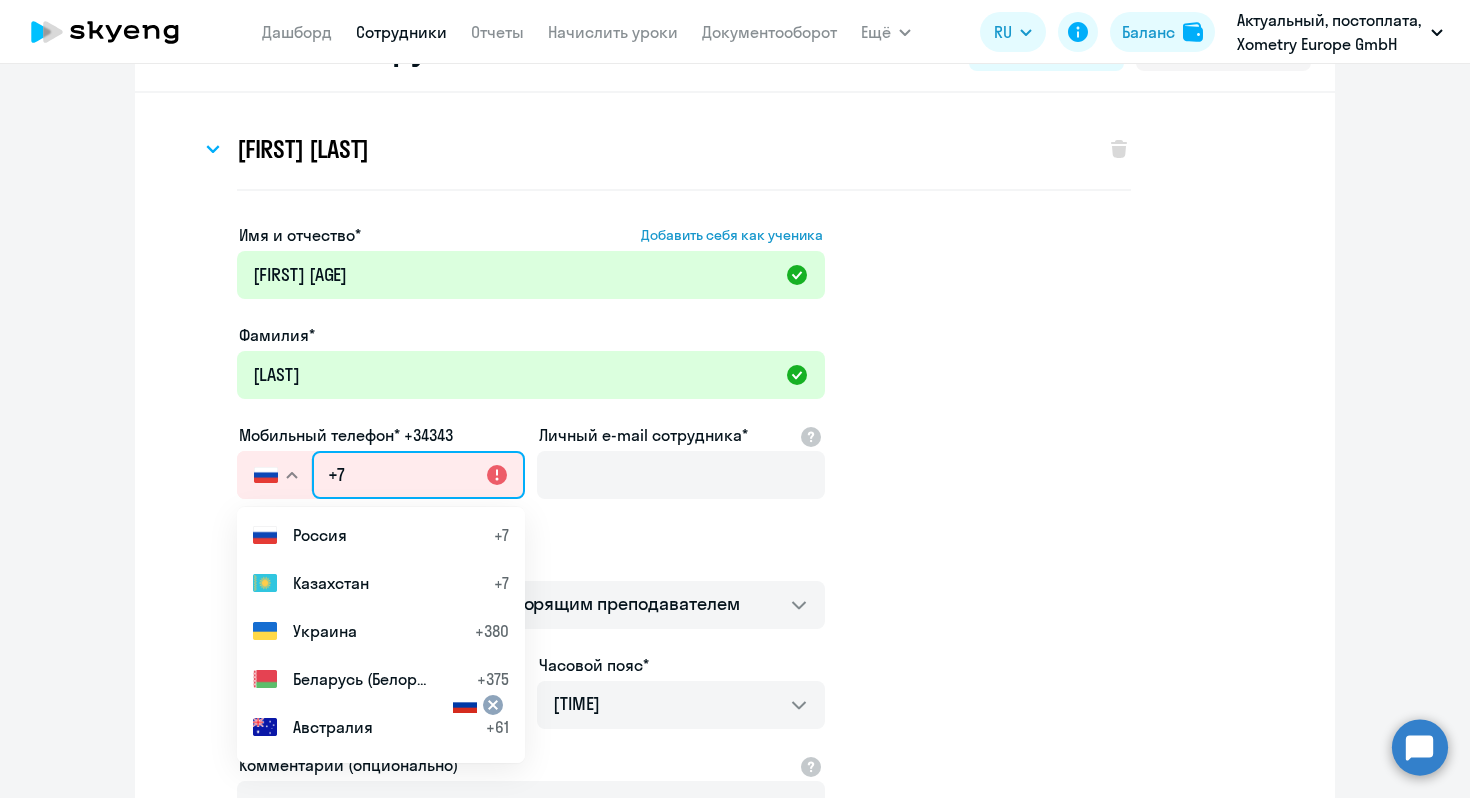 click on "+7" 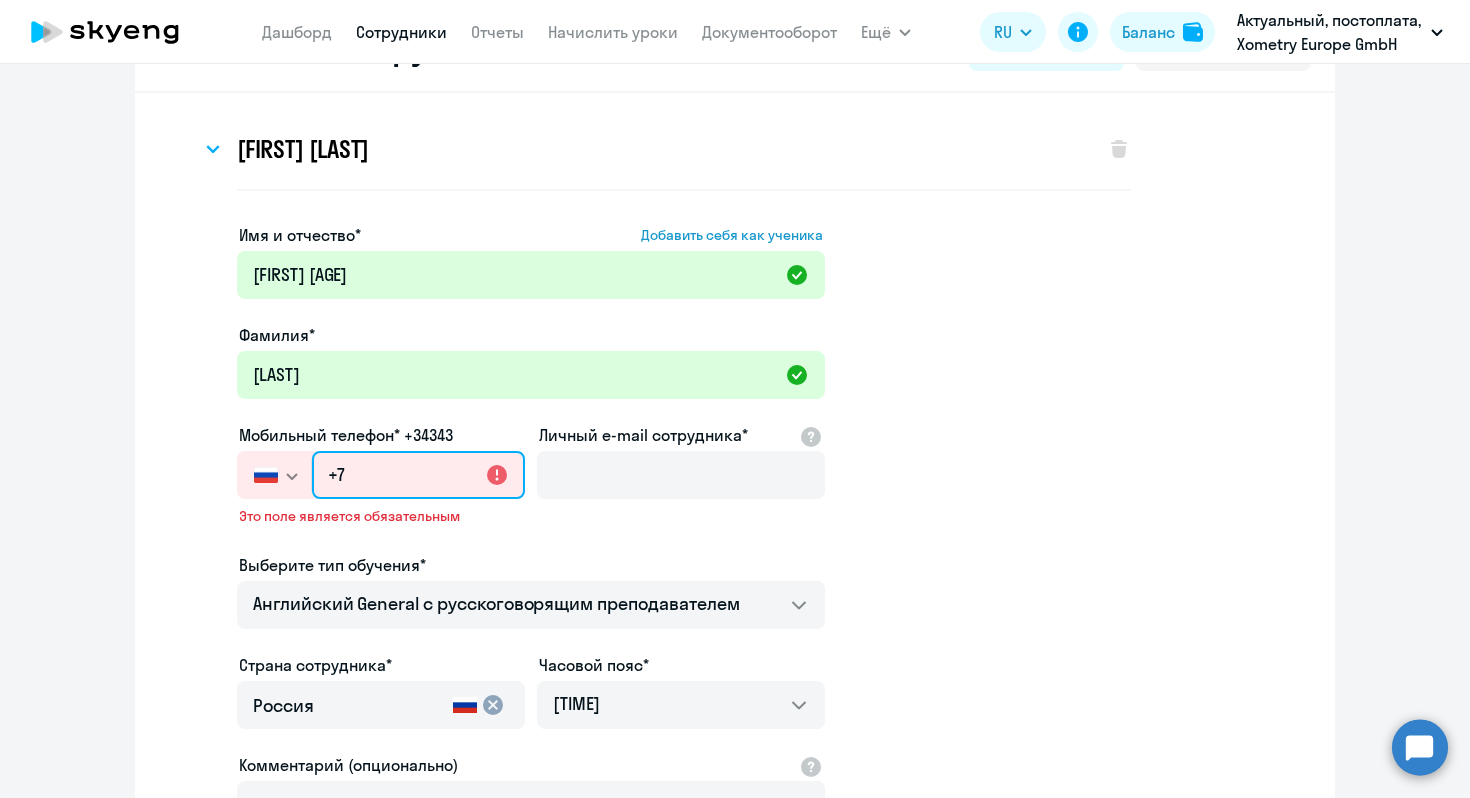 paste on "380 (95) 107-54-20" 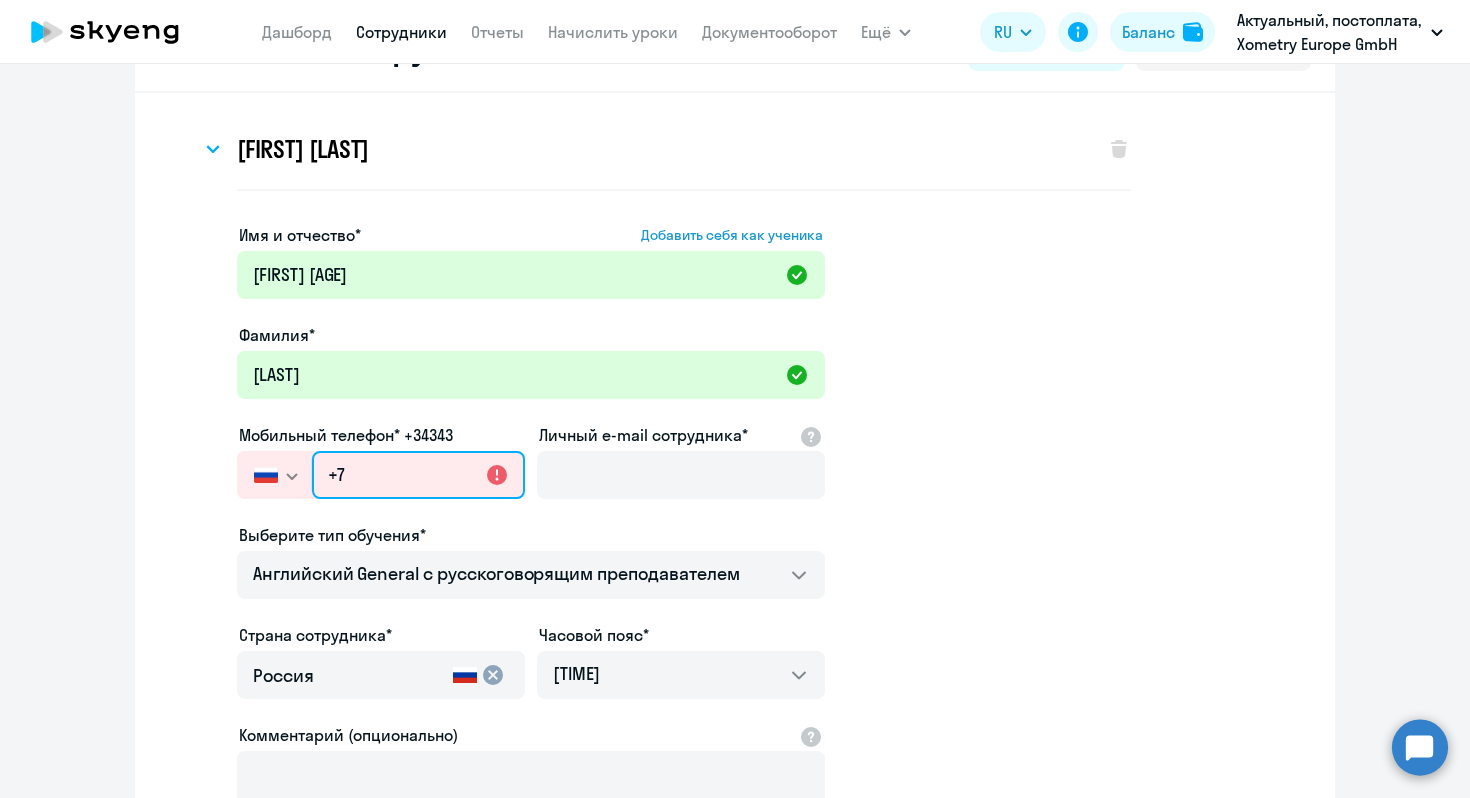 type on "+380 (95) 107-54-20" 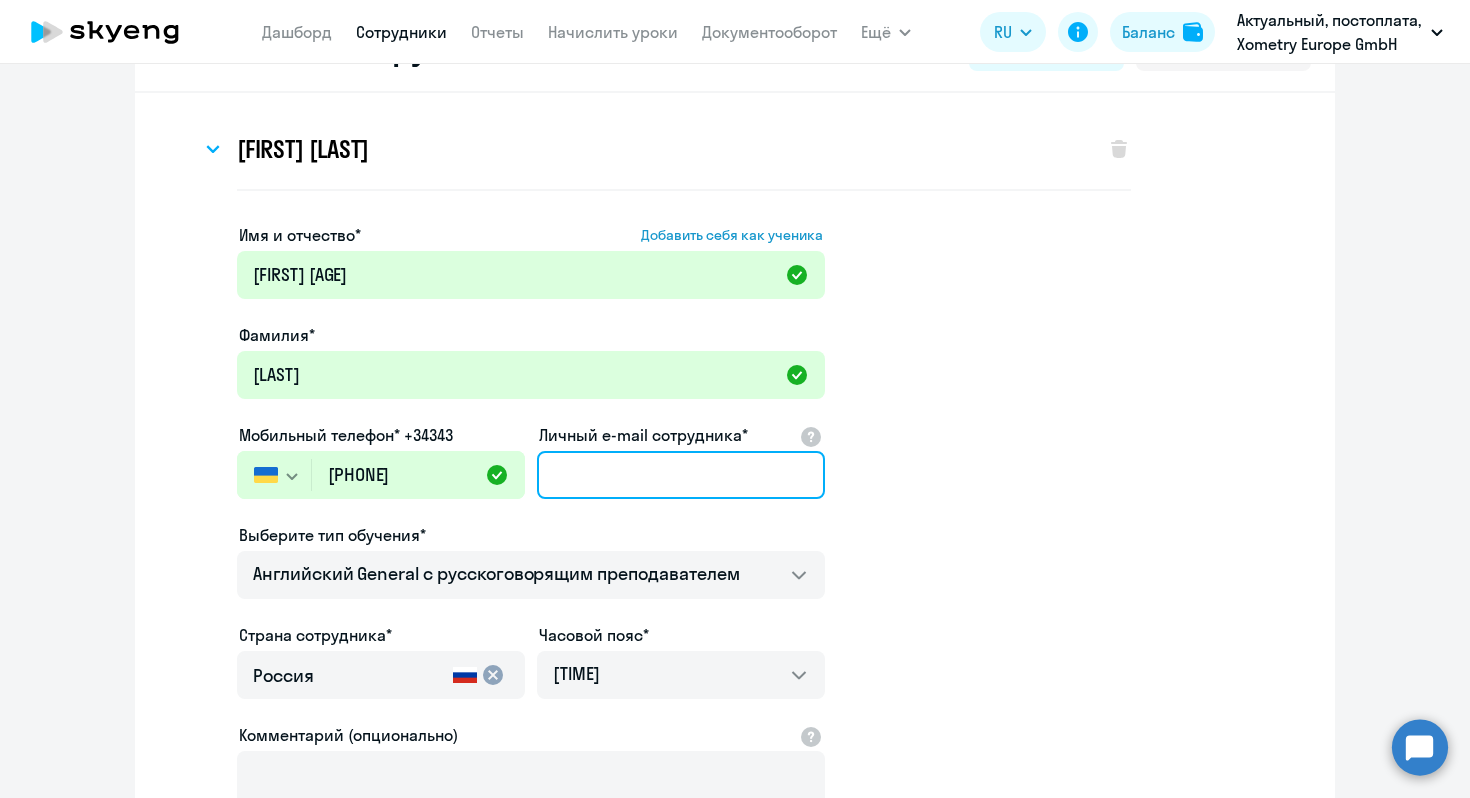 click on "Личный e-mail сотрудника*" at bounding box center (681, 475) 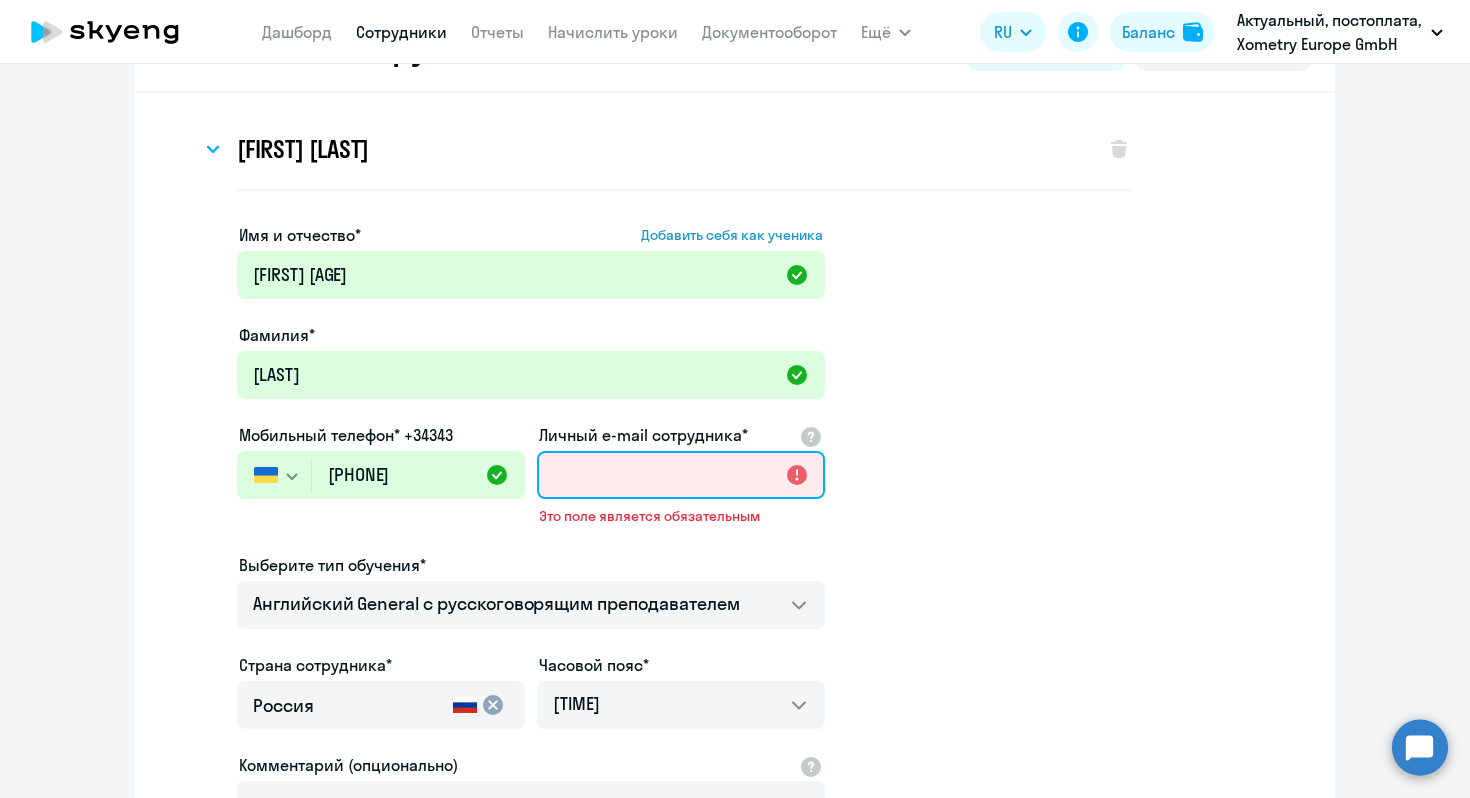 paste on "Active	C11D2WBQC	H4878639		Rozgon Andrii 	Rozgon	Andrii 	Employee Europe 	Regular Full Time	07/01/2025	andrii.rozgon@xometry.de	01/13/1981	380951075420	andrii.rozgon@gmail.com	380951075420	Andrii Rozgon	OPERATIONS			SHIPPING			Warehouse Specialist			Oleksandr Afanasiev				40								Russian, Ukrainian, German (a1)		Bavarian holidays	Male						49080	Germany	Osnabrueck	Sutthauserstr.82	Sutthauserstr.82, 49080, Osnabrueck, Germany		Ivanna Kosheliuk	"Olesya Rozgon +380975433011 Svitlana Rozgon +380964892269"" 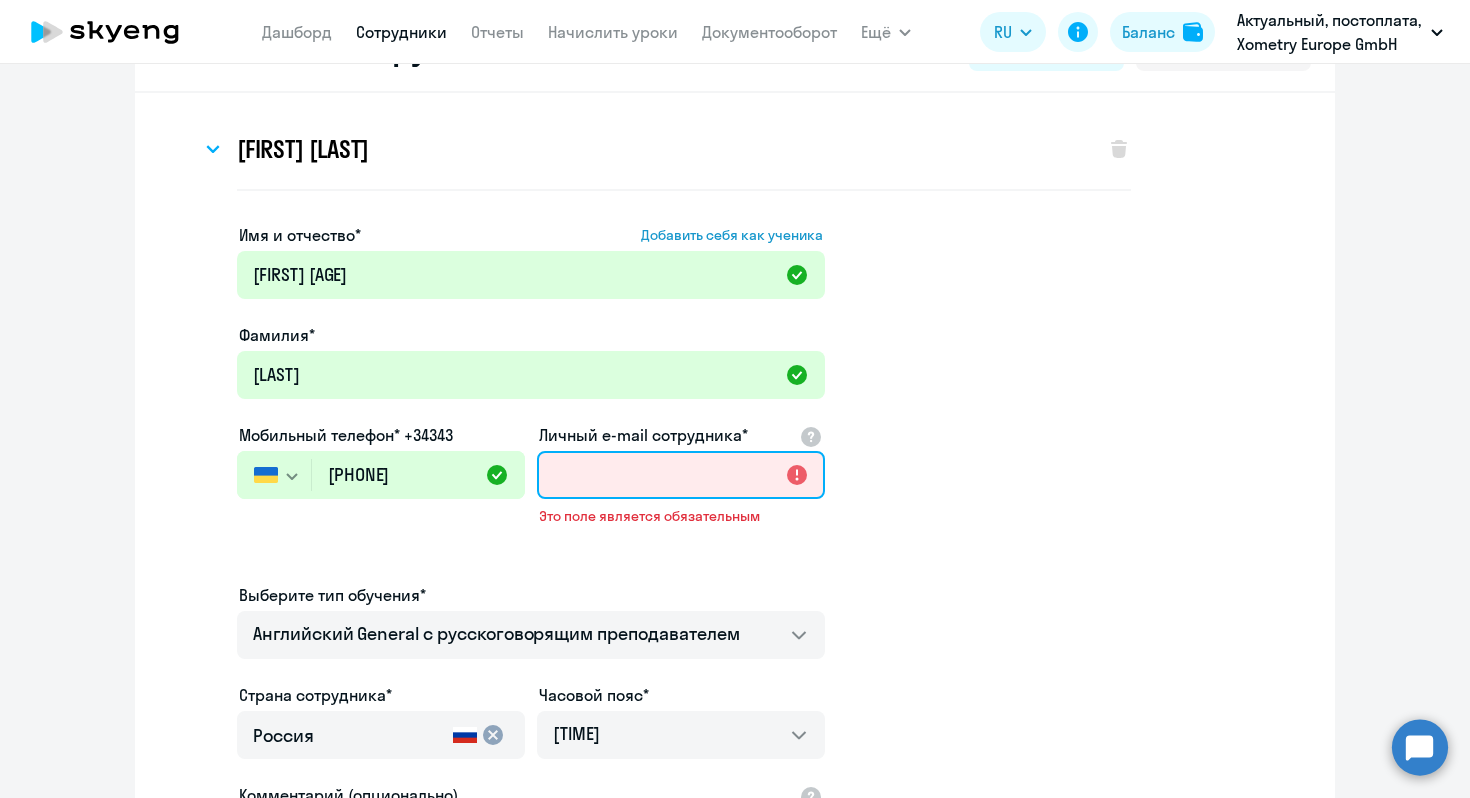 type on "Active	C11D2WBQC	H4878639		Rozgon Andrii 	Rozgon	Andrii 	Employee Europe 	Regular Full Time	07/01/2025	andrii.rozgon@xometry.de	01/13/1981	380951075420	andrii.rozgon@gmail.com	380951075420	Andrii Rozgon	OPERATIONS			SHIPPING			Warehouse Specialist			Oleksandr Afanasiev				40								Russian, Ukrainian, German (a1)		Bavarian holidays	Male						49080	Germany	Osnabrueck	Sutthauserstr.82	Sutthauserstr.82, 49080, Osnabrueck, Germany		Ivanna Kosheliuk	"Olesya Rozgon +380975433011 Svitlana Rozgon +380964892269"" 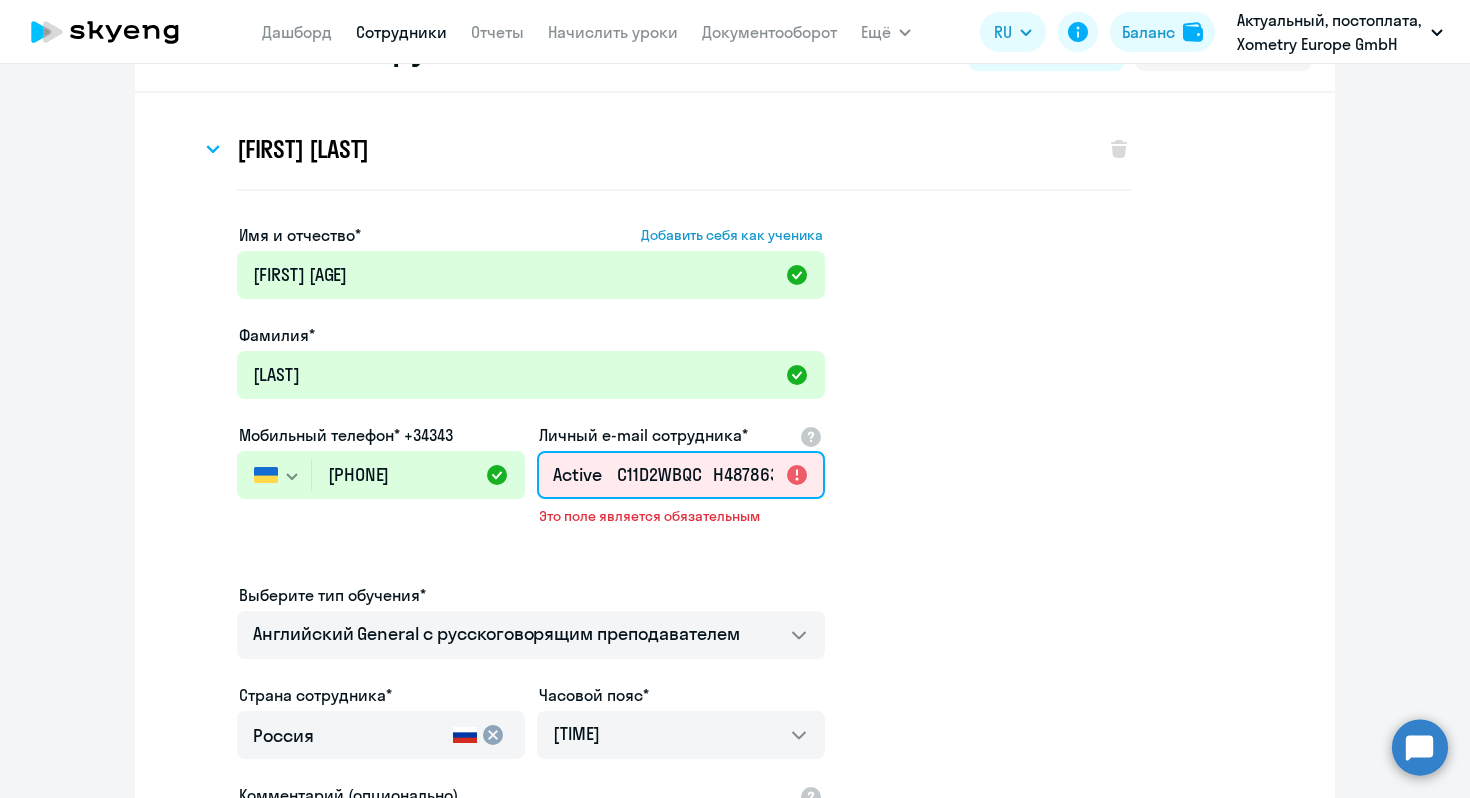scroll, scrollTop: 0, scrollLeft: 6105, axis: horizontal 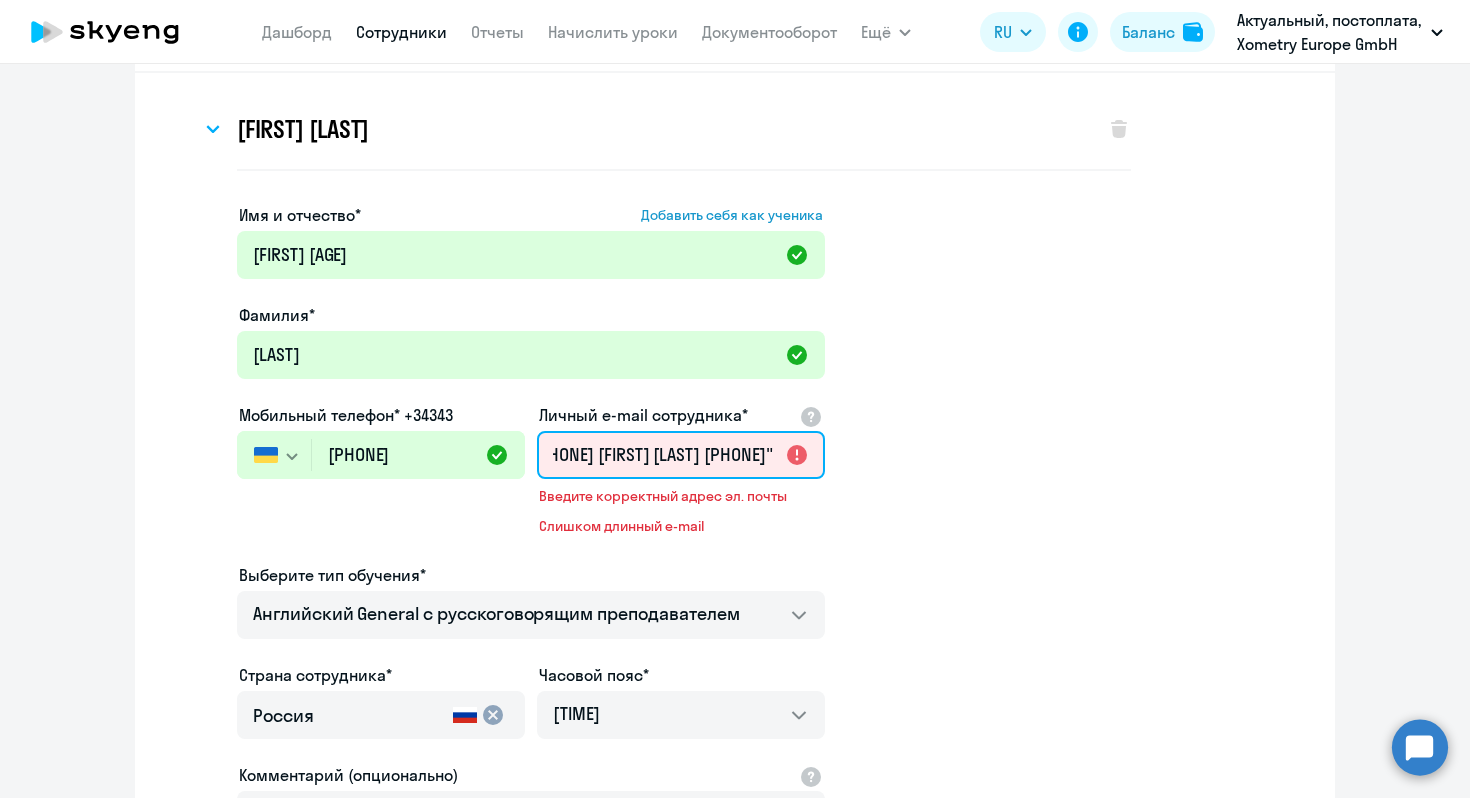 click on "Active	C11D2WBQC	H4878639		Rozgon Andrii 	Rozgon	Andrii 	Employee Europe 	Regular Full Time	07/01/2025	andrii.rozgon@xometry.de	01/13/1981	380951075420	andrii.rozgon@gmail.com	380951075420	Andrii Rozgon	OPERATIONS			SHIPPING			Warehouse Specialist			Oleksandr Afanasiev				40								Russian, Ukrainian, German (a1)		Bavarian holidays	Male						49080	Germany	Osnabrueck	Sutthauserstr.82	Sutthauserstr.82, 49080, Osnabrueck, Germany		Ivanna Kosheliuk	"Olesya Rozgon +380975433011 Svitlana Rozgon +380964892269"" at bounding box center [681, 455] 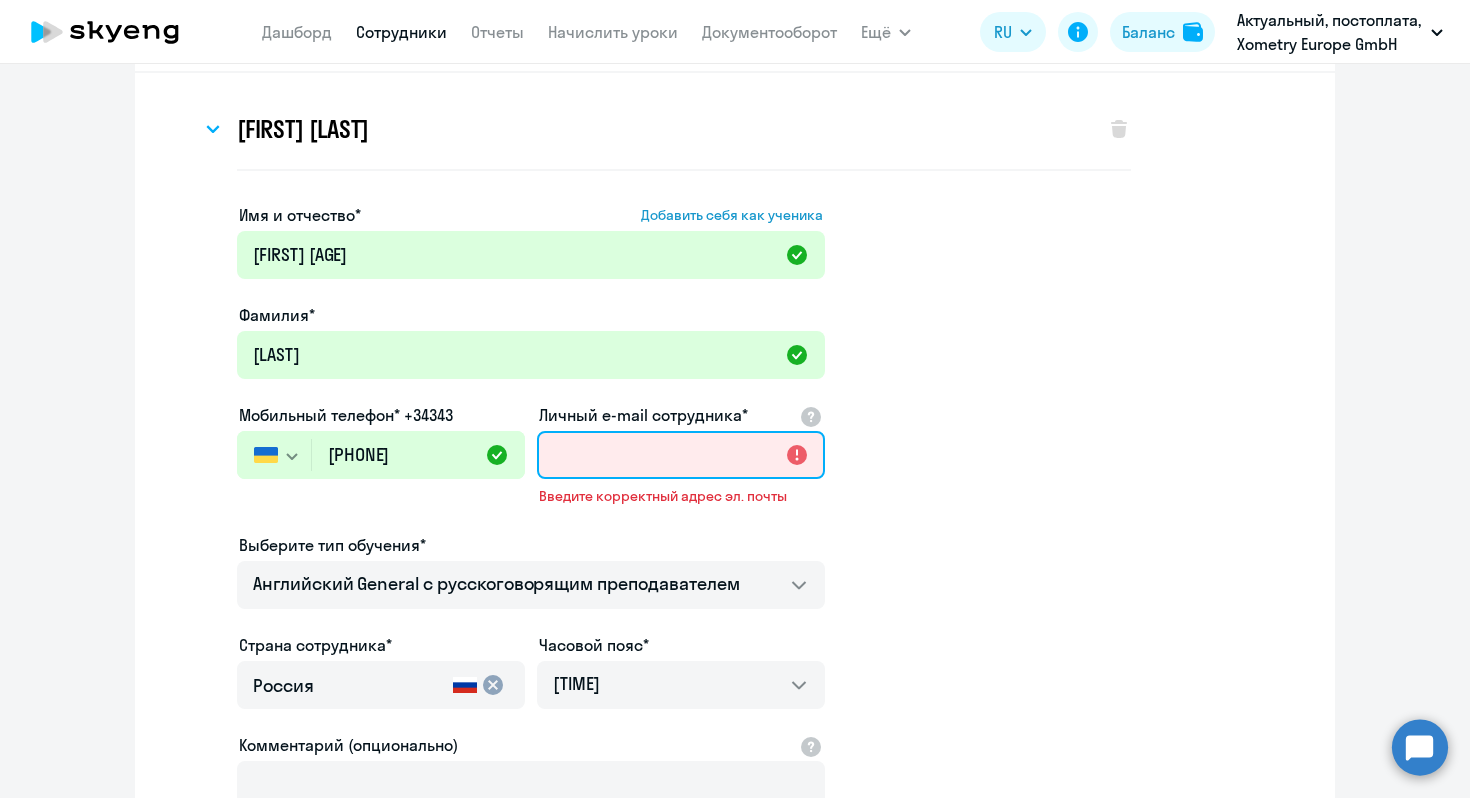 scroll, scrollTop: 0, scrollLeft: 0, axis: both 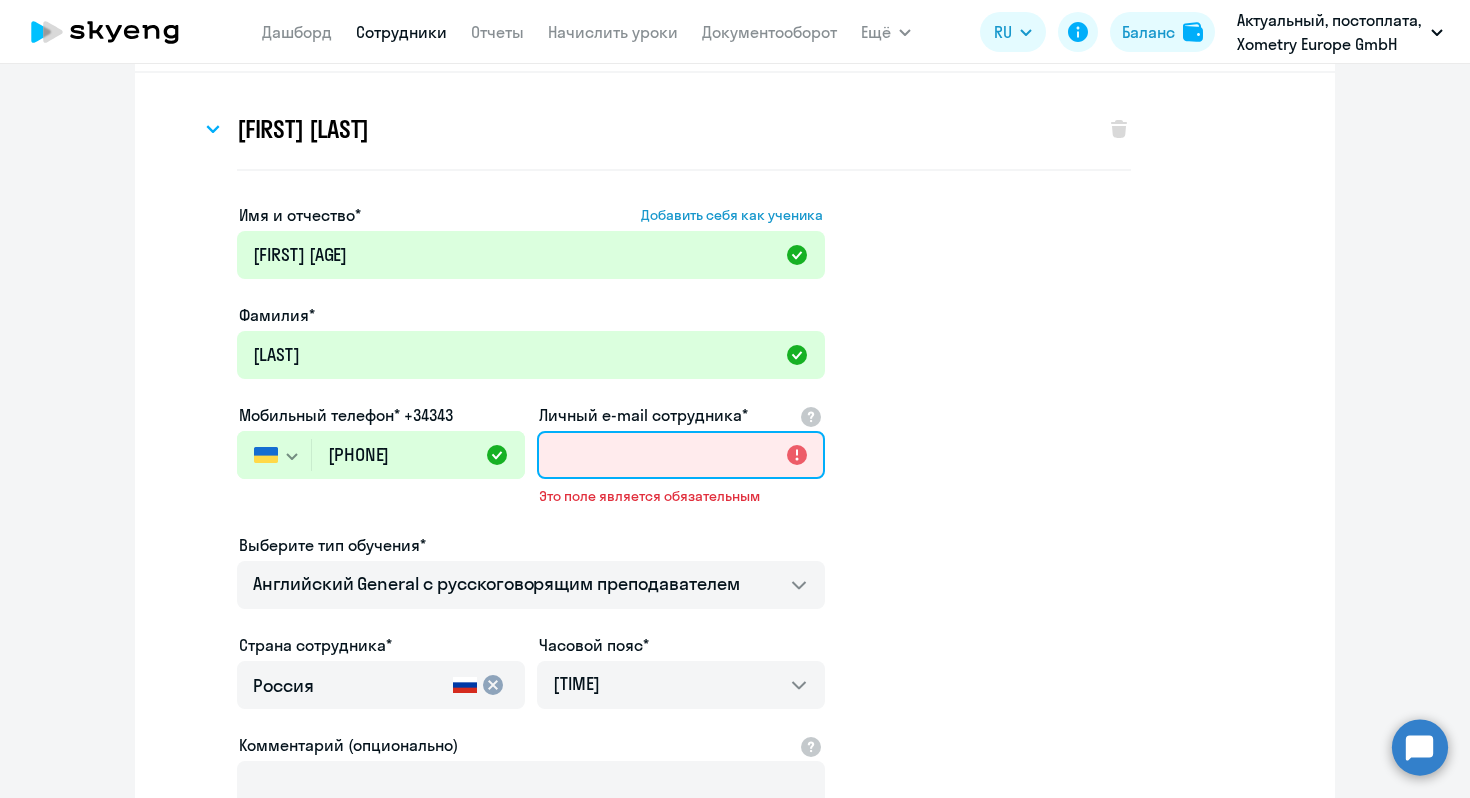 paste on "Active	C11D2WBQC	H4878639		Rozgon Andrii 	Rozgon	Andrii 	Employee Europe 	Regular Full Time	07/01/2025	andrii.rozgon@xometry.de	01/13/1981	380951075420	andrii.rozgon@gmail.com	380951075420	Andrii Rozgon	OPERATIONS			SHIPPING			Warehouse Specialist			Oleksandr Afanasiev				40								Russian, Ukrainian, German (a1)		Bavarian holidays	Male						49080	Germany	Osnabrueck	Sutthauserstr.82	Sutthauserstr.82, 49080, Osnabrueck, Germany		Ivanna Kosheliuk	"Olesya Rozgon +380975433011 Svitlana Rozgon +380964892269"" 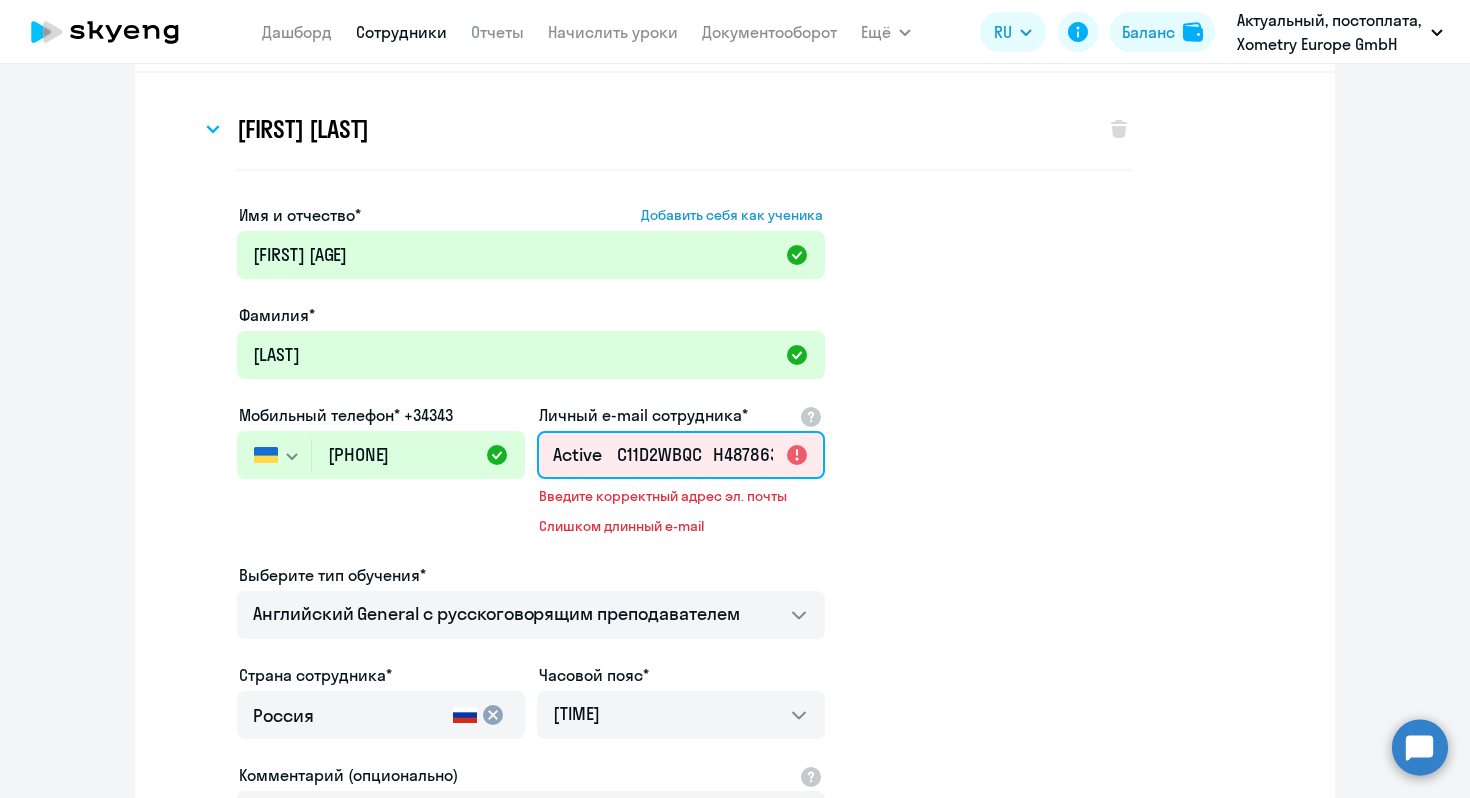 scroll, scrollTop: 0, scrollLeft: 6105, axis: horizontal 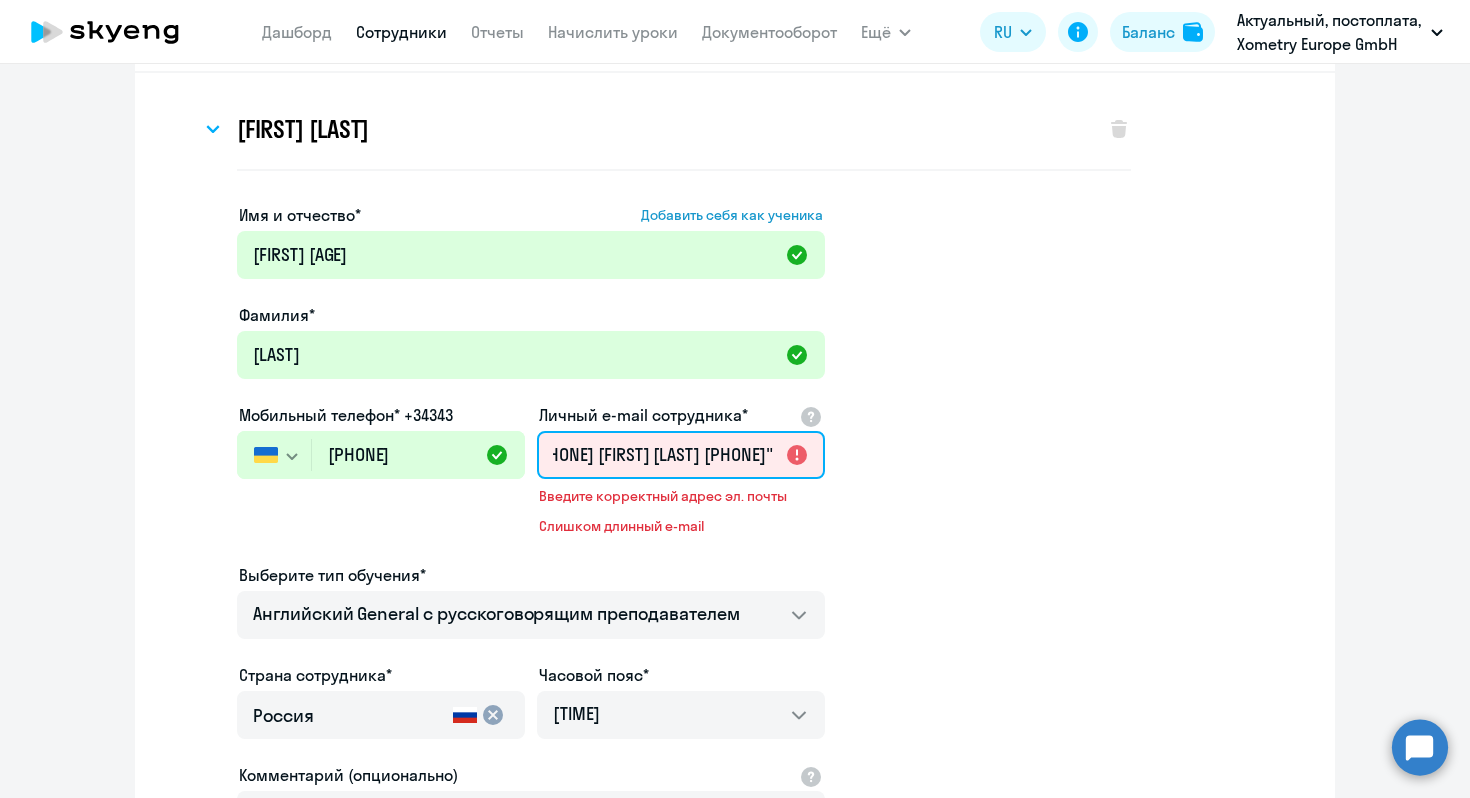 type on "Active	C11D2WBQC	H4878639		Rozgon Andrii 	Rozgon	Andrii 	Employee Europe 	Regular Full Time	07/01/2025	andrii.rozgon@xometry.de	01/13/1981	380951075420	andrii.rozgon@gmail.com	380951075420	Andrii Rozgon	OPERATIONS			SHIPPING			Warehouse Specialist			Oleksandr Afanasiev				40								Russian, Ukrainian, German (a1)		Bavarian holidays	Male						49080	Germany	Osnabrueck	Sutthauserstr.82	Sutthauserstr.82, 49080, Osnabrueck, Germany		Ivanna Kosheliuk	"Olesya Rozgon +380975433011 Svitlana Rozgon +380964892269"" 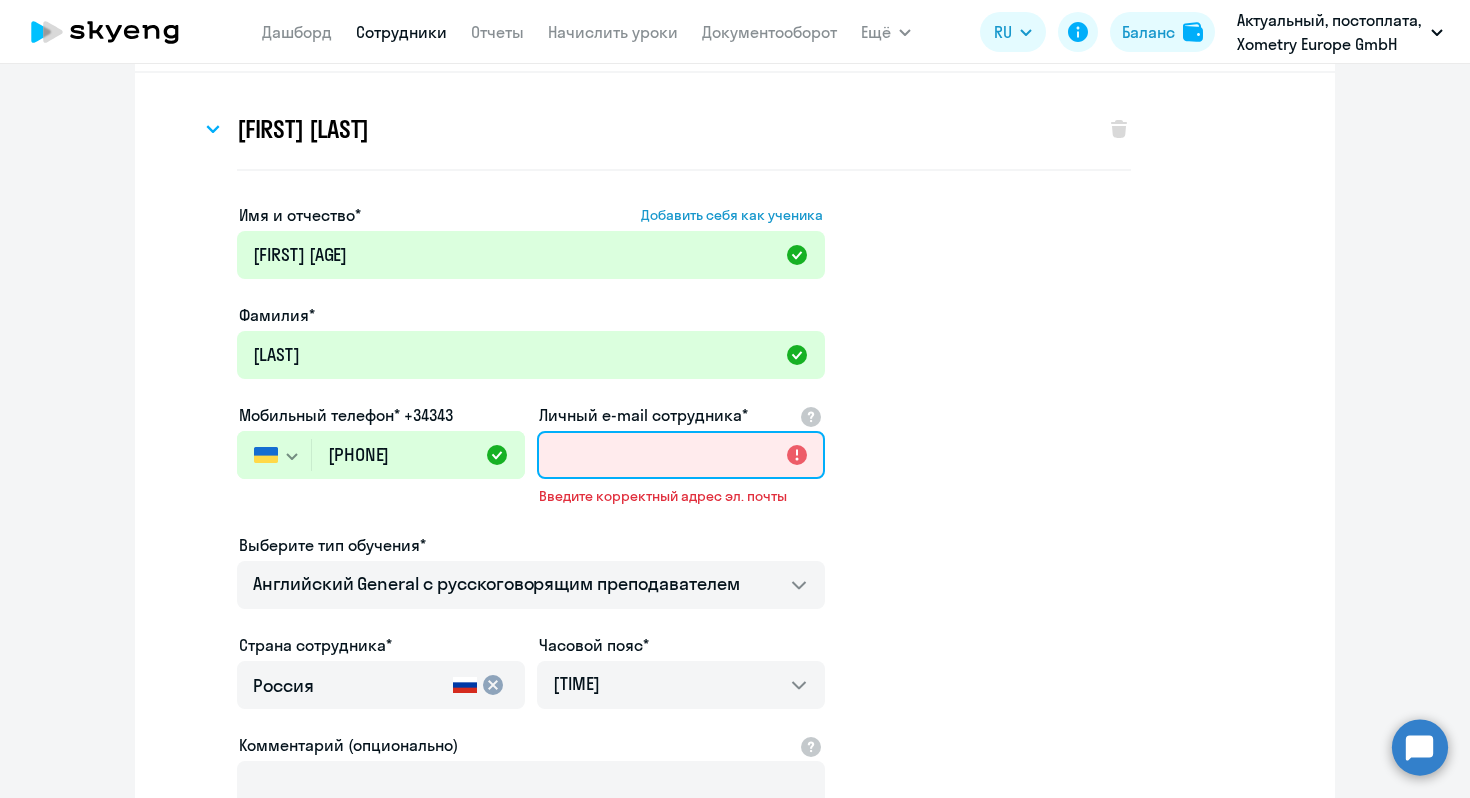 scroll, scrollTop: 0, scrollLeft: 0, axis: both 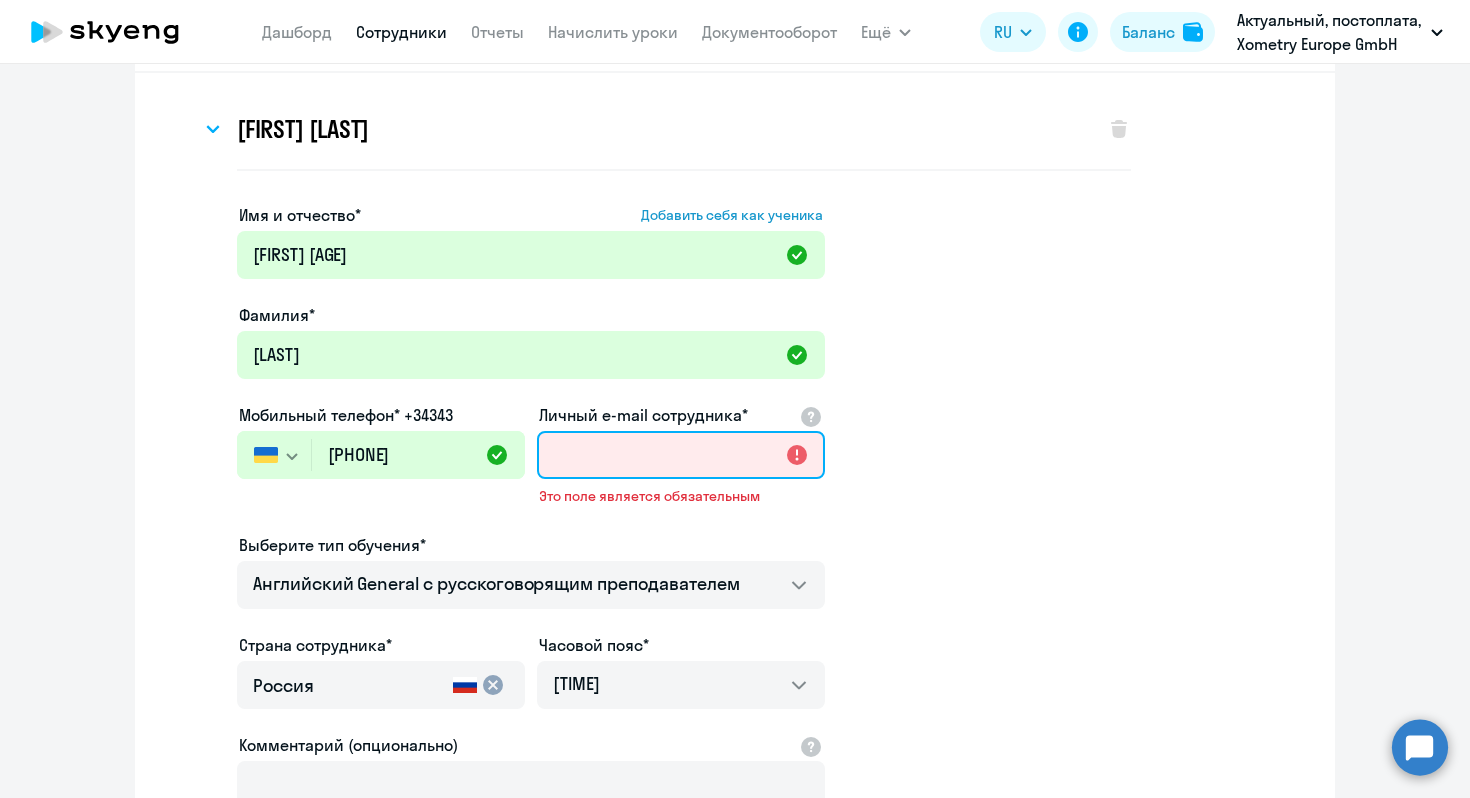 paste on "andrii.rozgon@xometry.de" 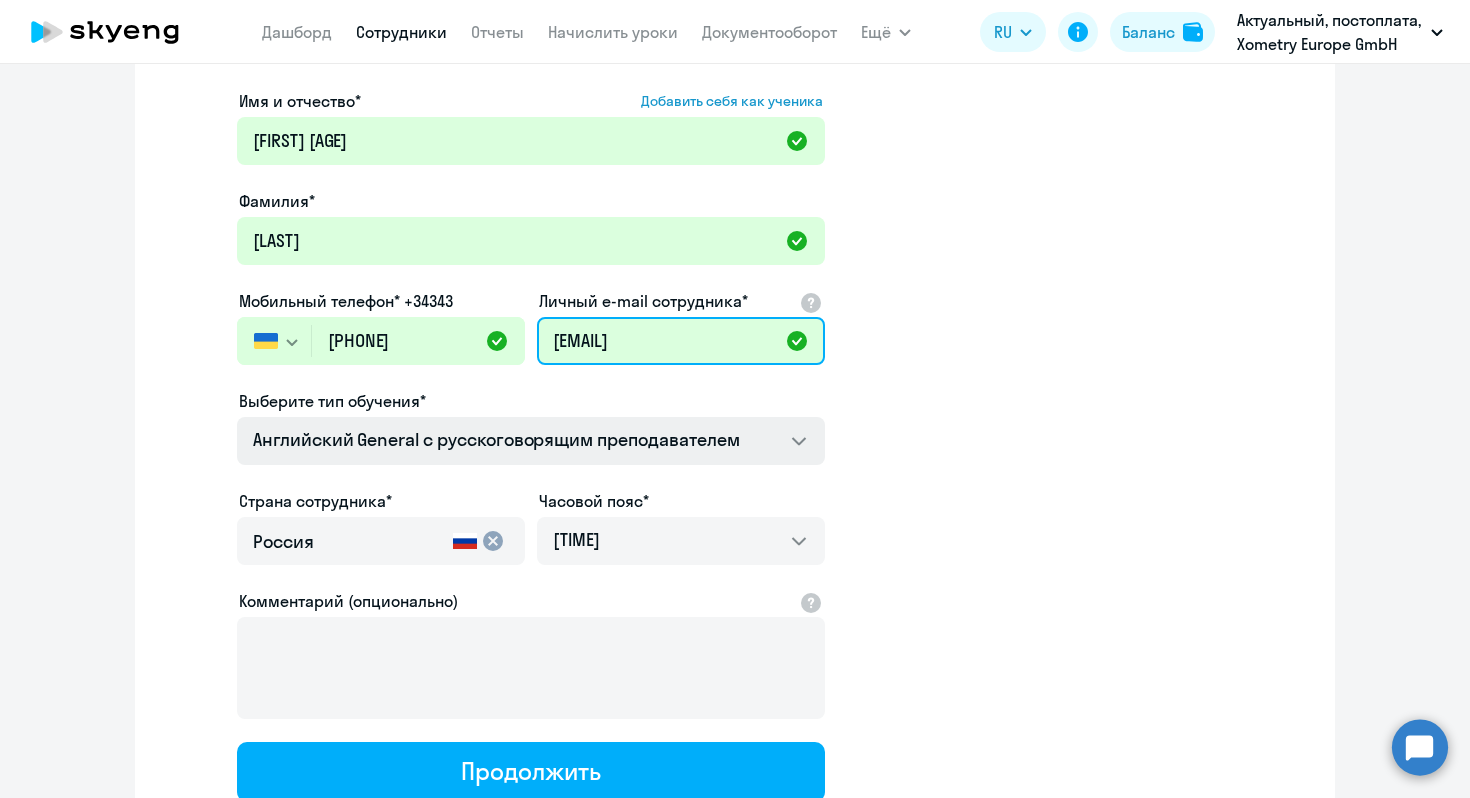 scroll, scrollTop: 213, scrollLeft: 0, axis: vertical 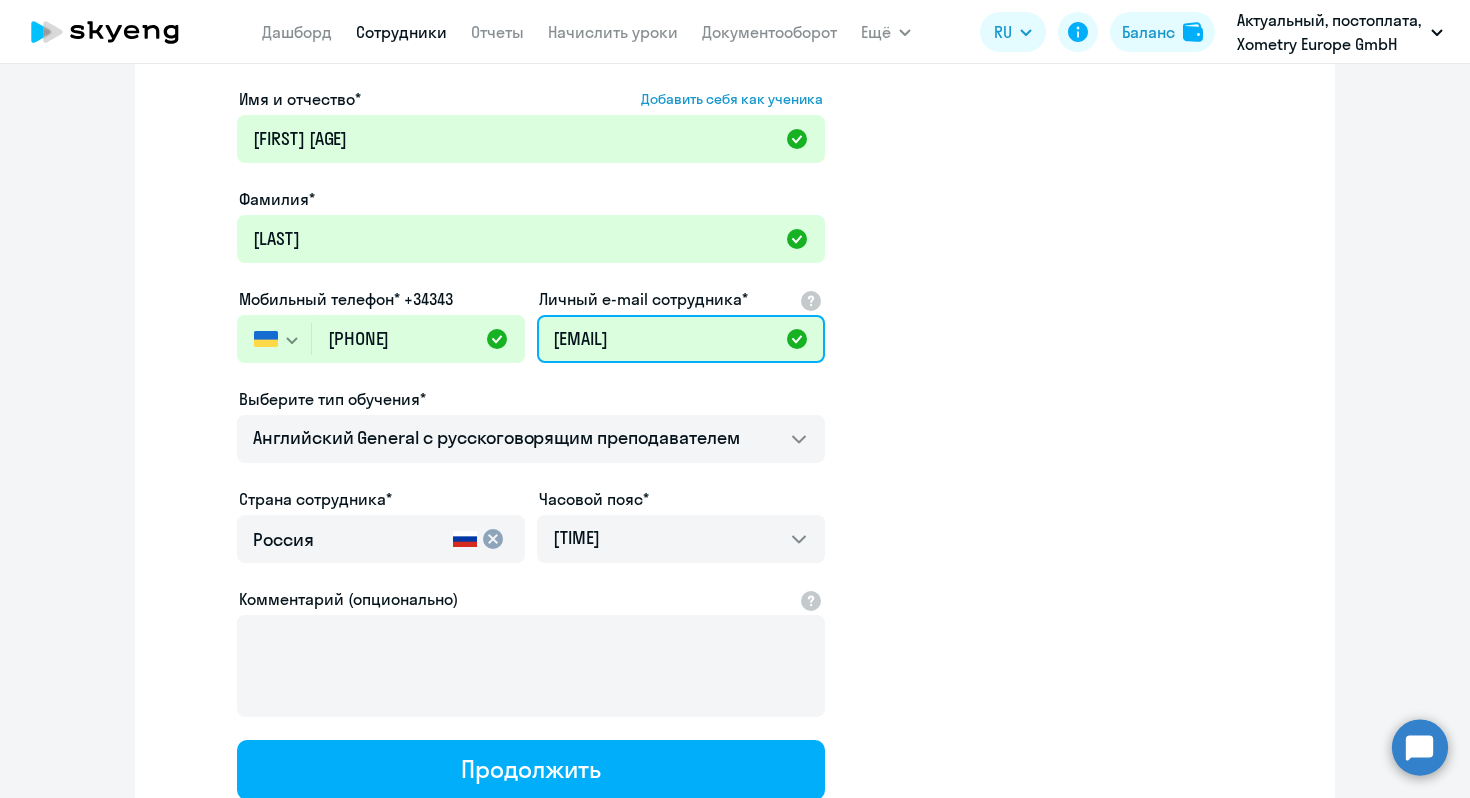 type on "andrii.rozgon@xometry.de" 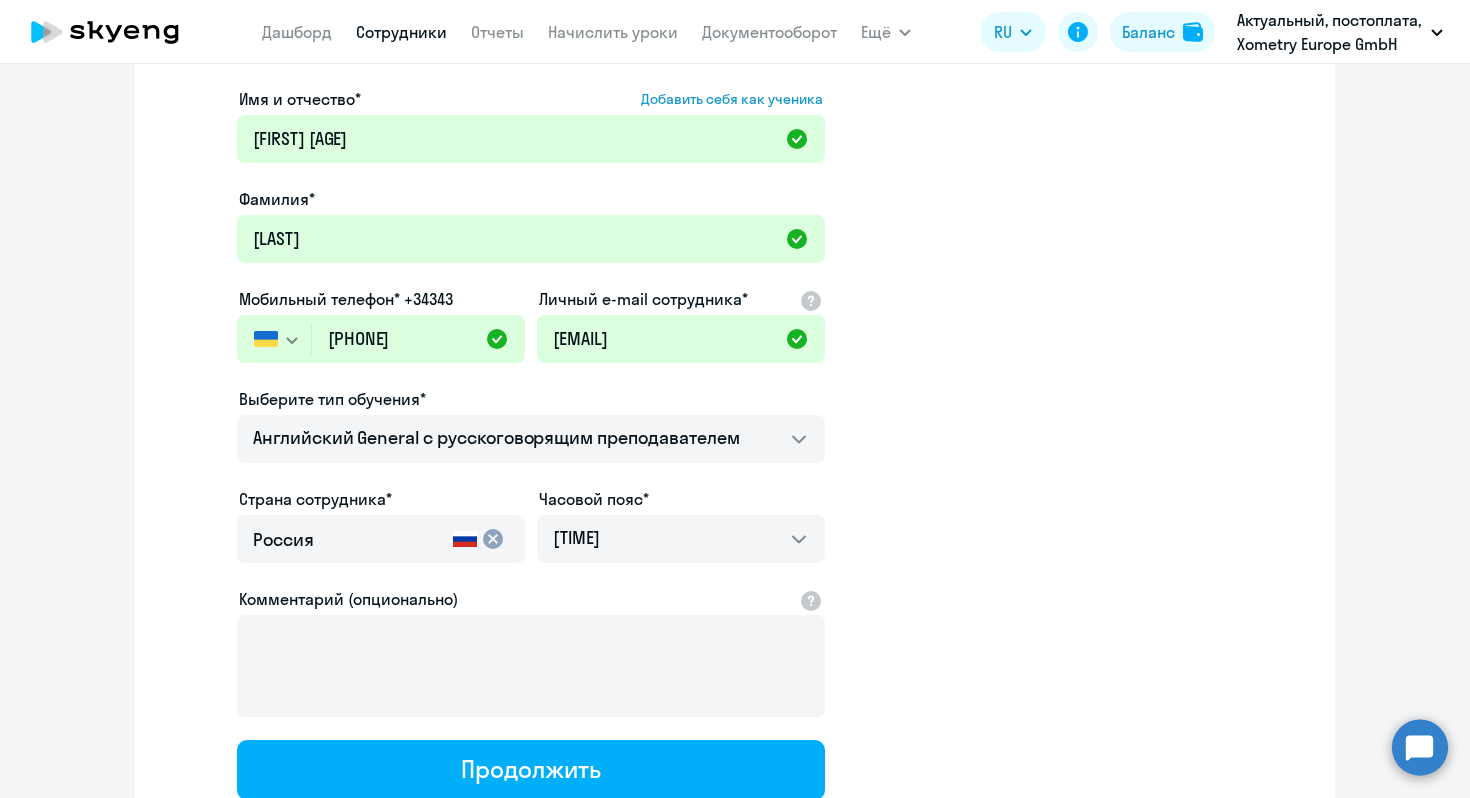 click on "Россия" at bounding box center [349, 540] 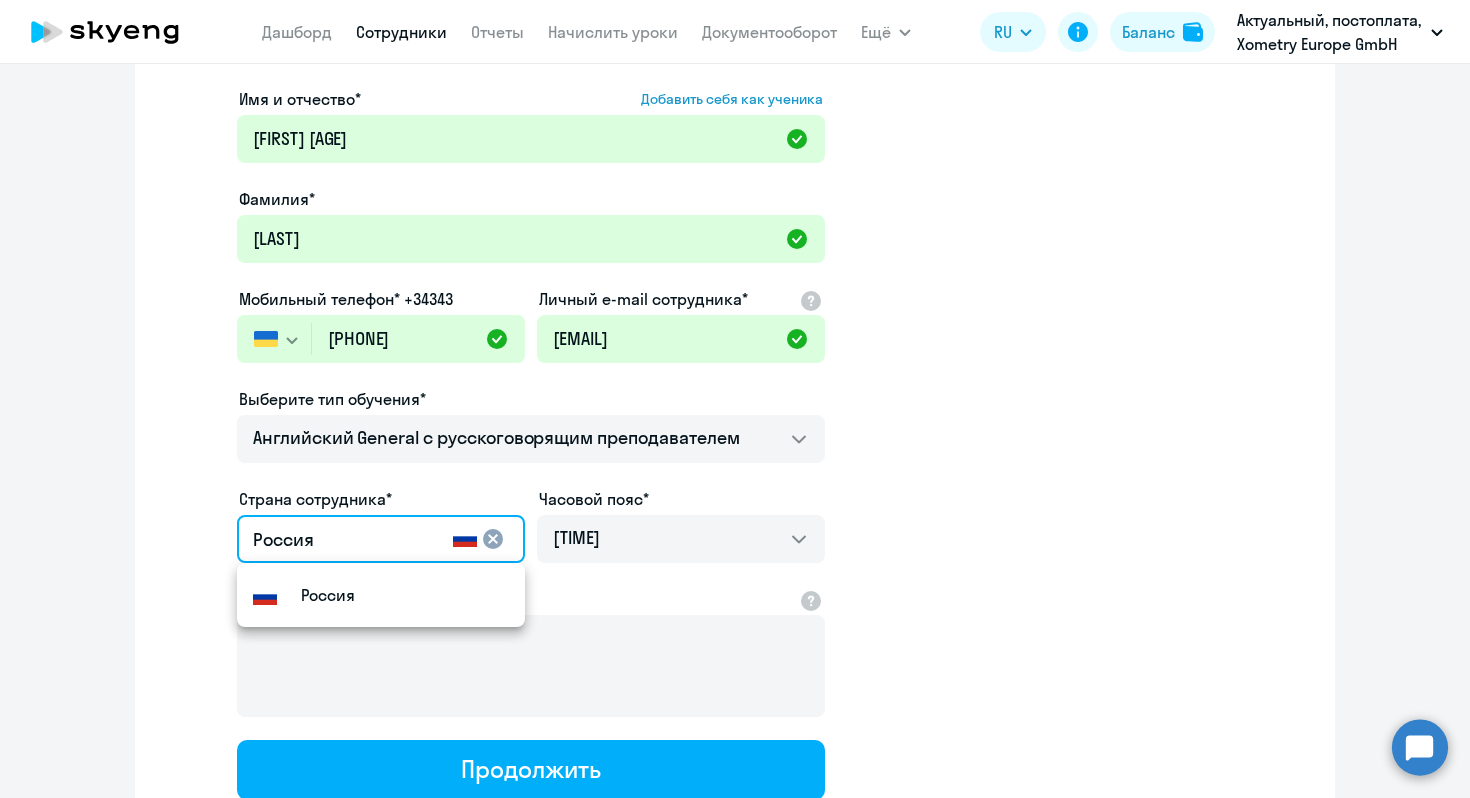 click on "cancel" 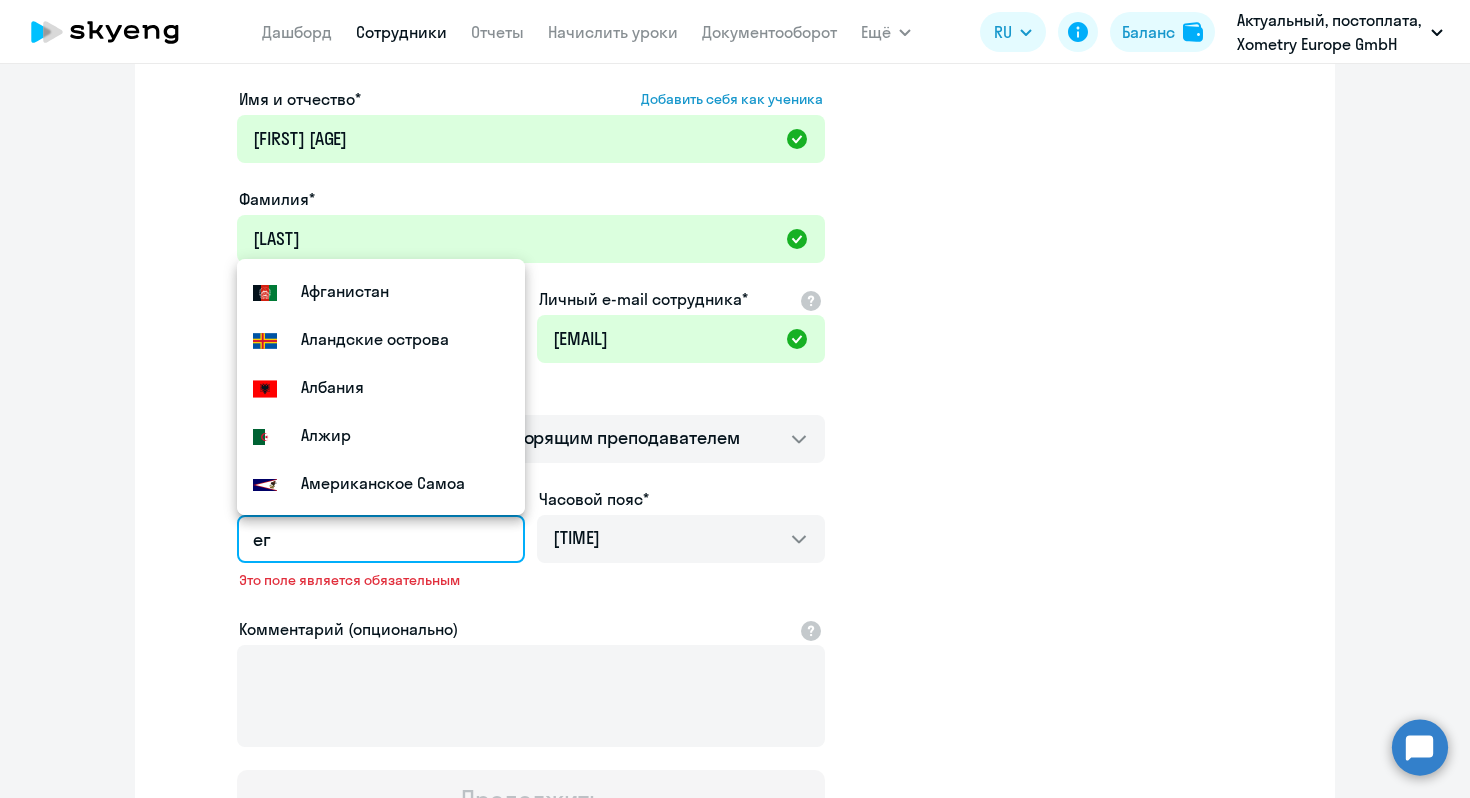 type on "е" 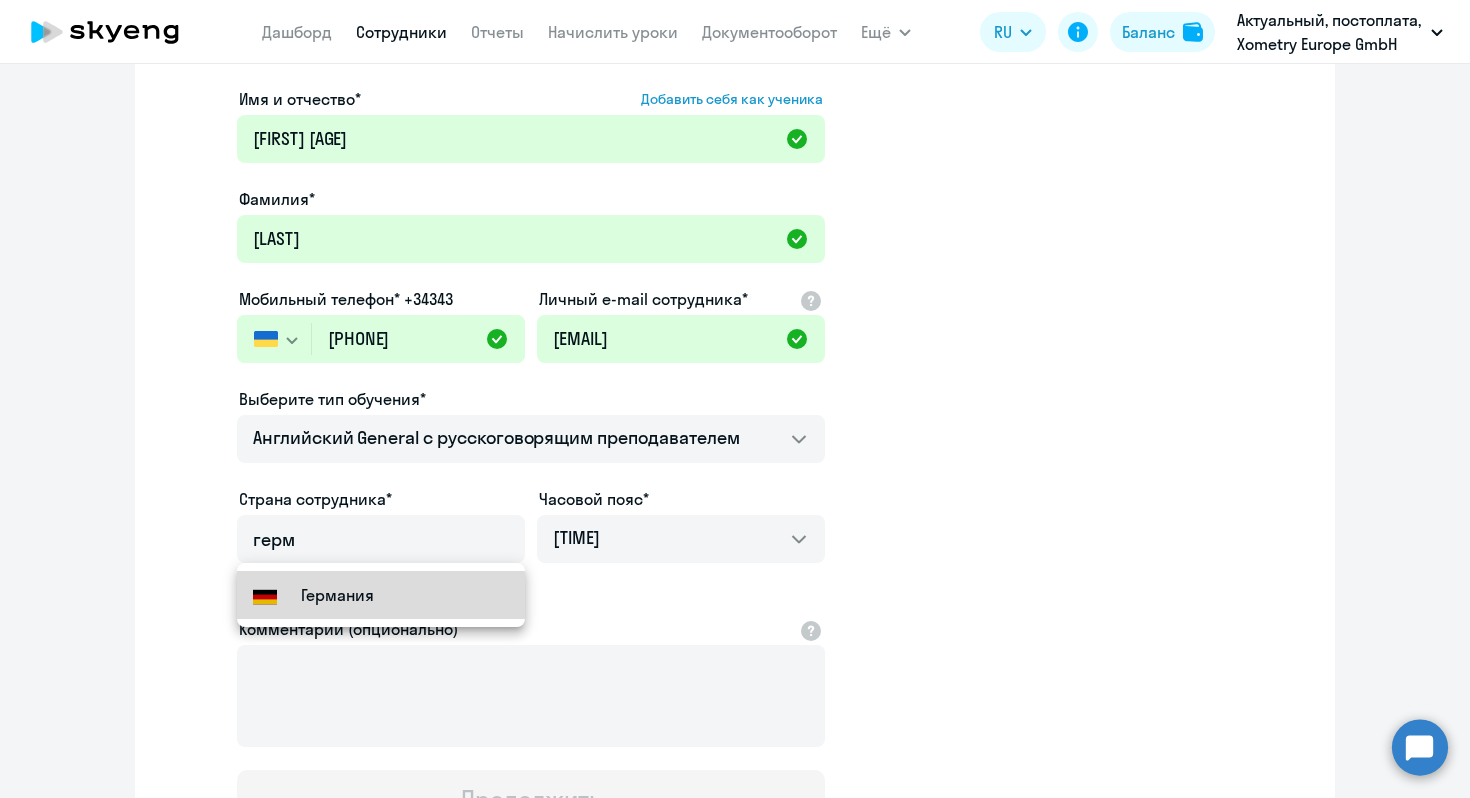 click on "Flag of Germany
Германия" at bounding box center [381, 595] 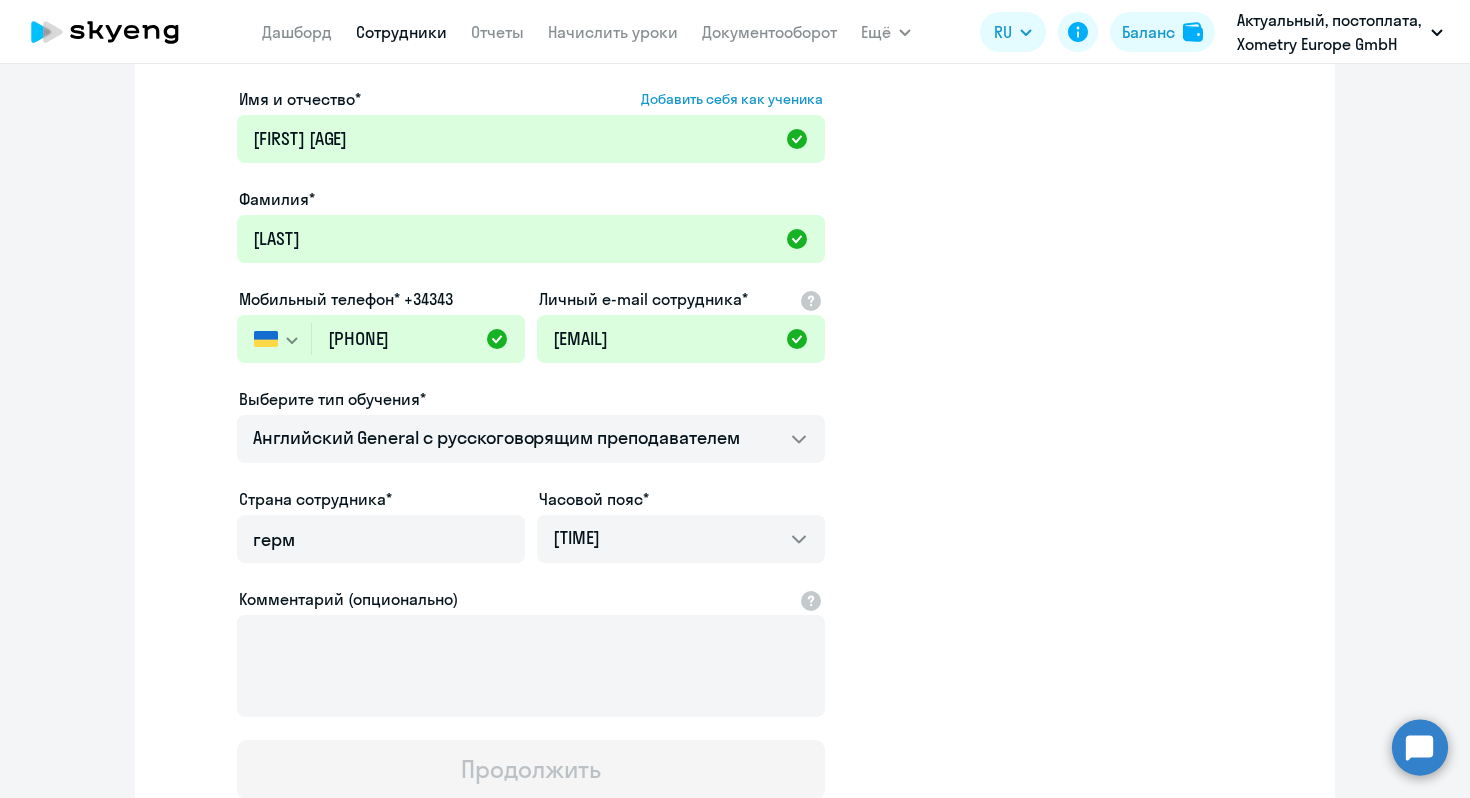 type on "Германия" 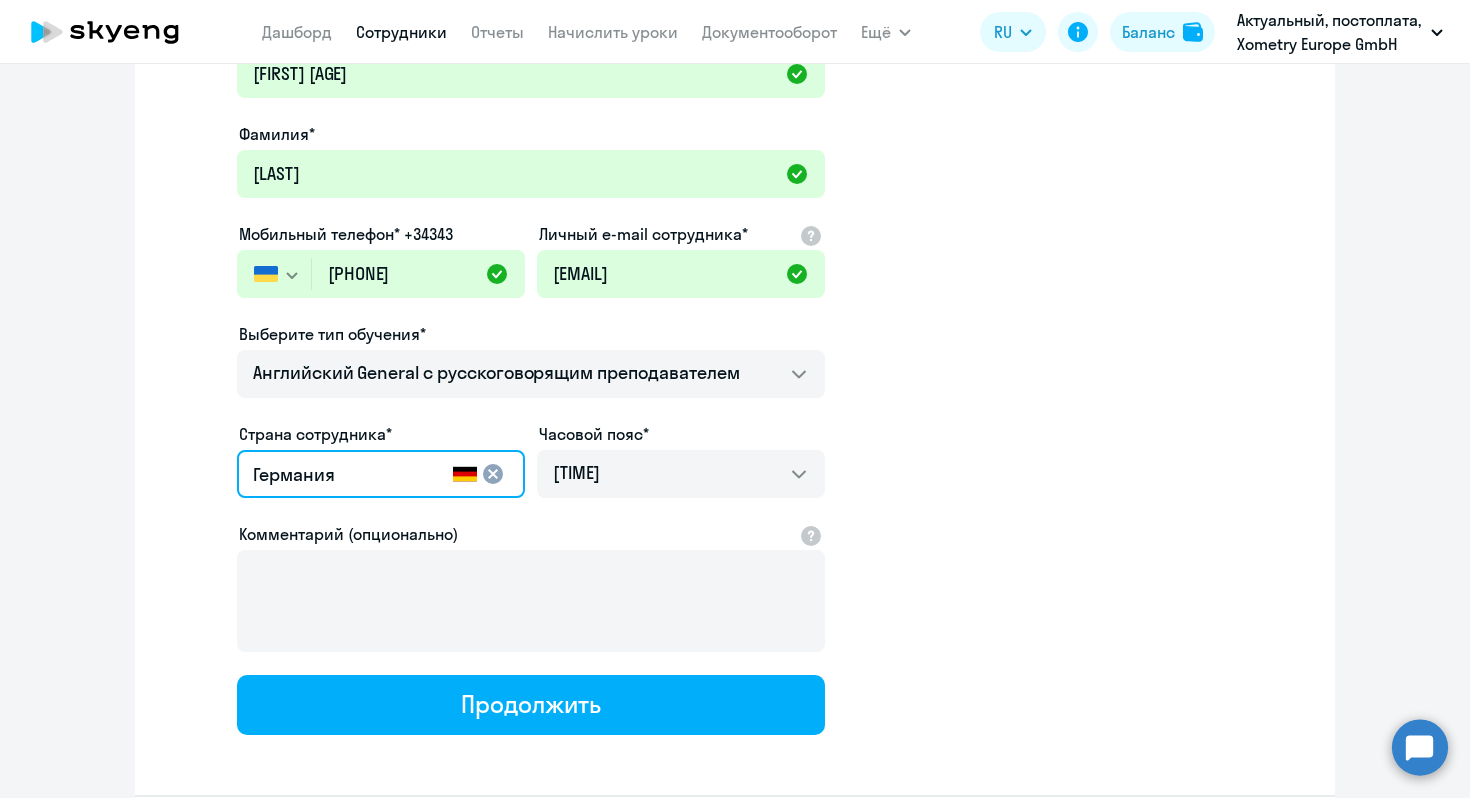 scroll, scrollTop: 291, scrollLeft: 0, axis: vertical 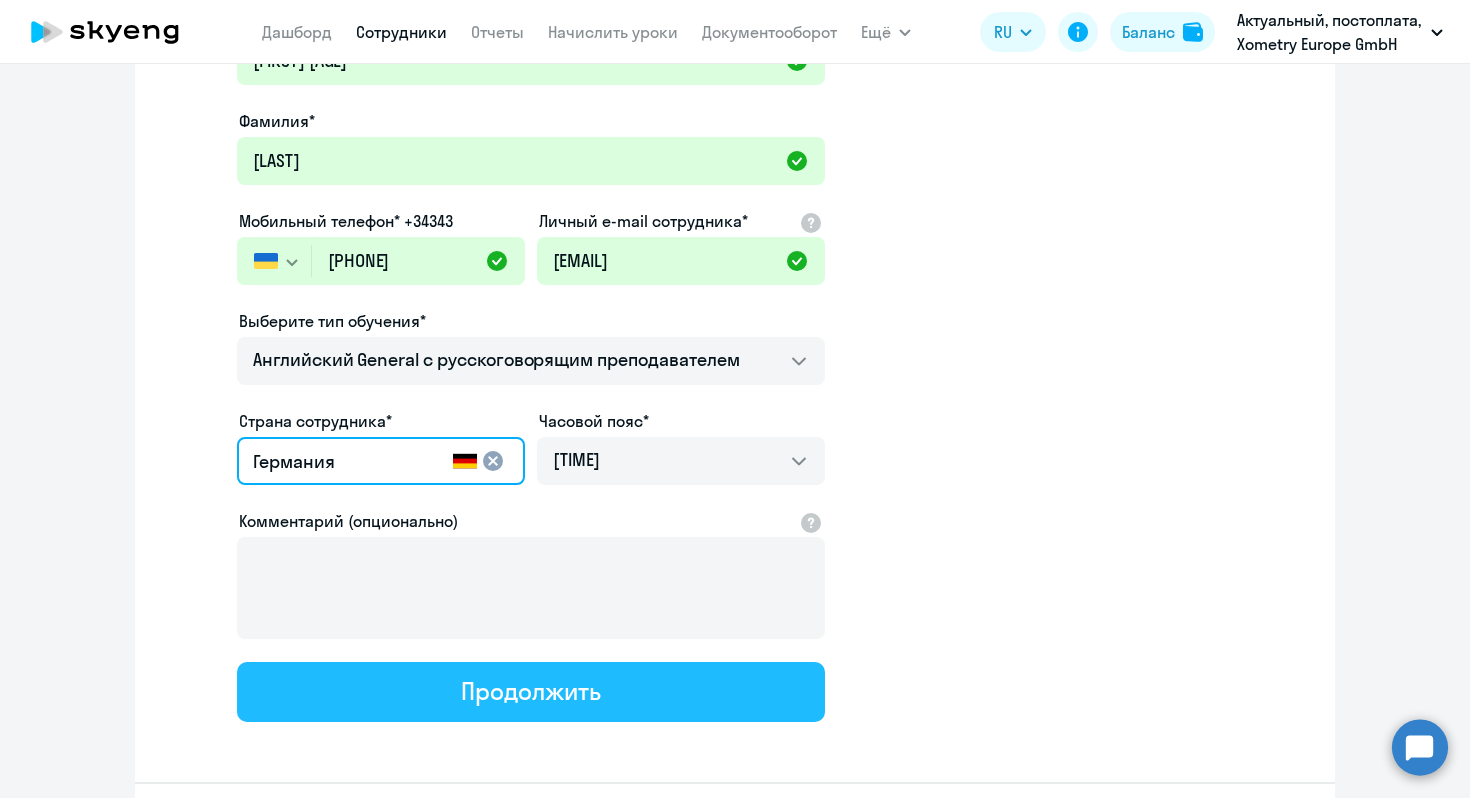 click on "Продолжить" 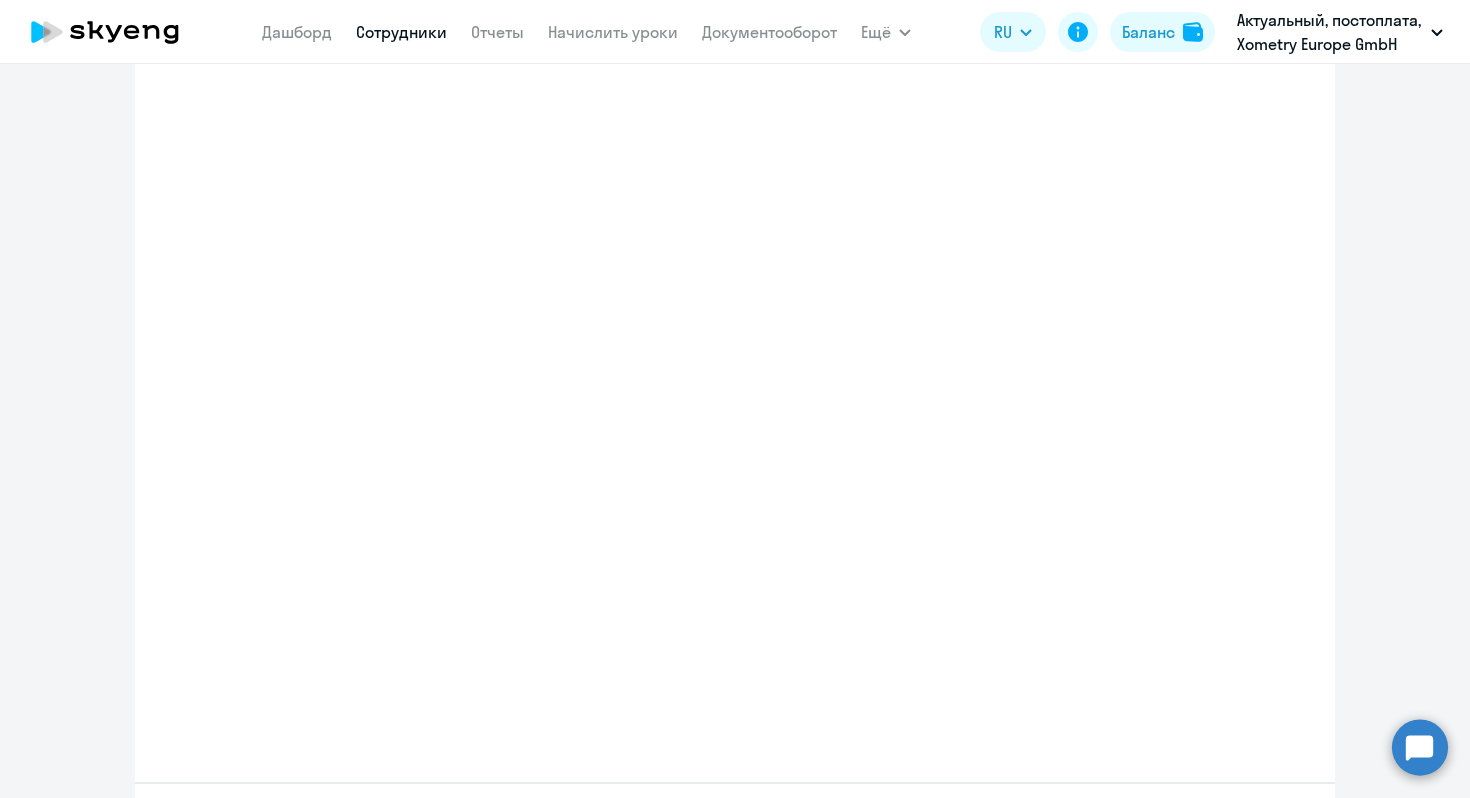 select on "english_adult_not_native_speaker" 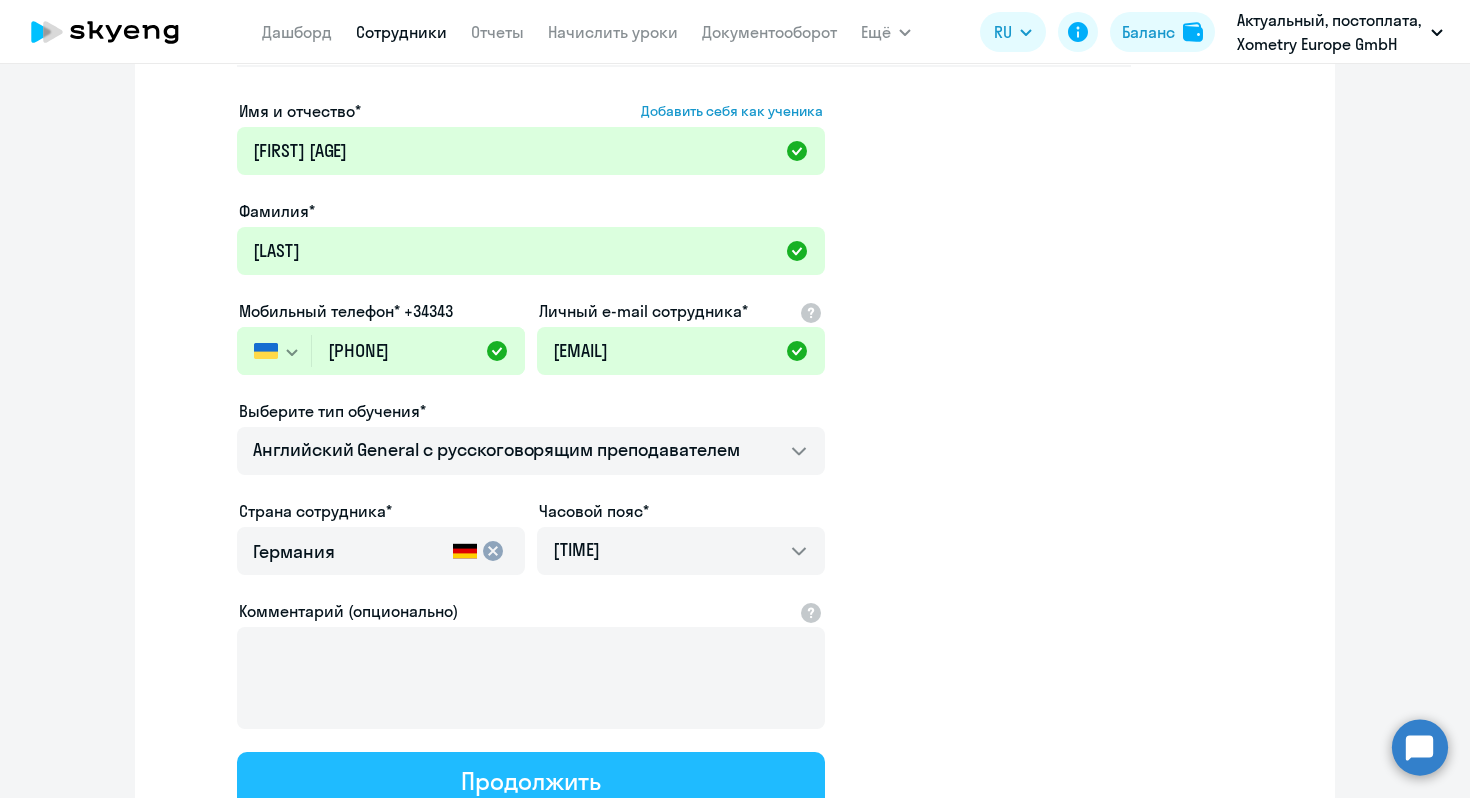 scroll, scrollTop: 0, scrollLeft: 0, axis: both 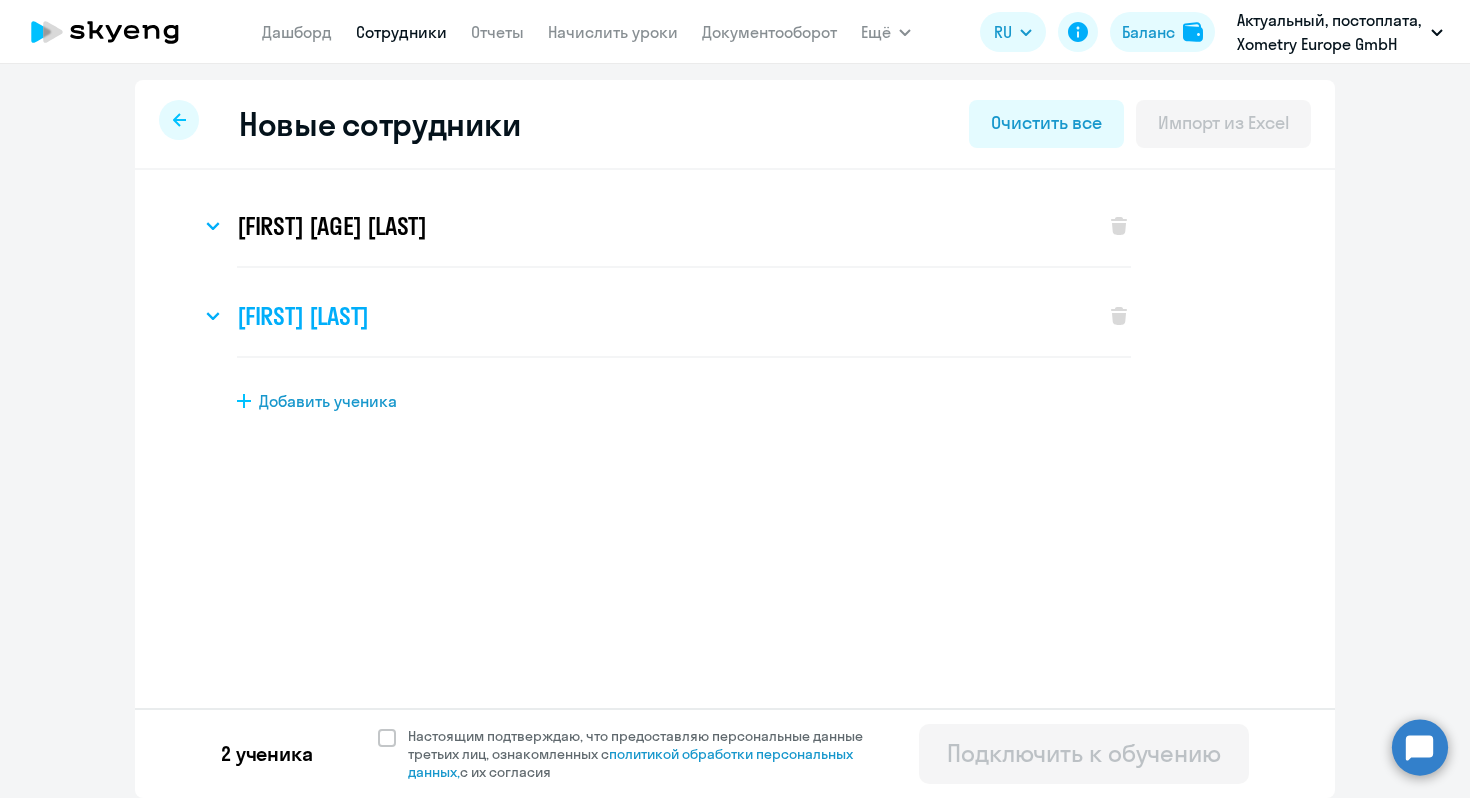 click on "[NAME] [LAST NAME]" 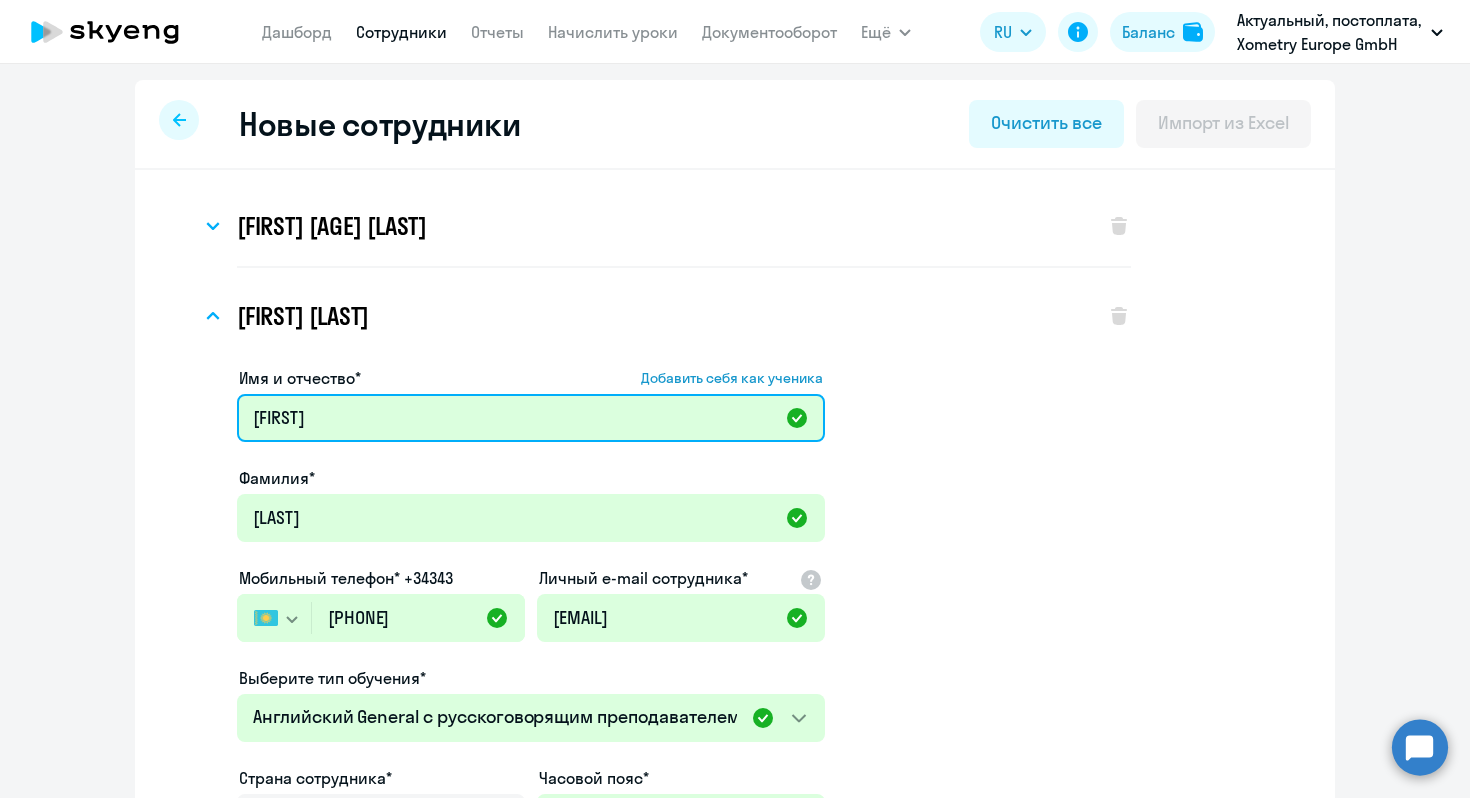 click on "[NAME]" at bounding box center (531, 418) 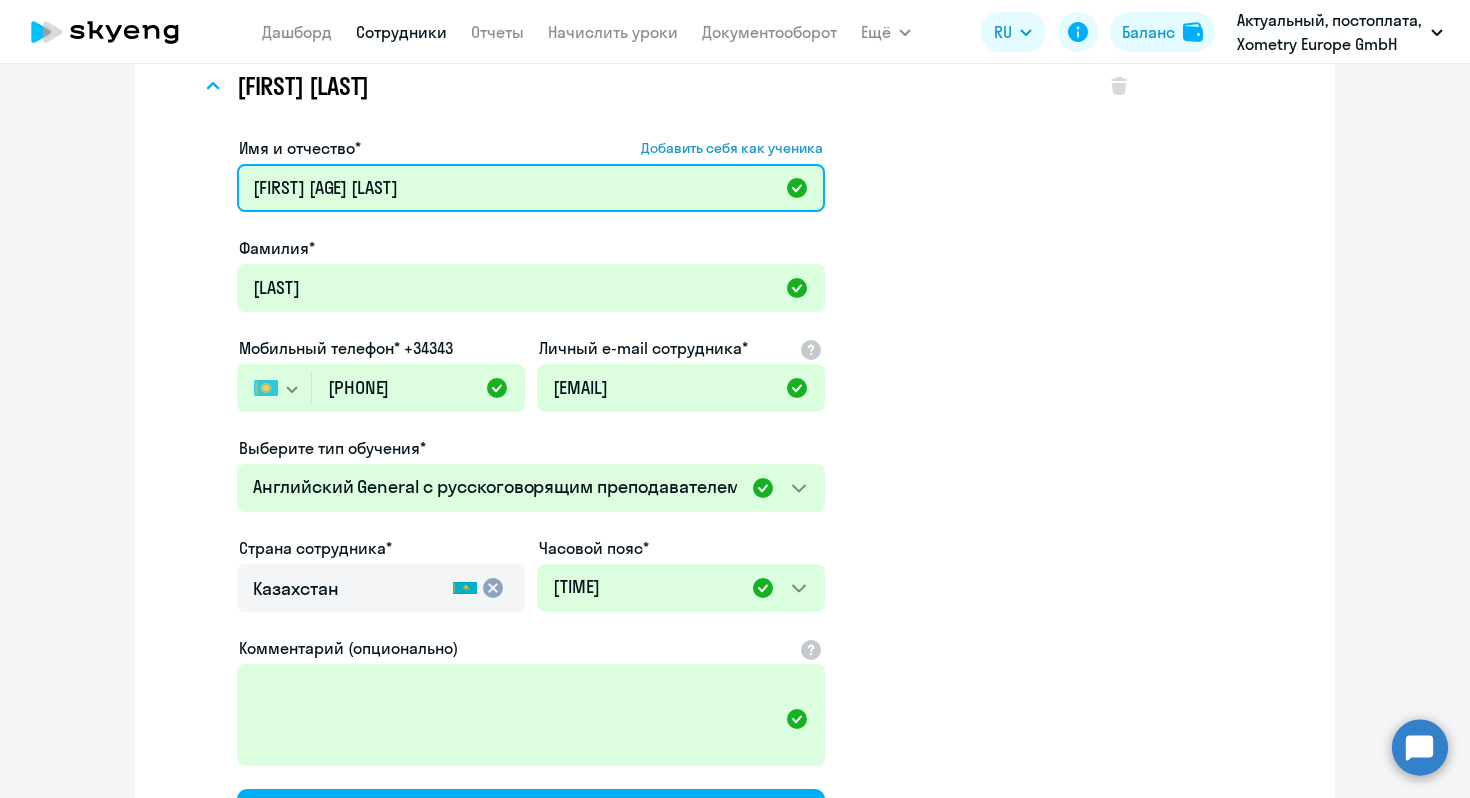 scroll, scrollTop: 494, scrollLeft: 0, axis: vertical 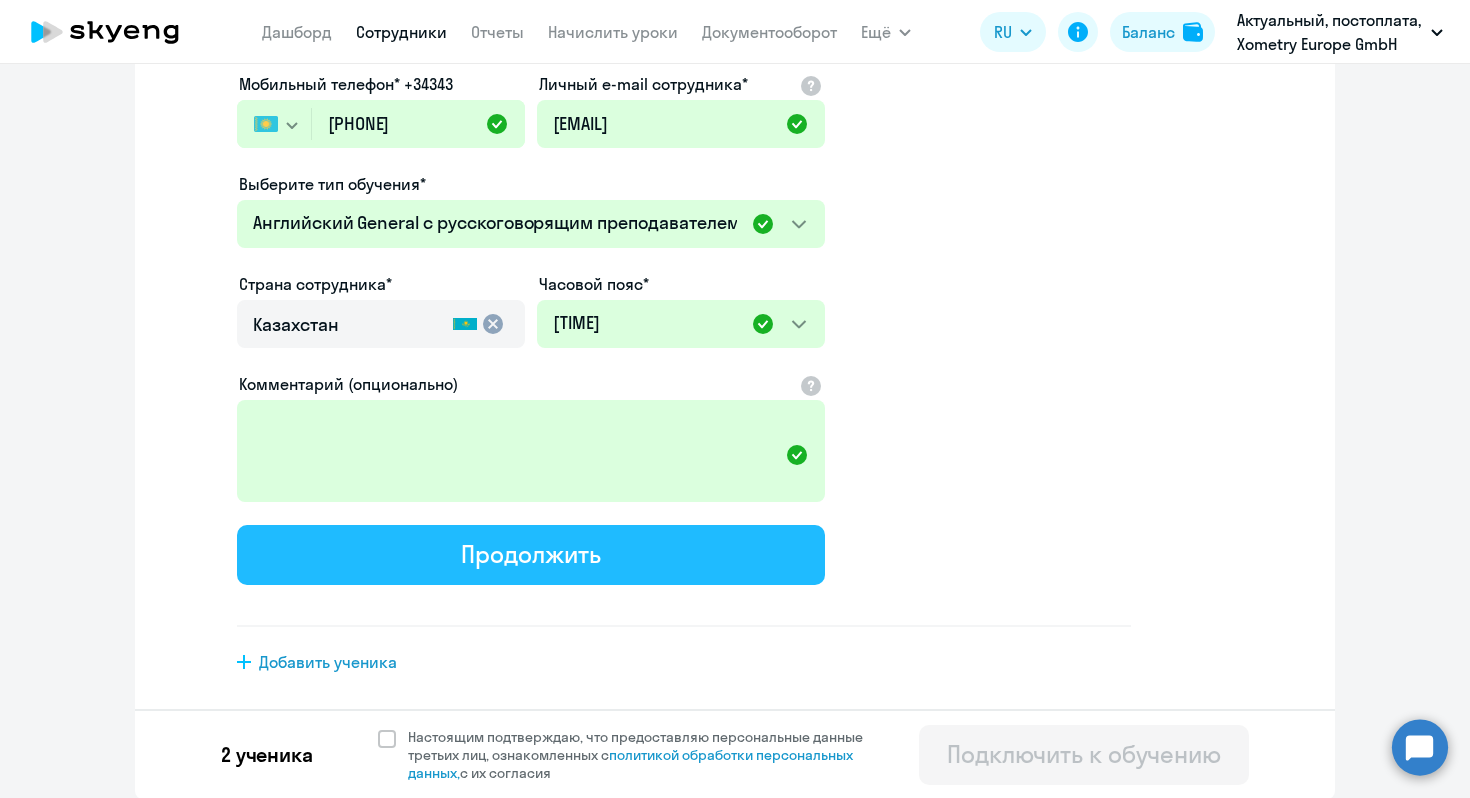 type on "[LAST] [AGE]" 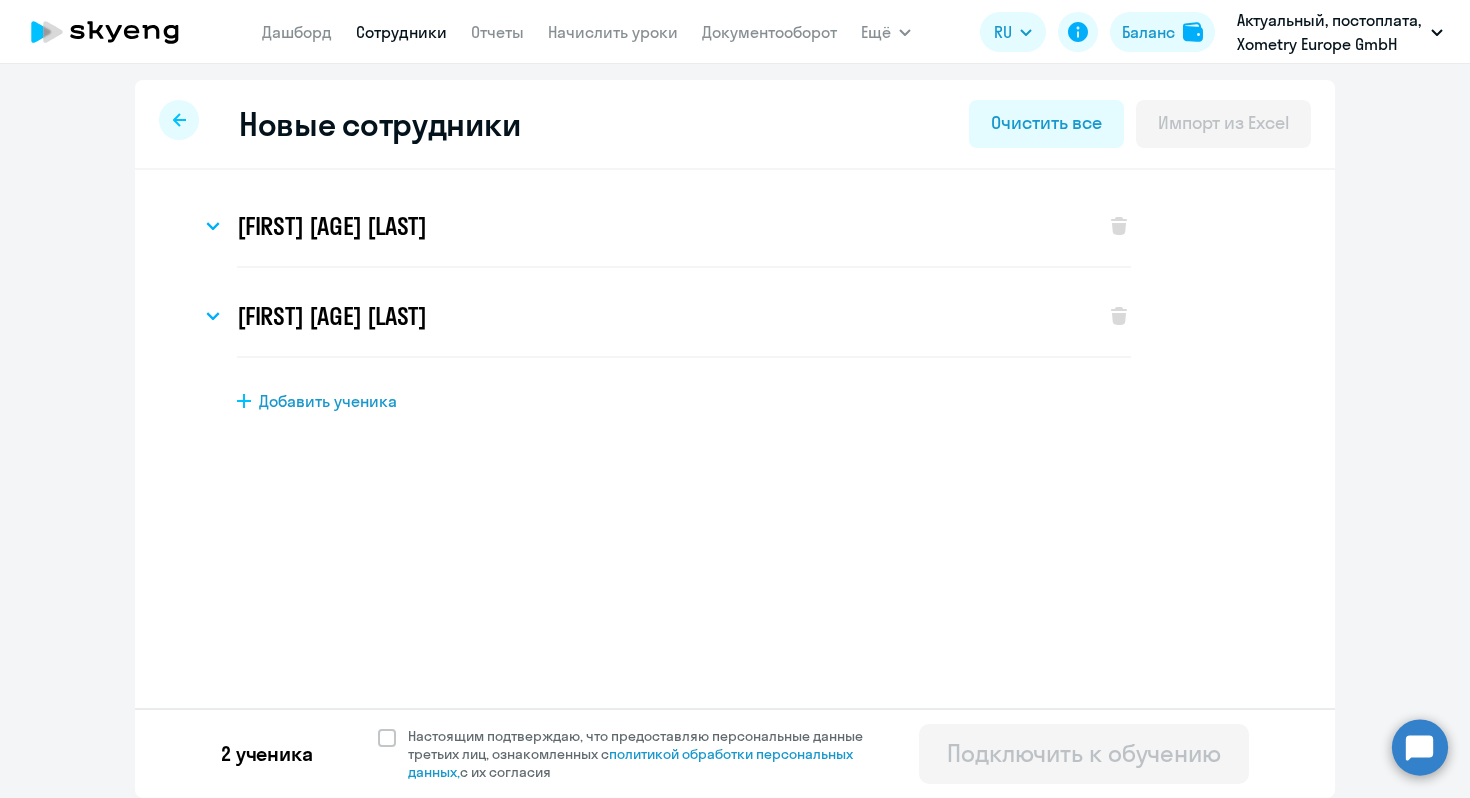 scroll, scrollTop: 0, scrollLeft: 0, axis: both 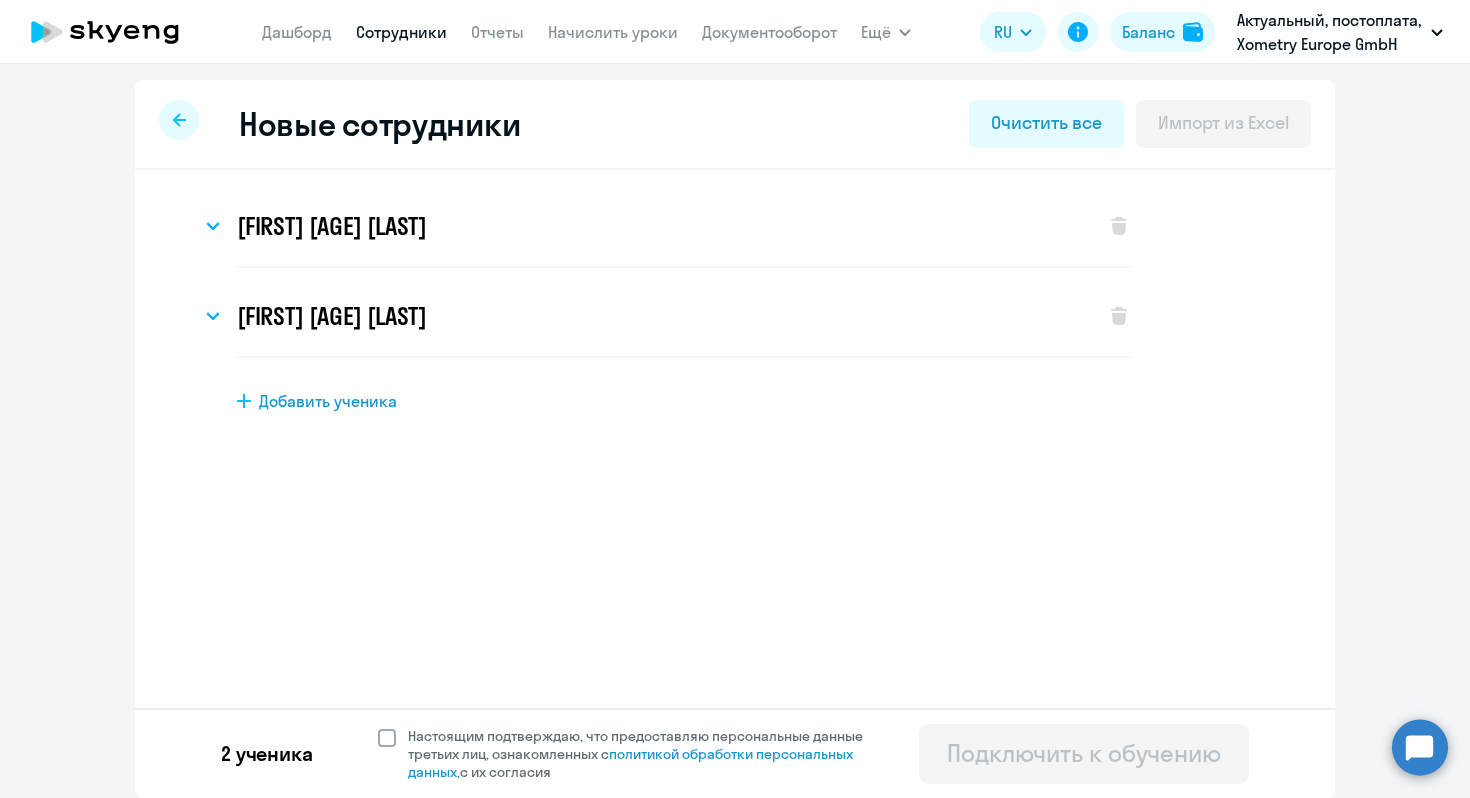click 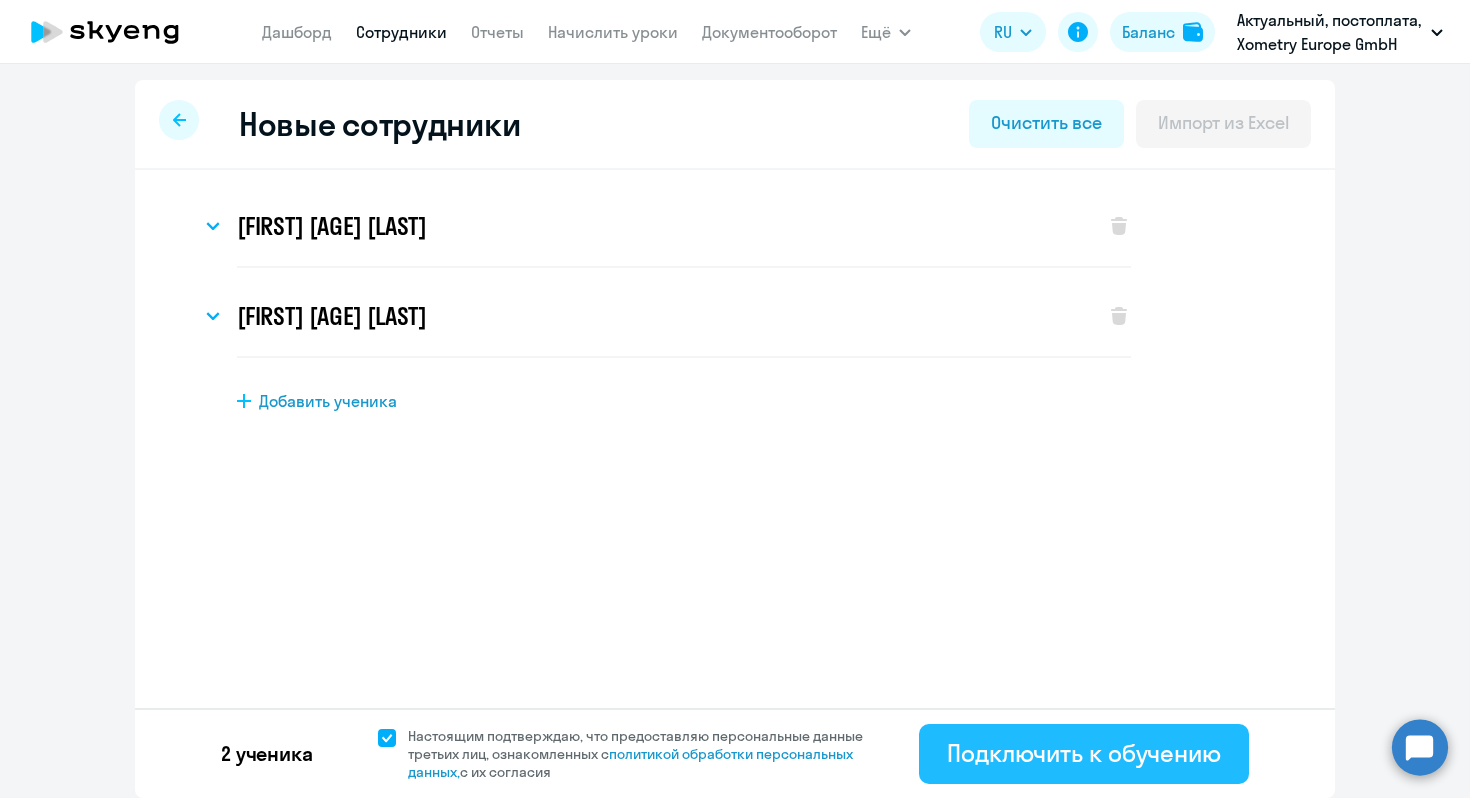 click on "Подключить к обучению" 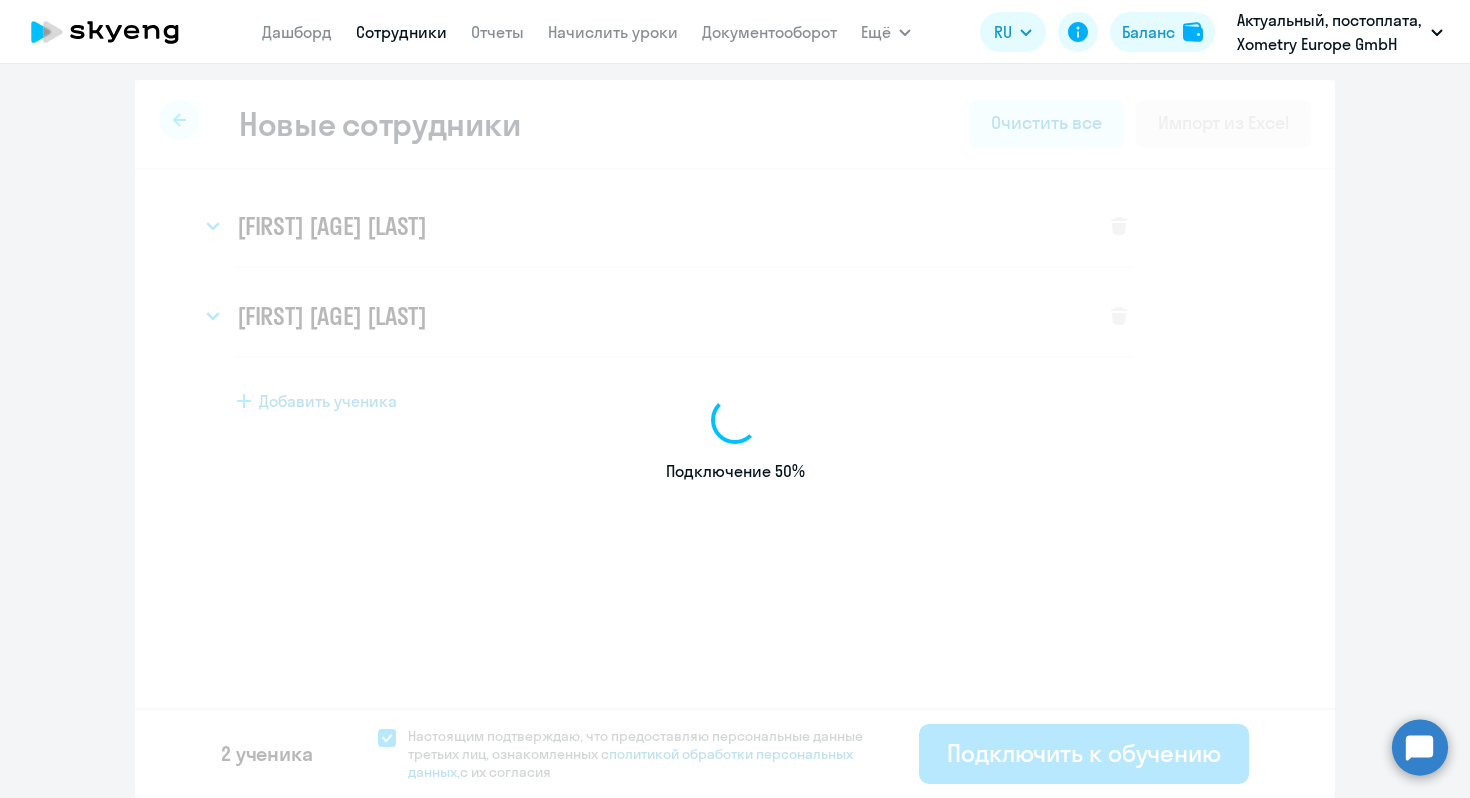 select on "english_adult_not_native_speaker" 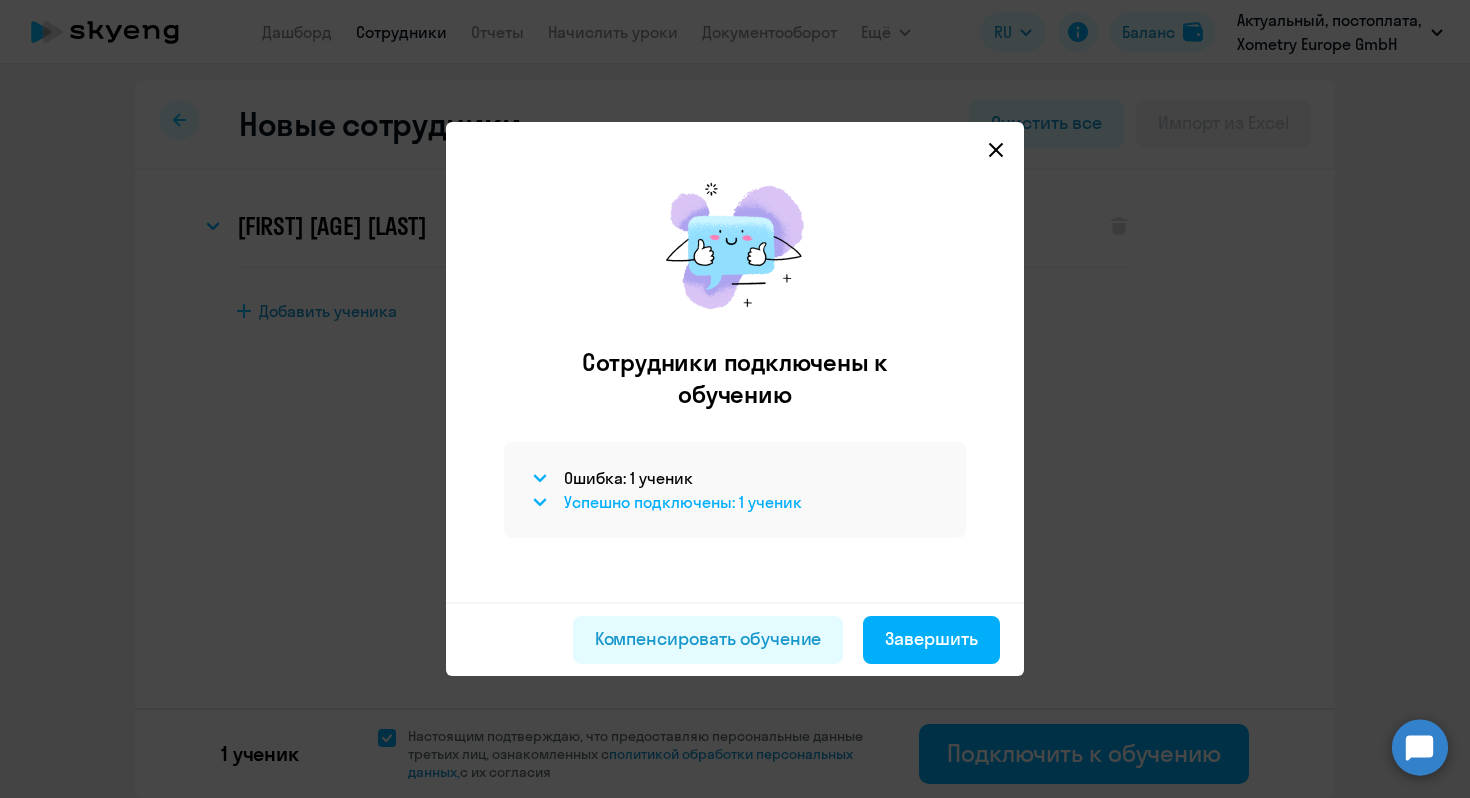 click on "Успешно подключены: 1 ученик" at bounding box center [735, 502] 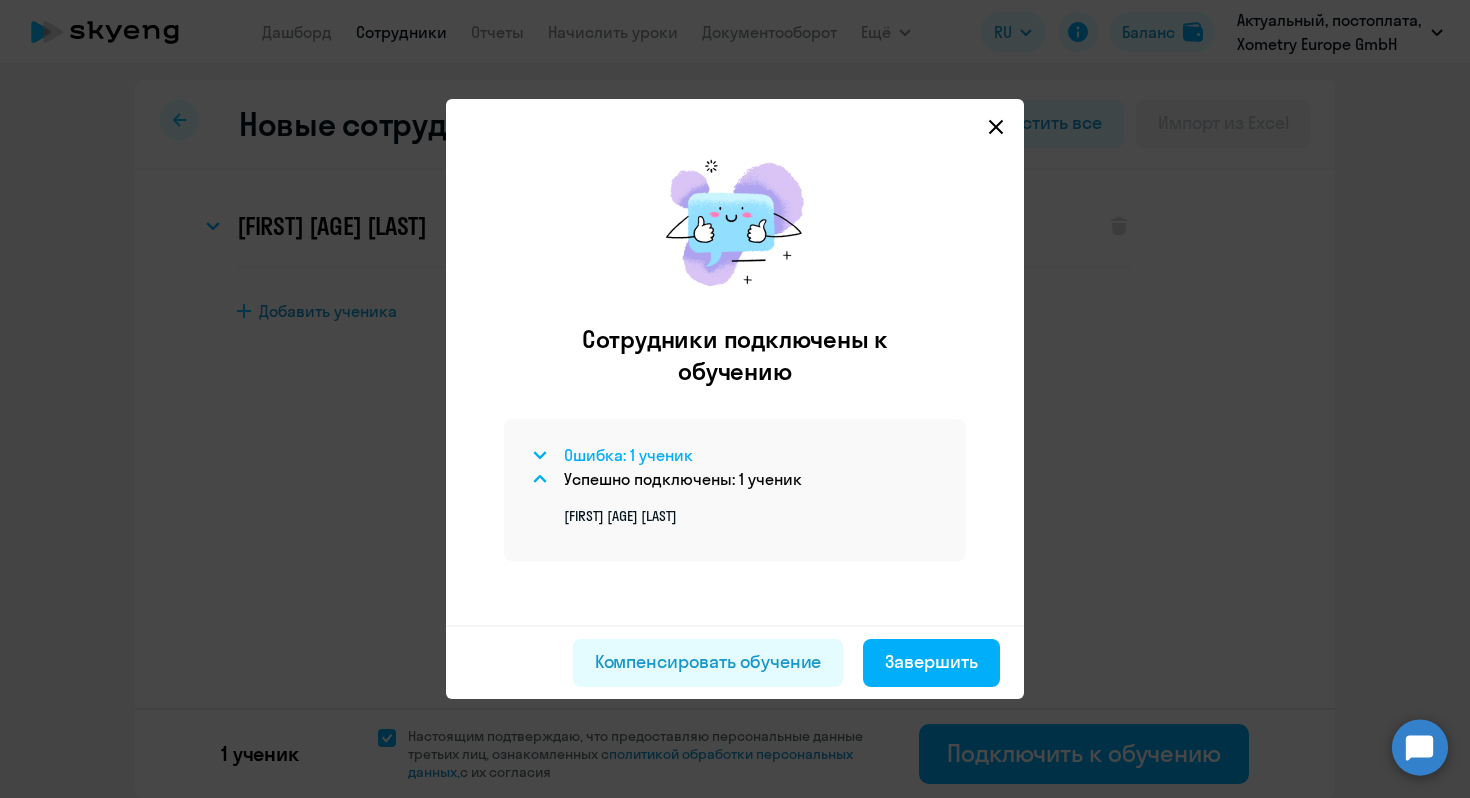 click on "Ошибка: 1 ученик" at bounding box center (628, 455) 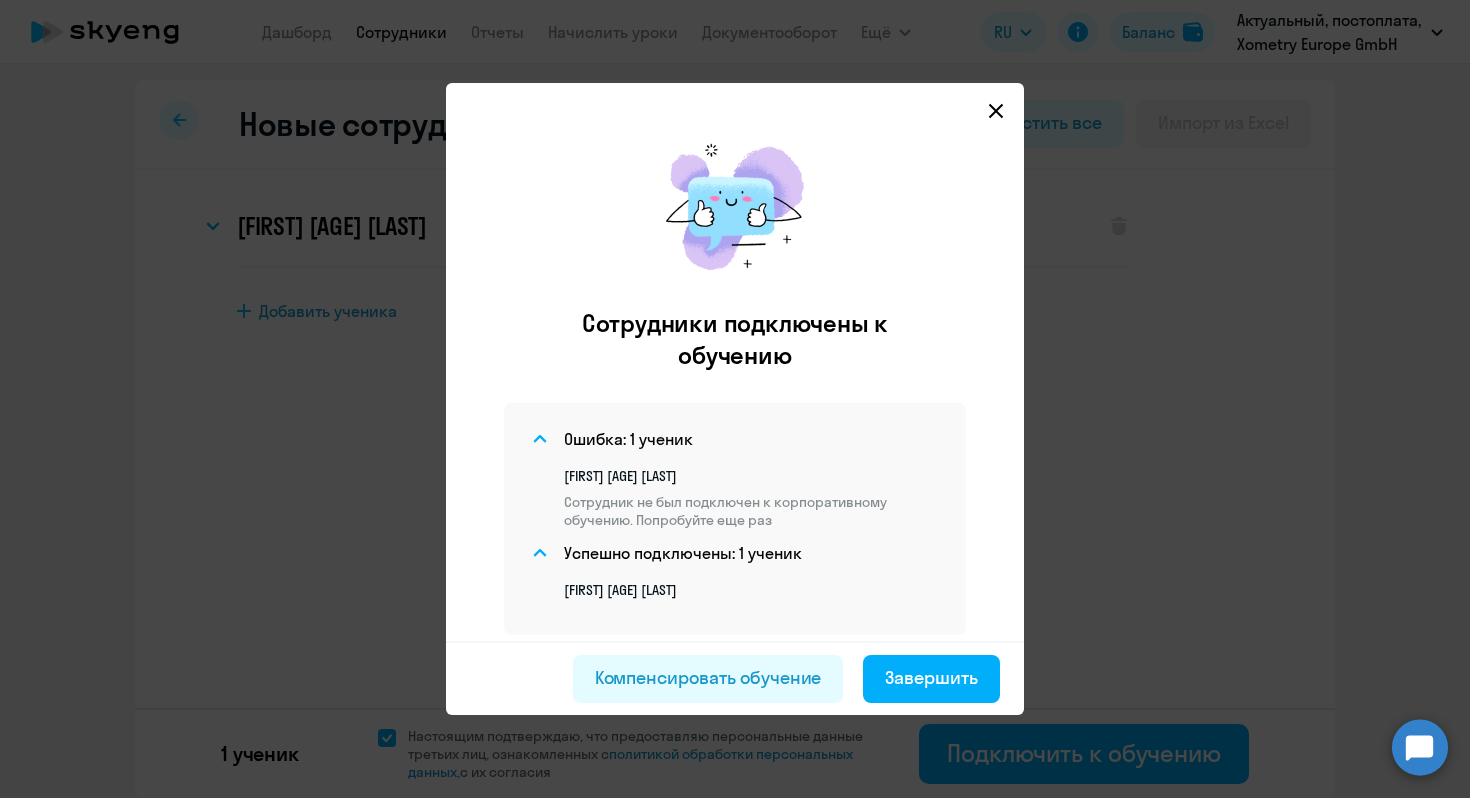 click 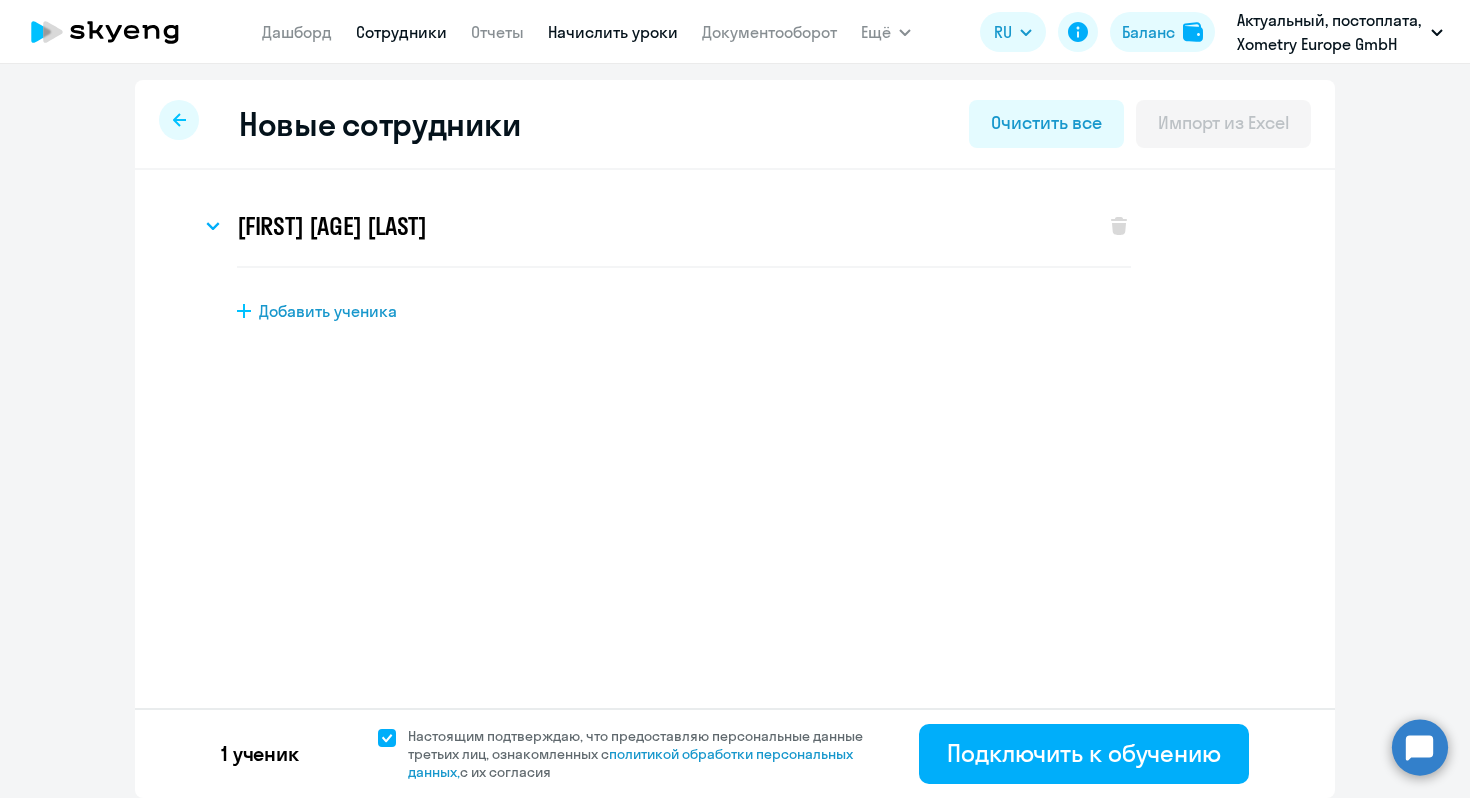 click on "Начислить уроки" at bounding box center (613, 32) 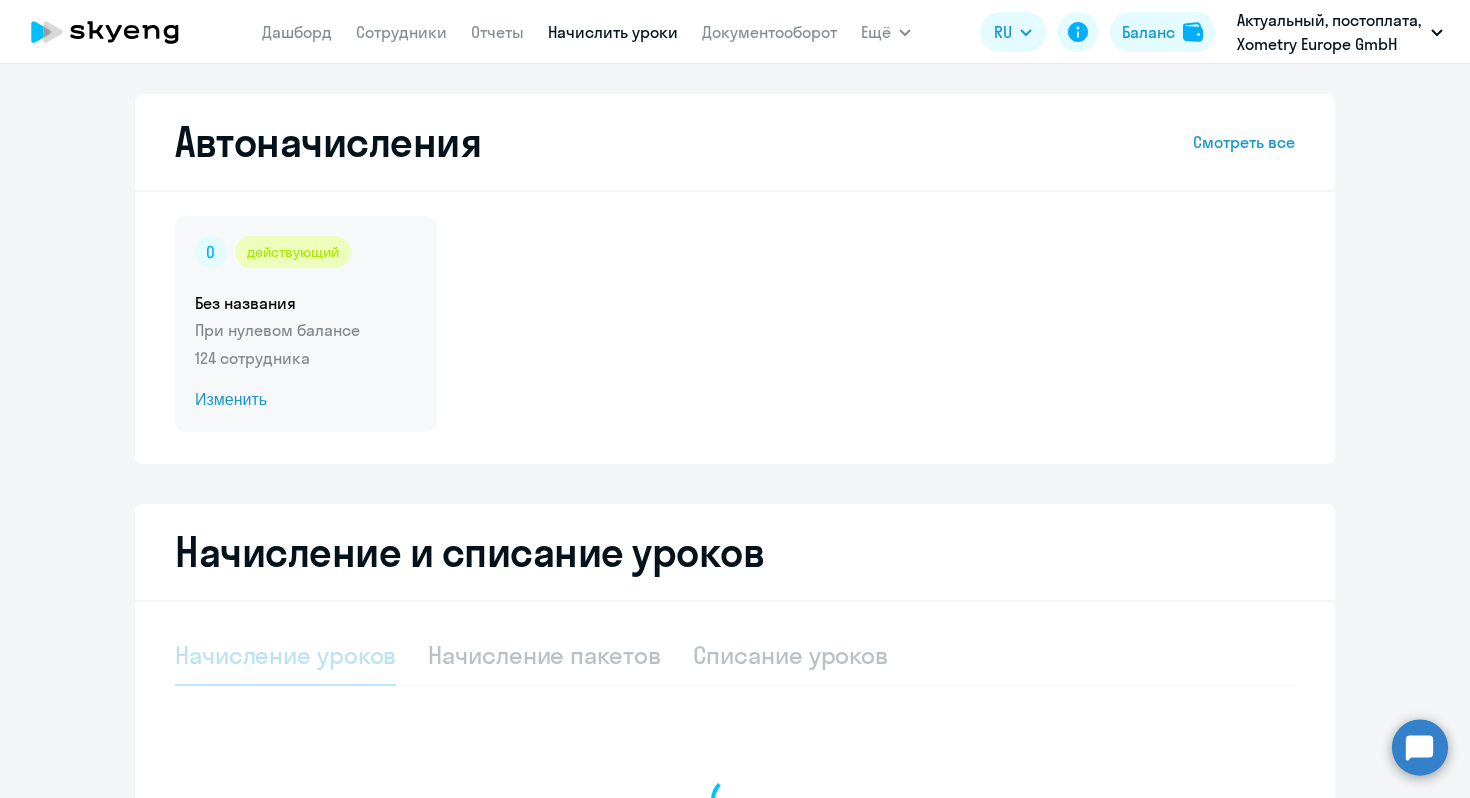 click on "При нулевом балансе" 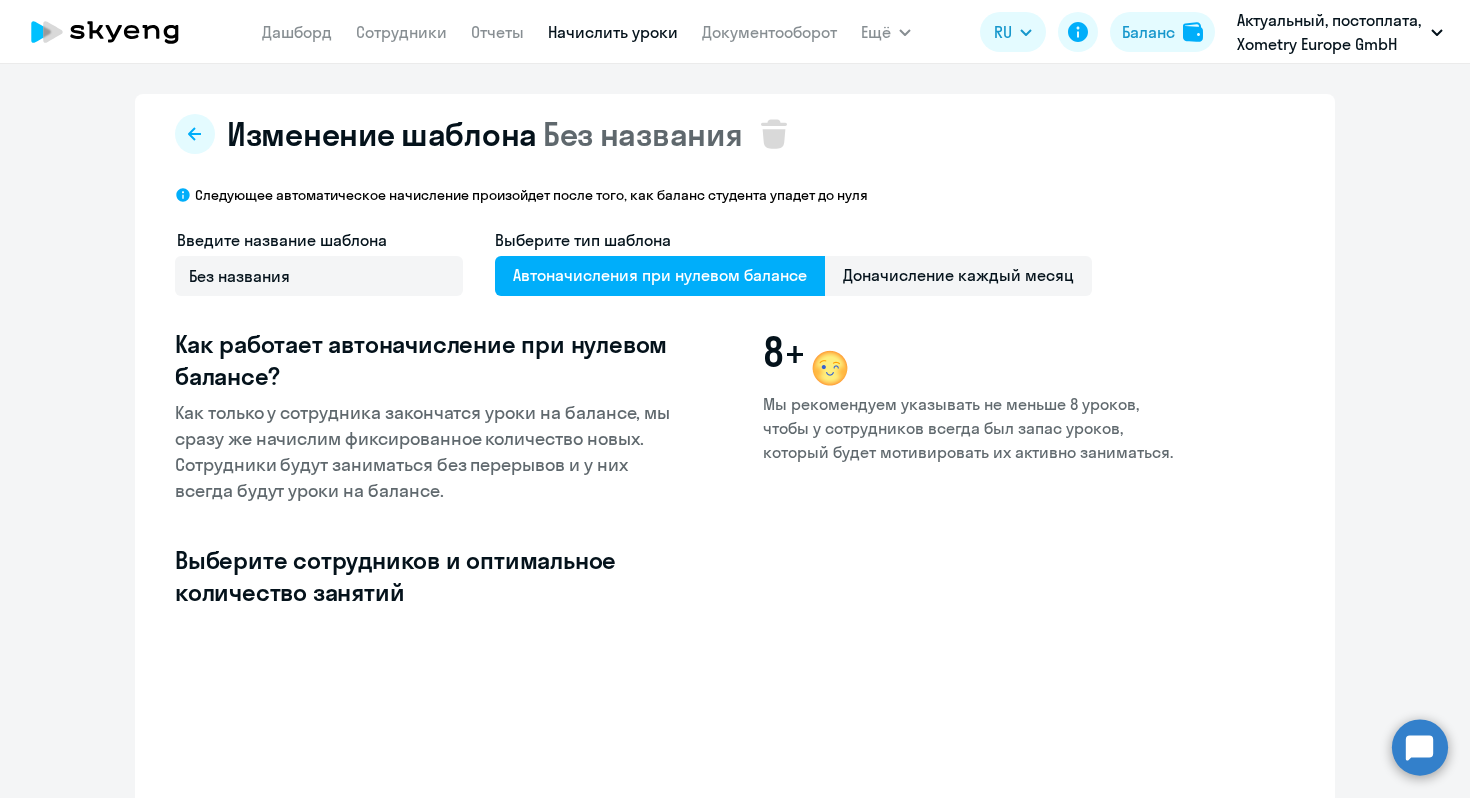 select on "10" 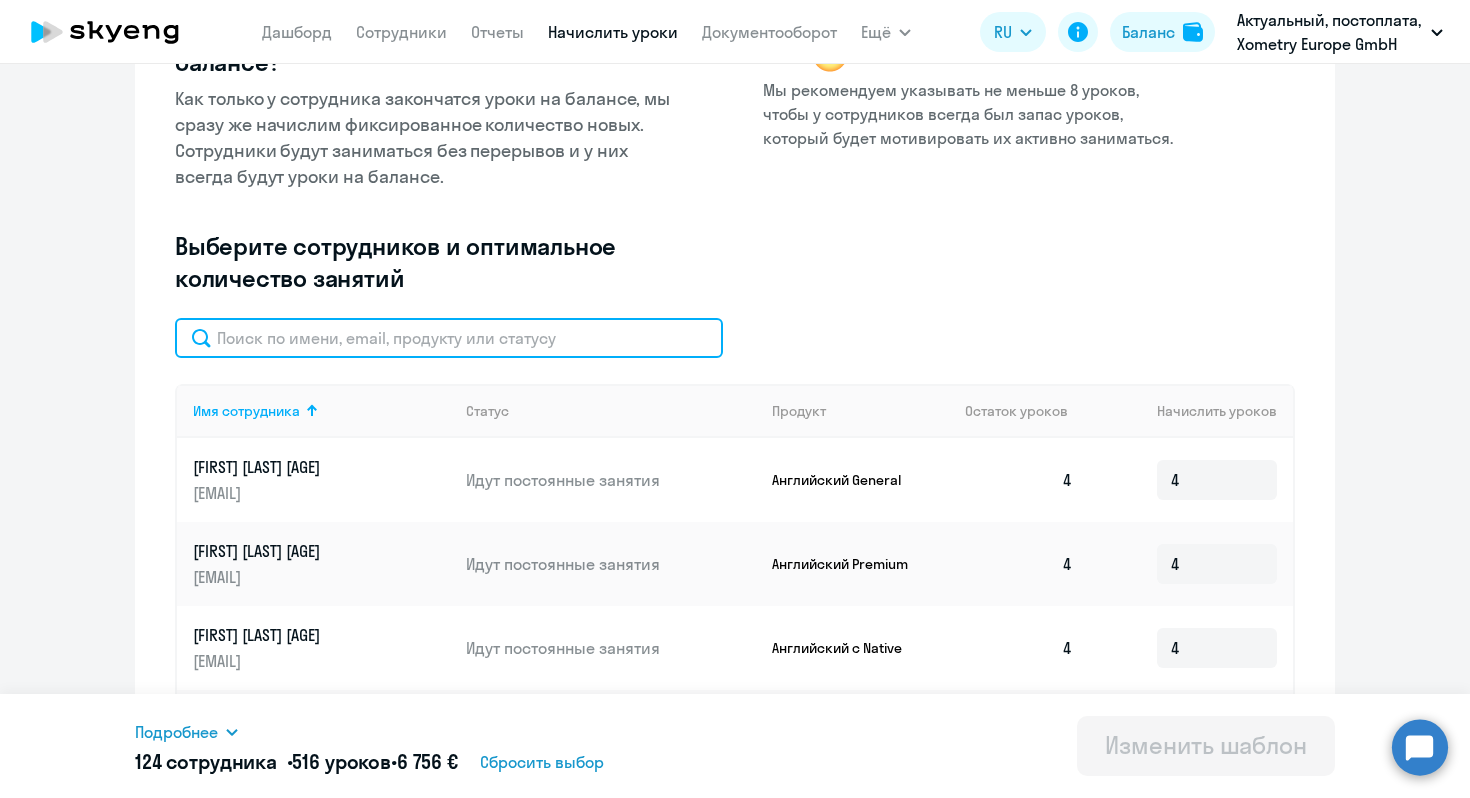 scroll, scrollTop: 311, scrollLeft: 0, axis: vertical 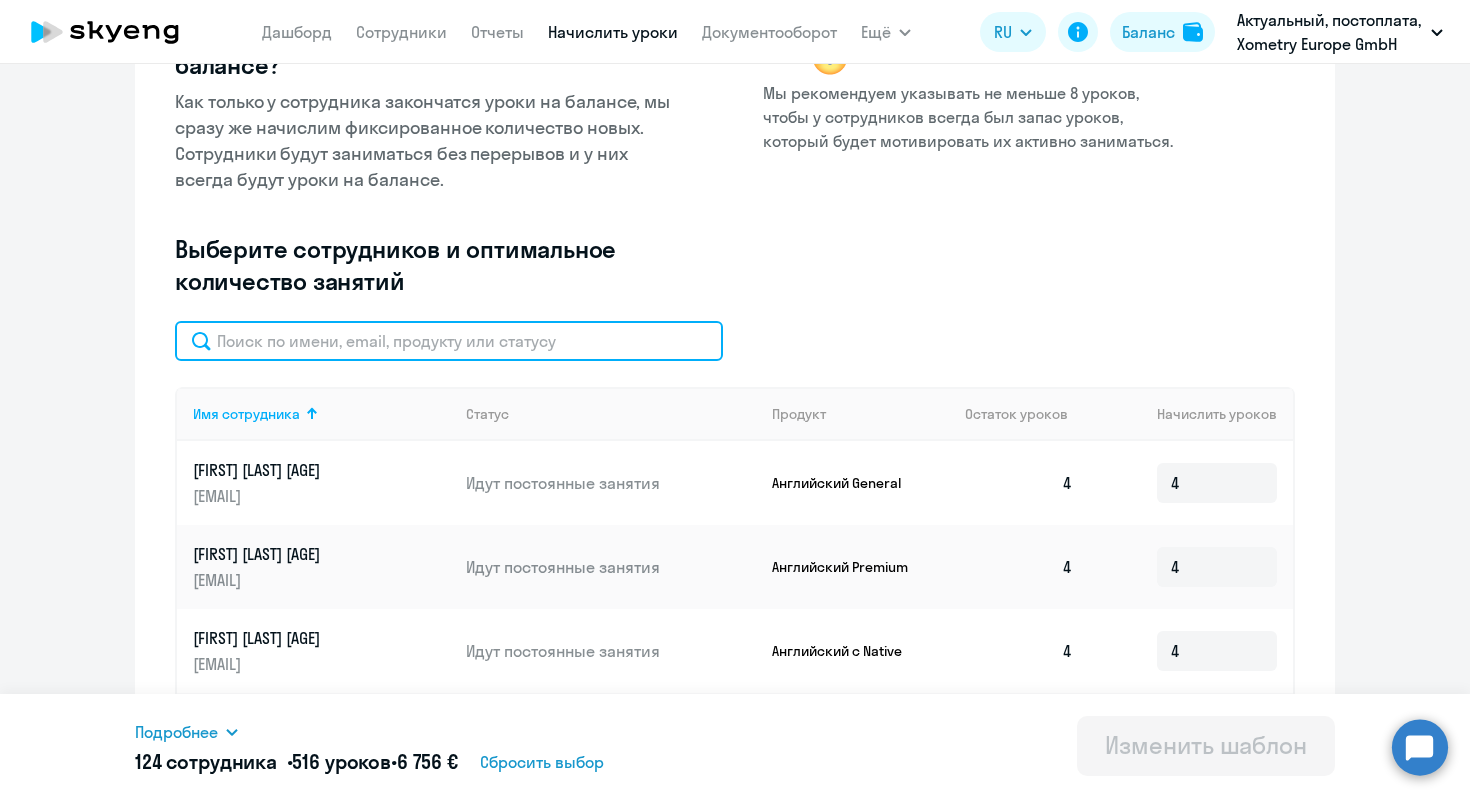 click 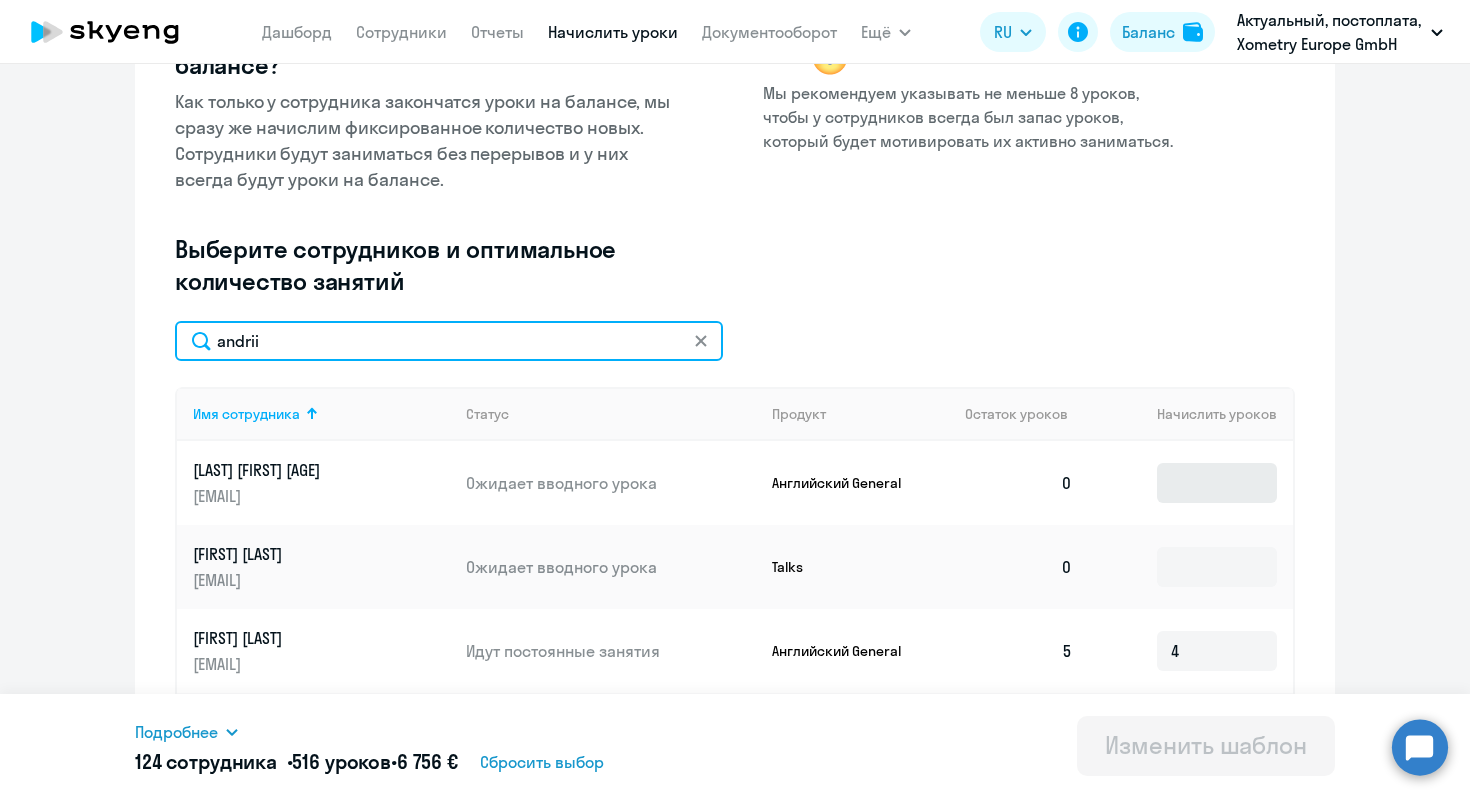 type on "andrii" 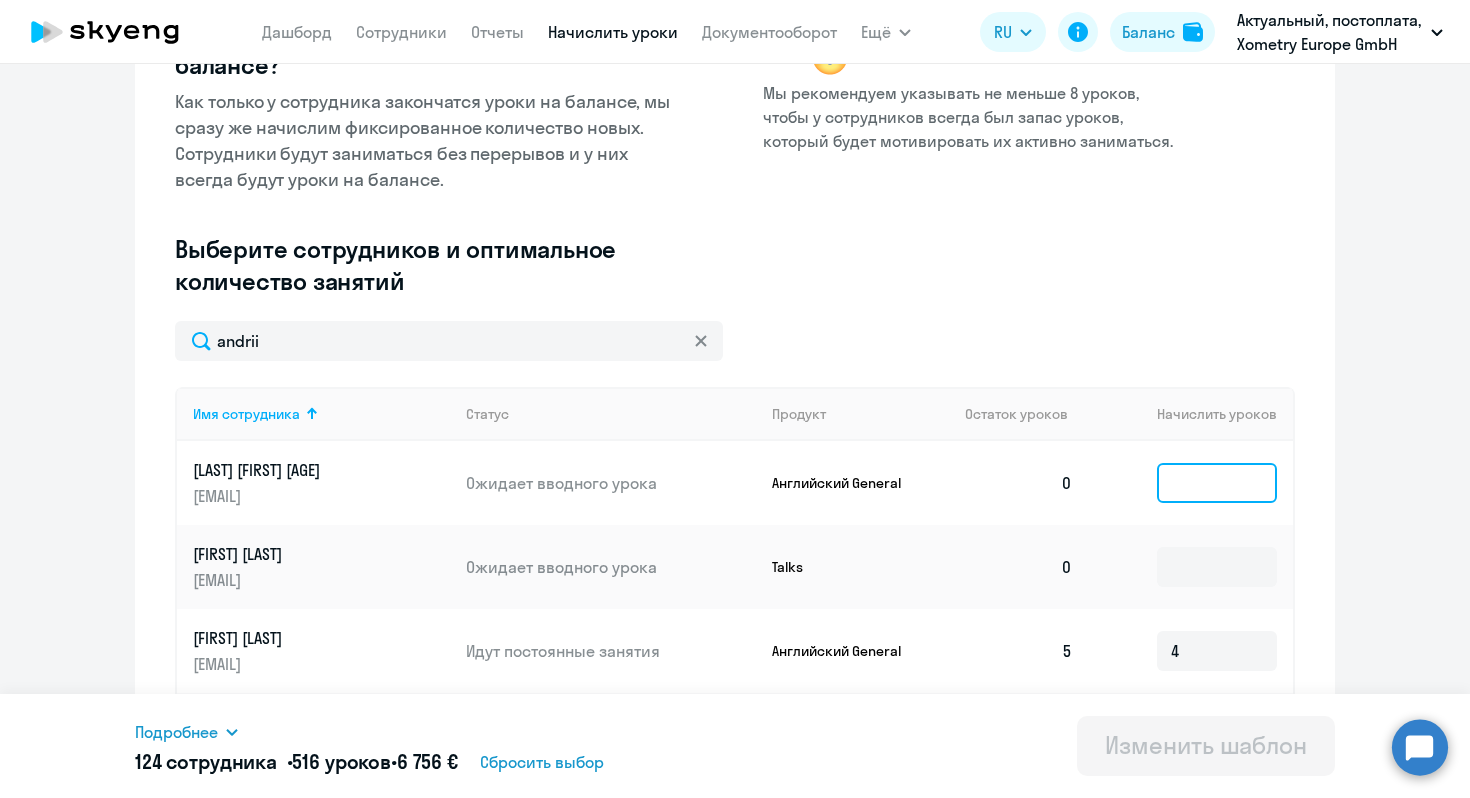click 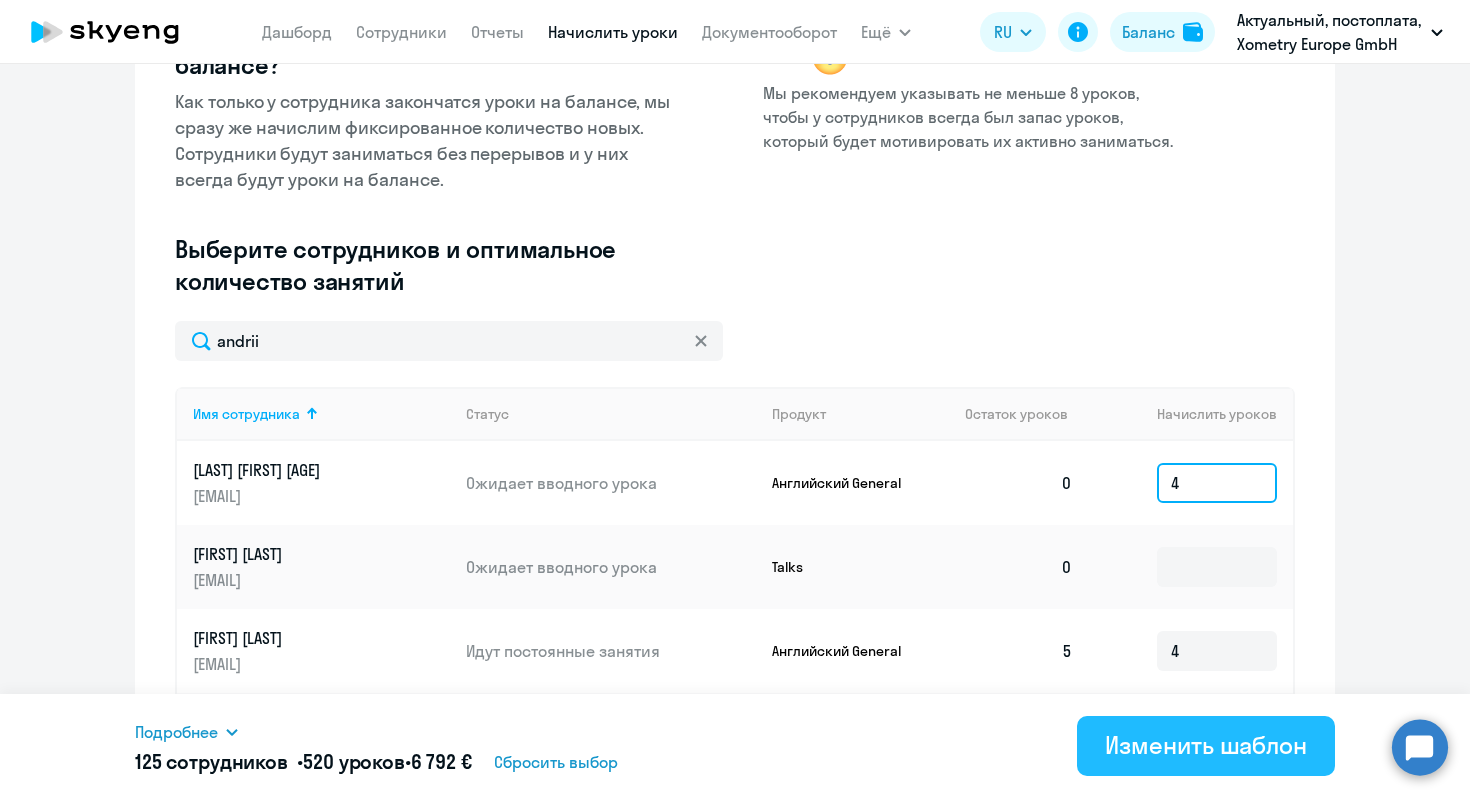 type on "4" 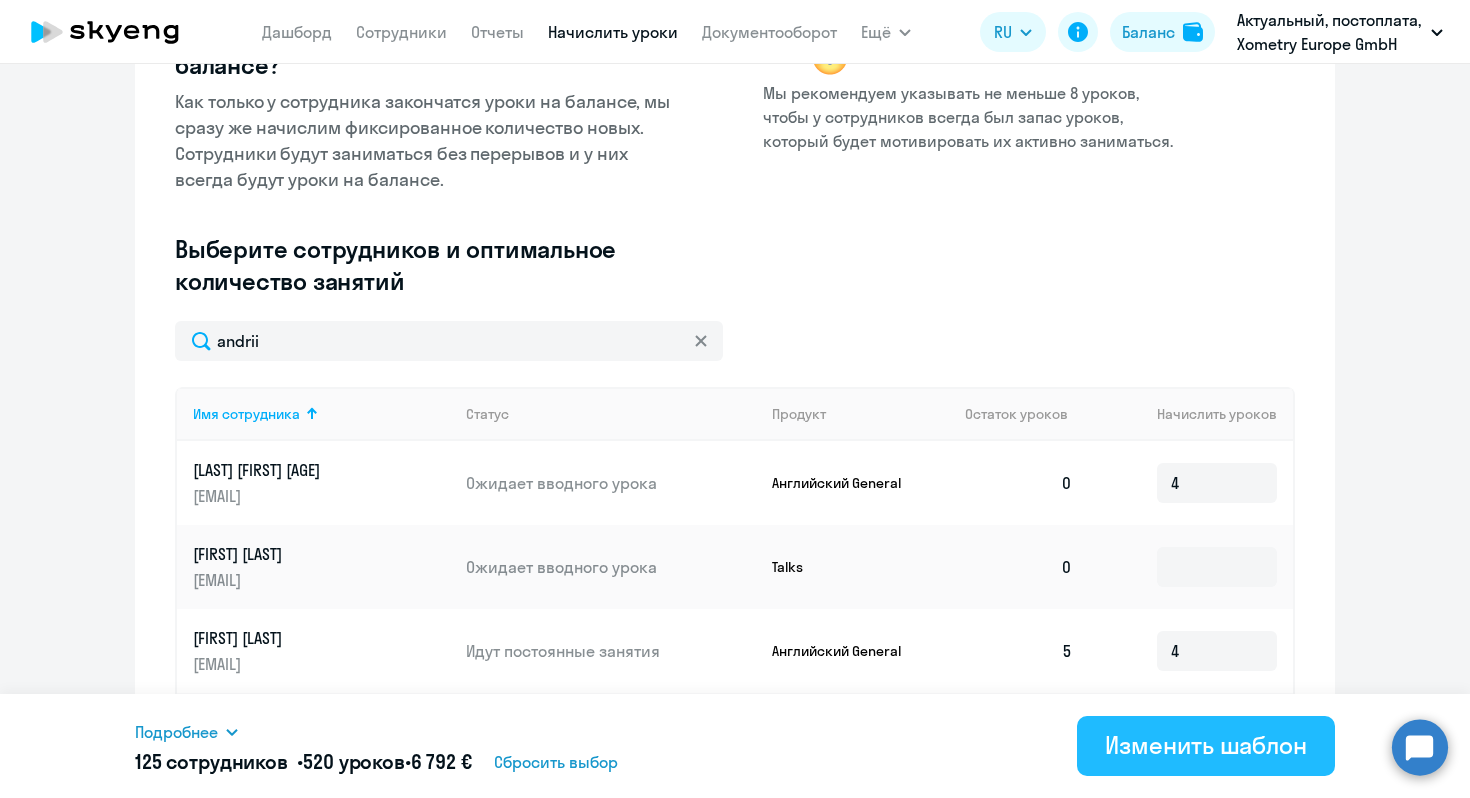 click on "Изменить шаблон" at bounding box center [1206, 745] 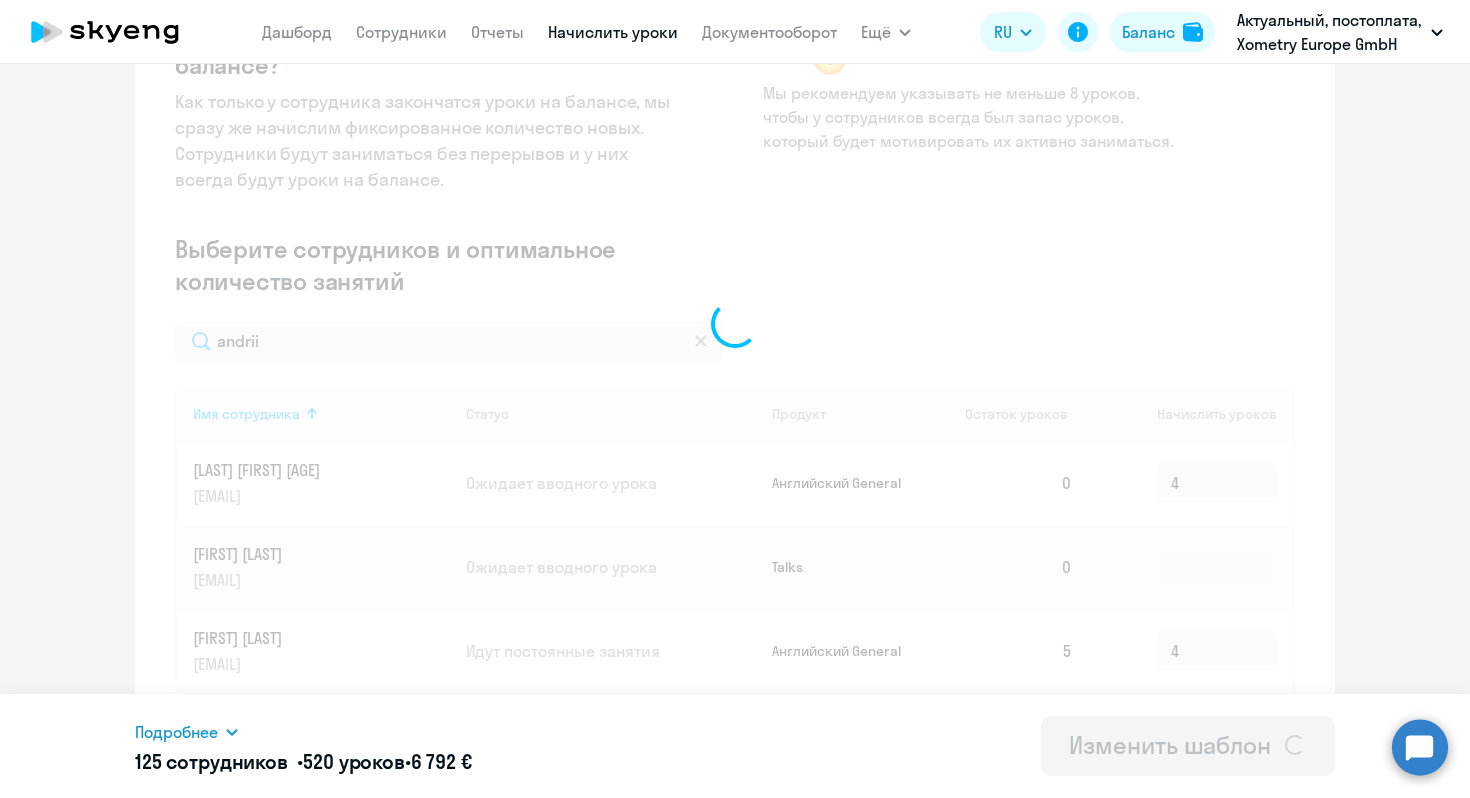 scroll, scrollTop: 0, scrollLeft: 0, axis: both 